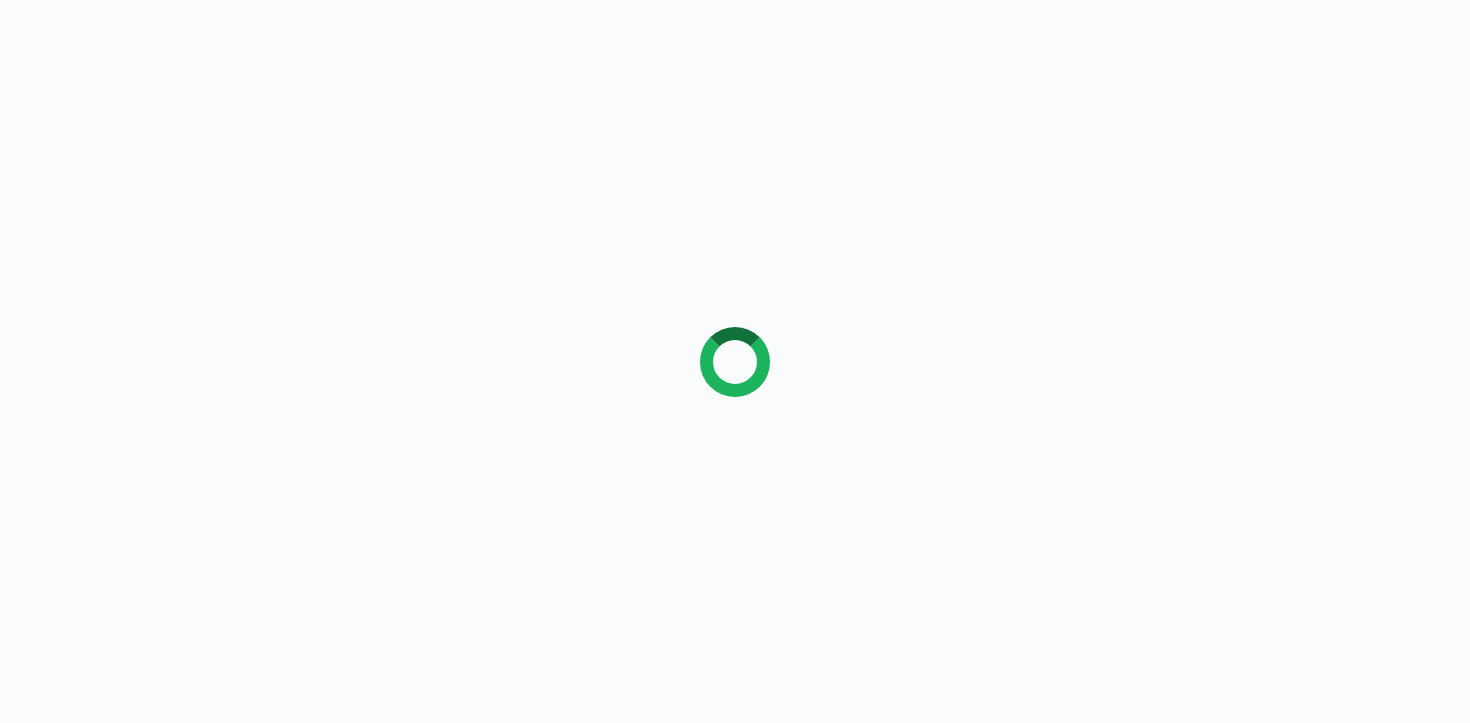 scroll, scrollTop: 0, scrollLeft: 0, axis: both 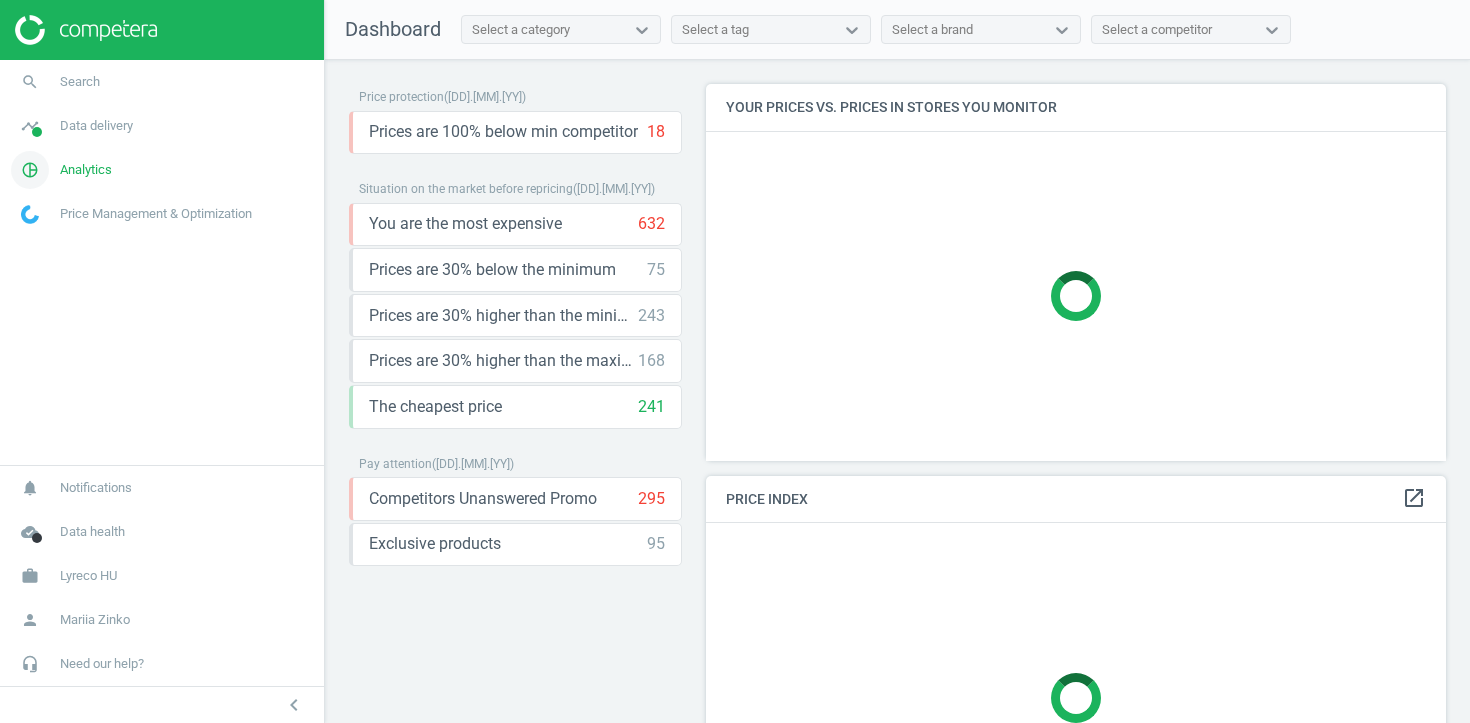 click on "Analytics" at bounding box center (86, 170) 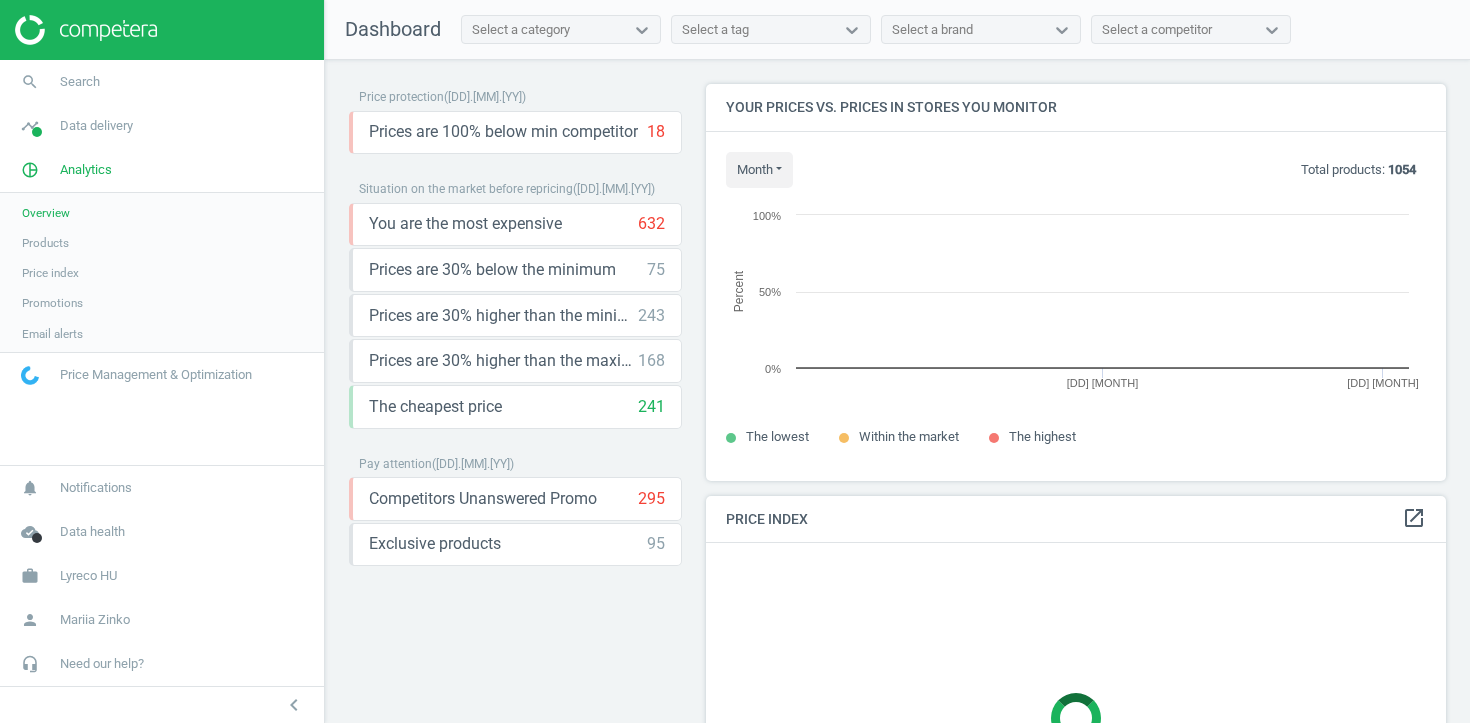 scroll, scrollTop: 10, scrollLeft: 10, axis: both 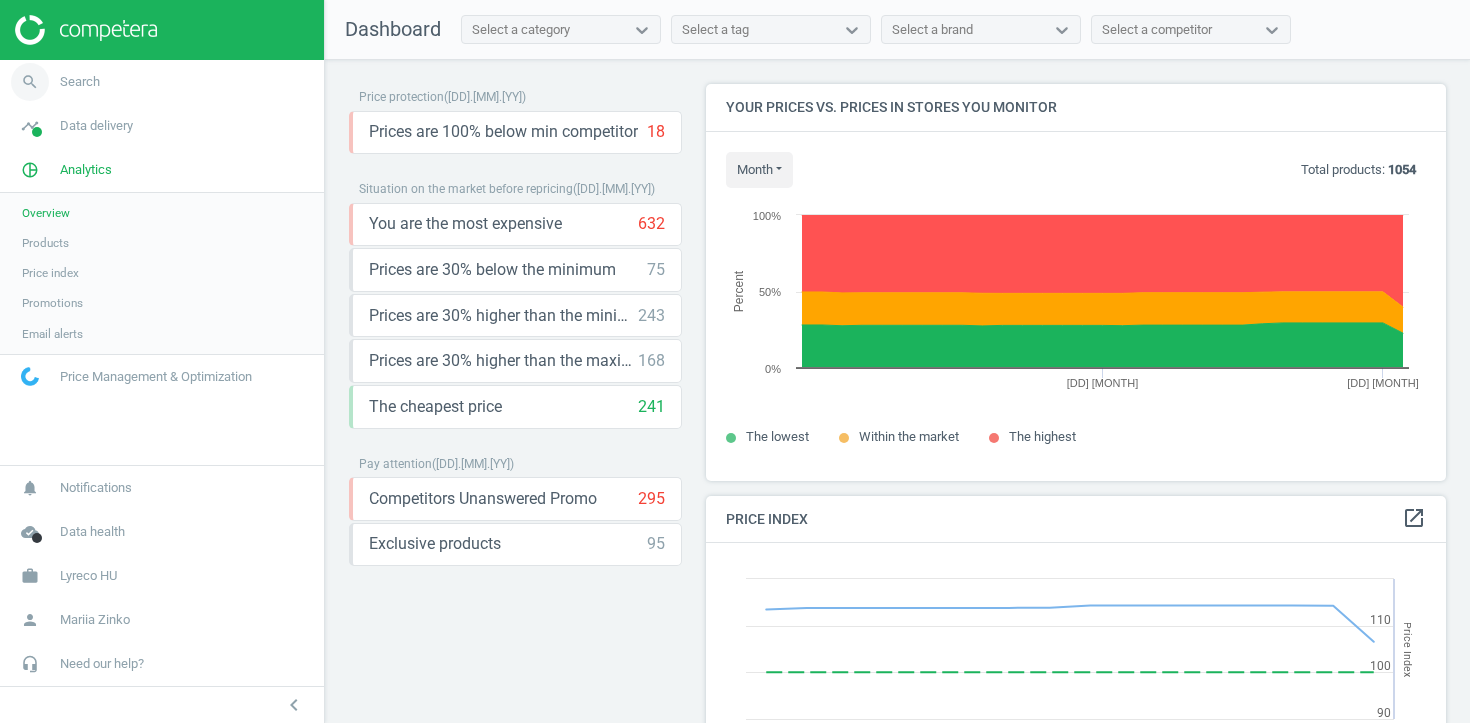 click on "search Search" at bounding box center [162, 82] 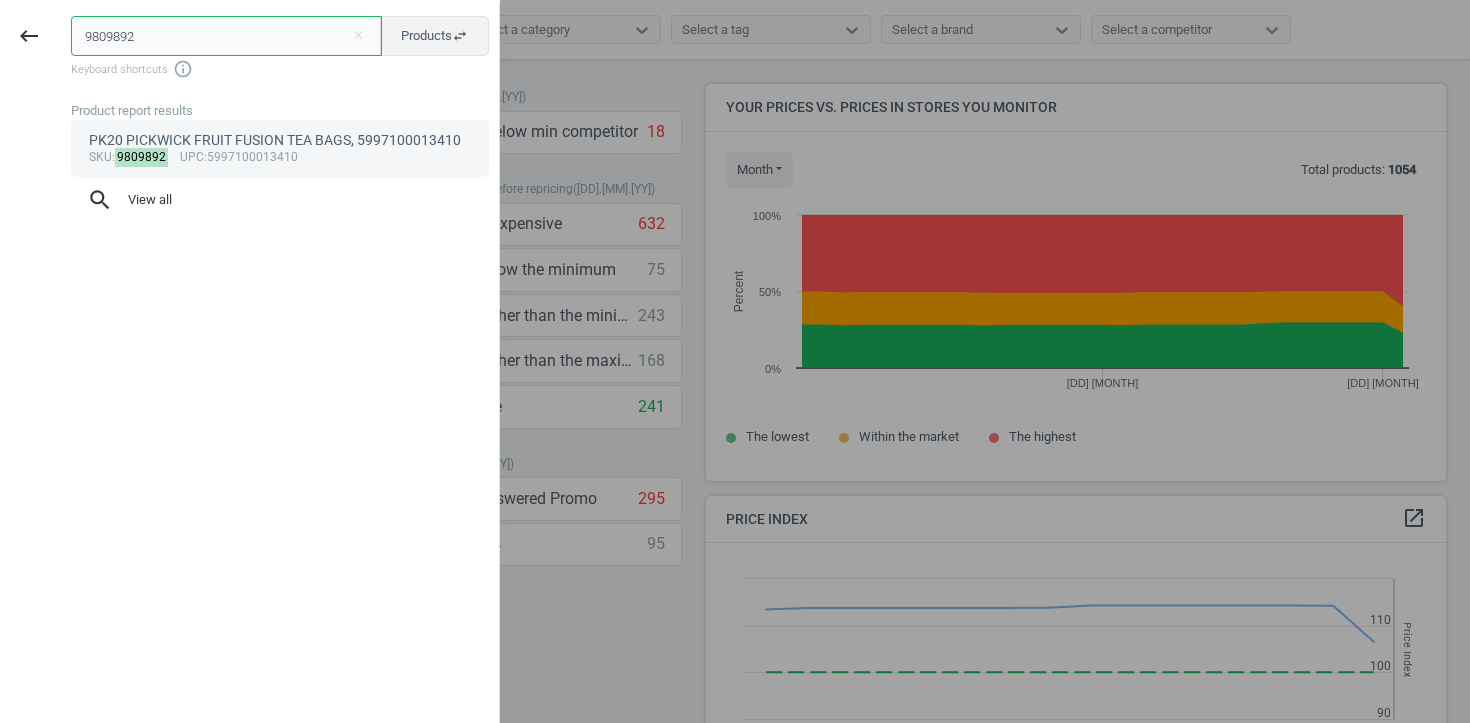 type on "9809892" 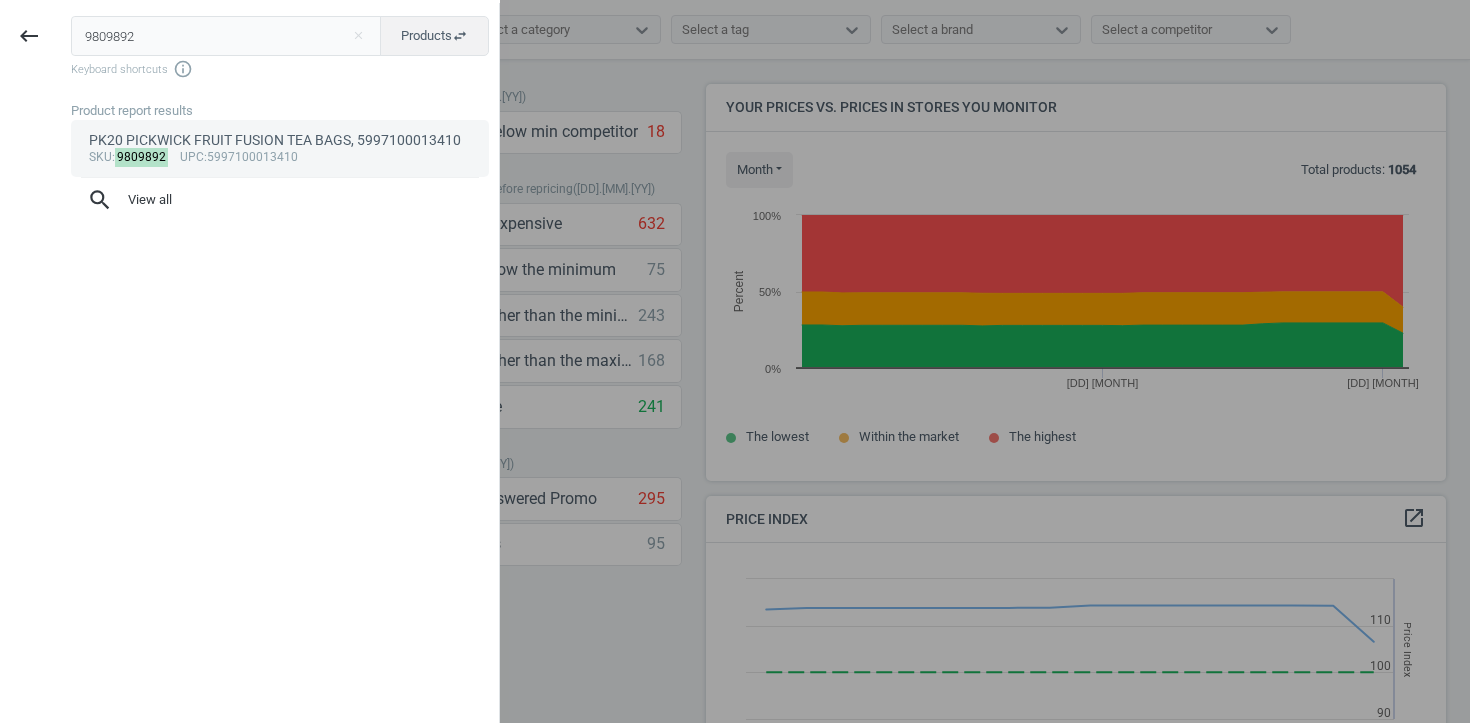 click on "PK20 PICKWICK FRUIT FUSION TEA BAGS, 5997100013410" at bounding box center (280, 140) 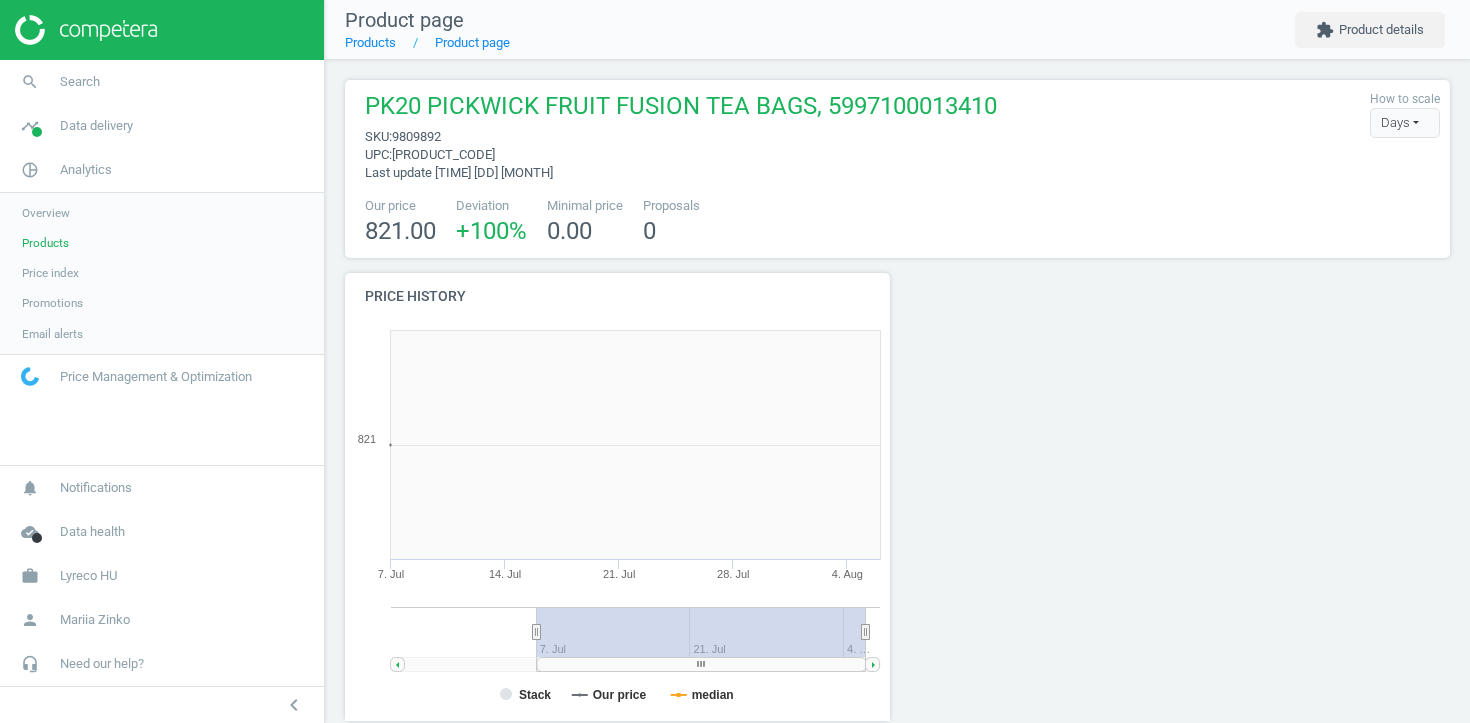 scroll, scrollTop: 10, scrollLeft: 10, axis: both 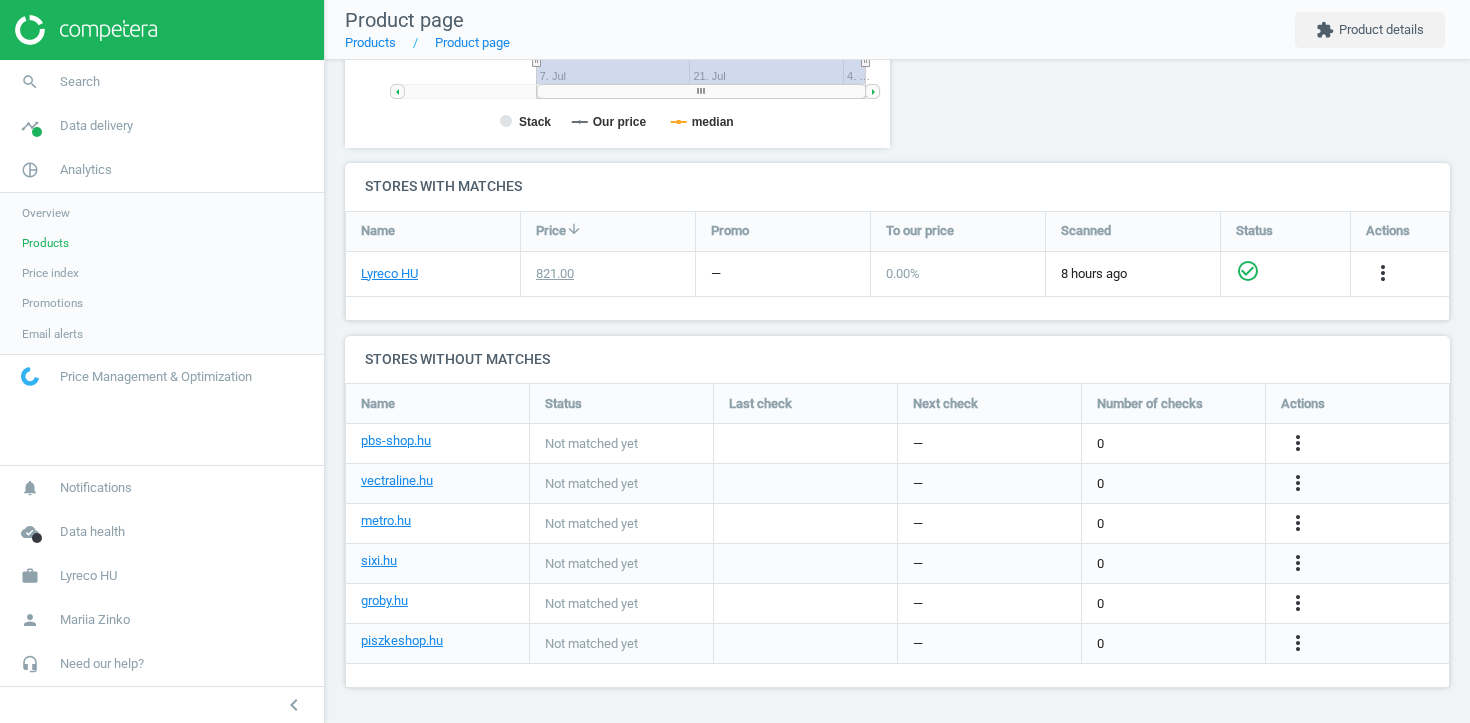 click on "Products" at bounding box center (45, 243) 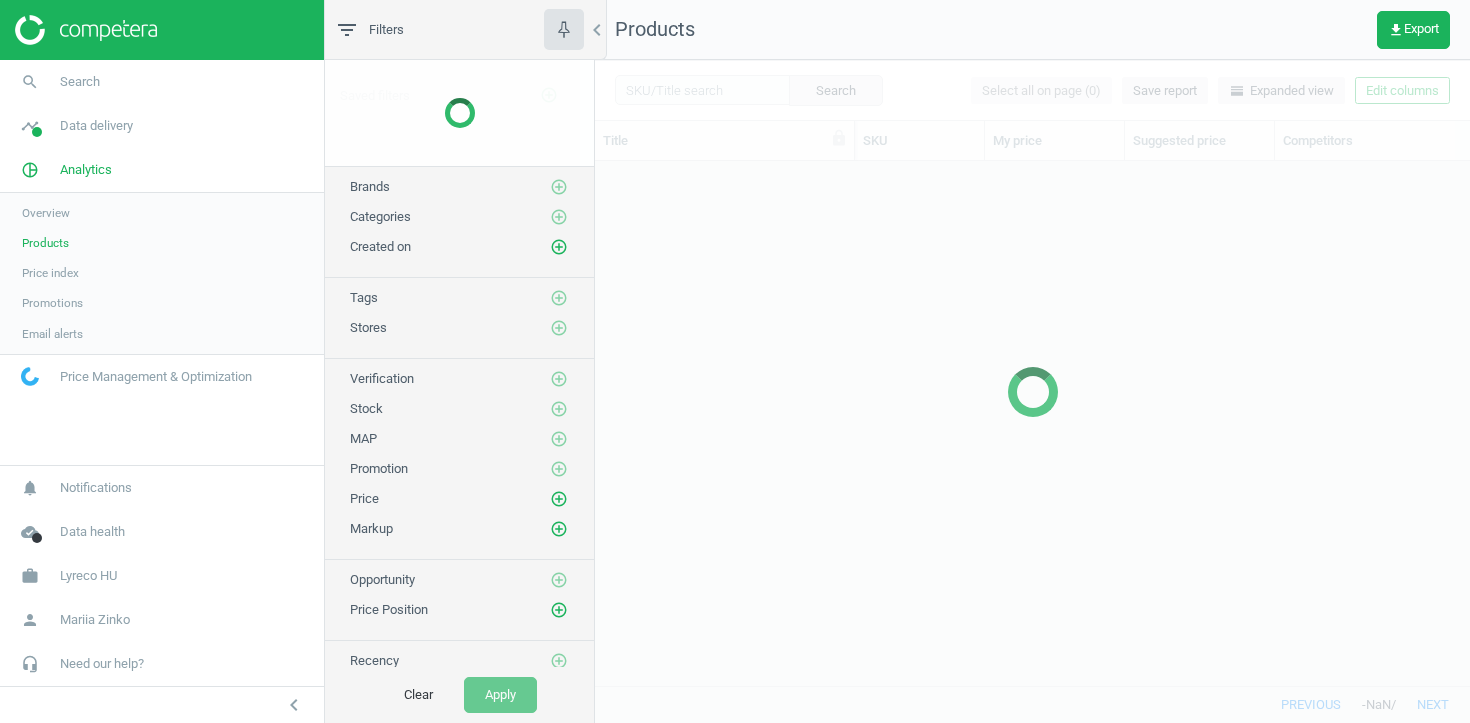 scroll, scrollTop: 1, scrollLeft: 1, axis: both 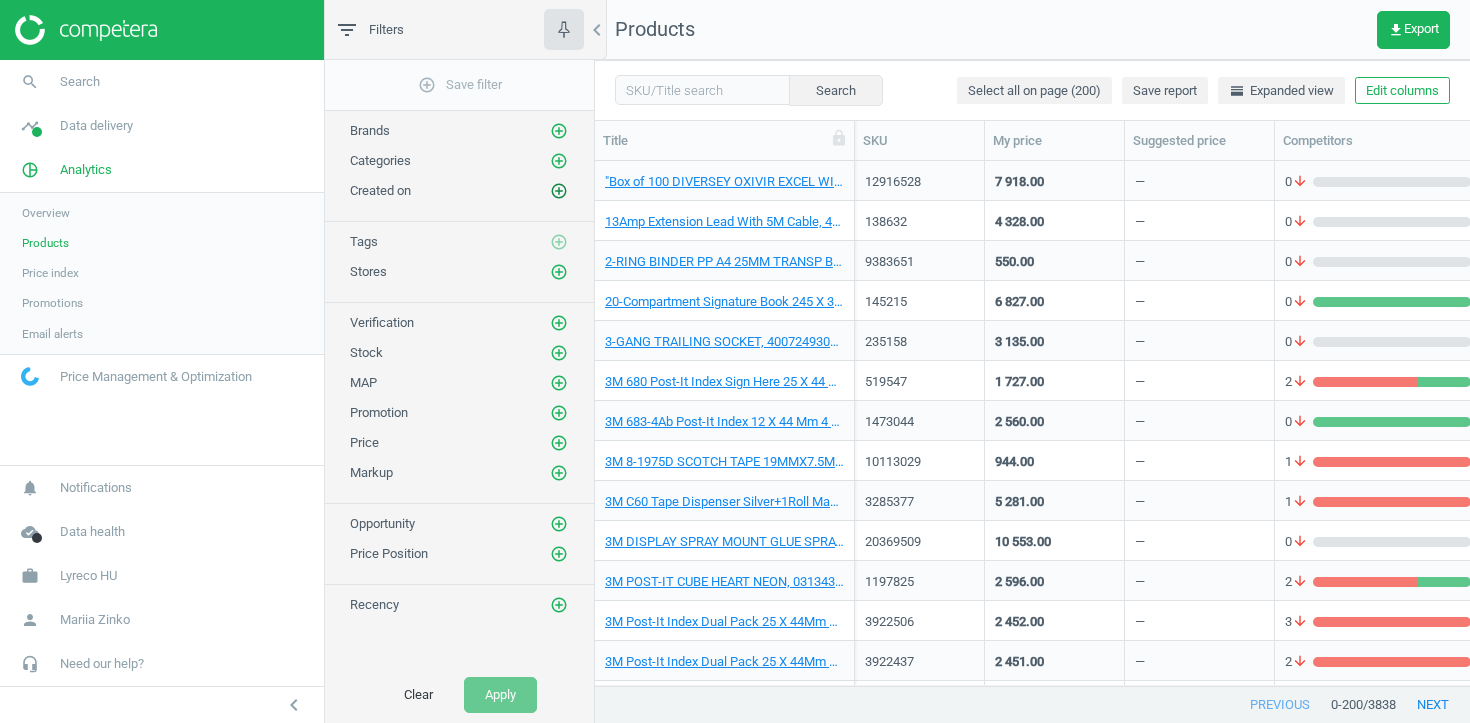 click on "add_circle_outline" at bounding box center (559, 191) 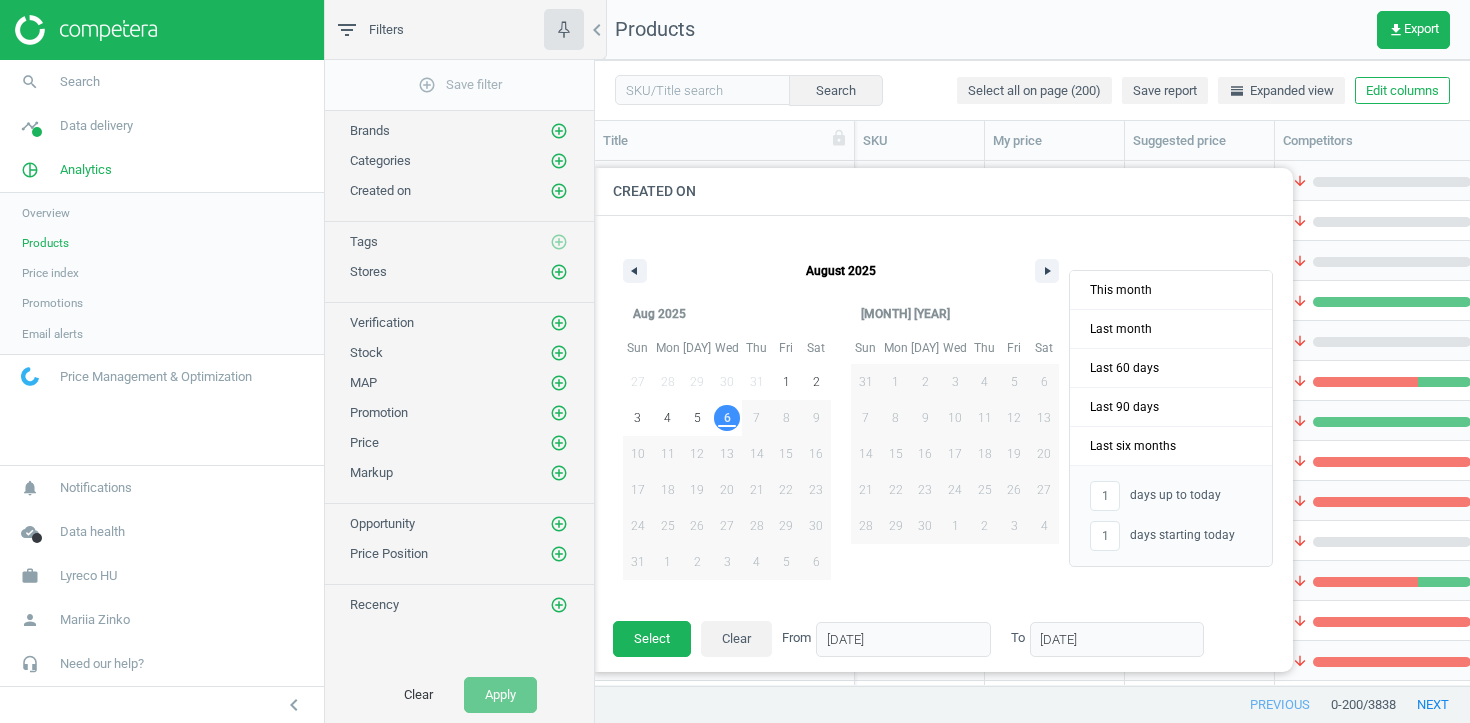 click at bounding box center [1330, 361] 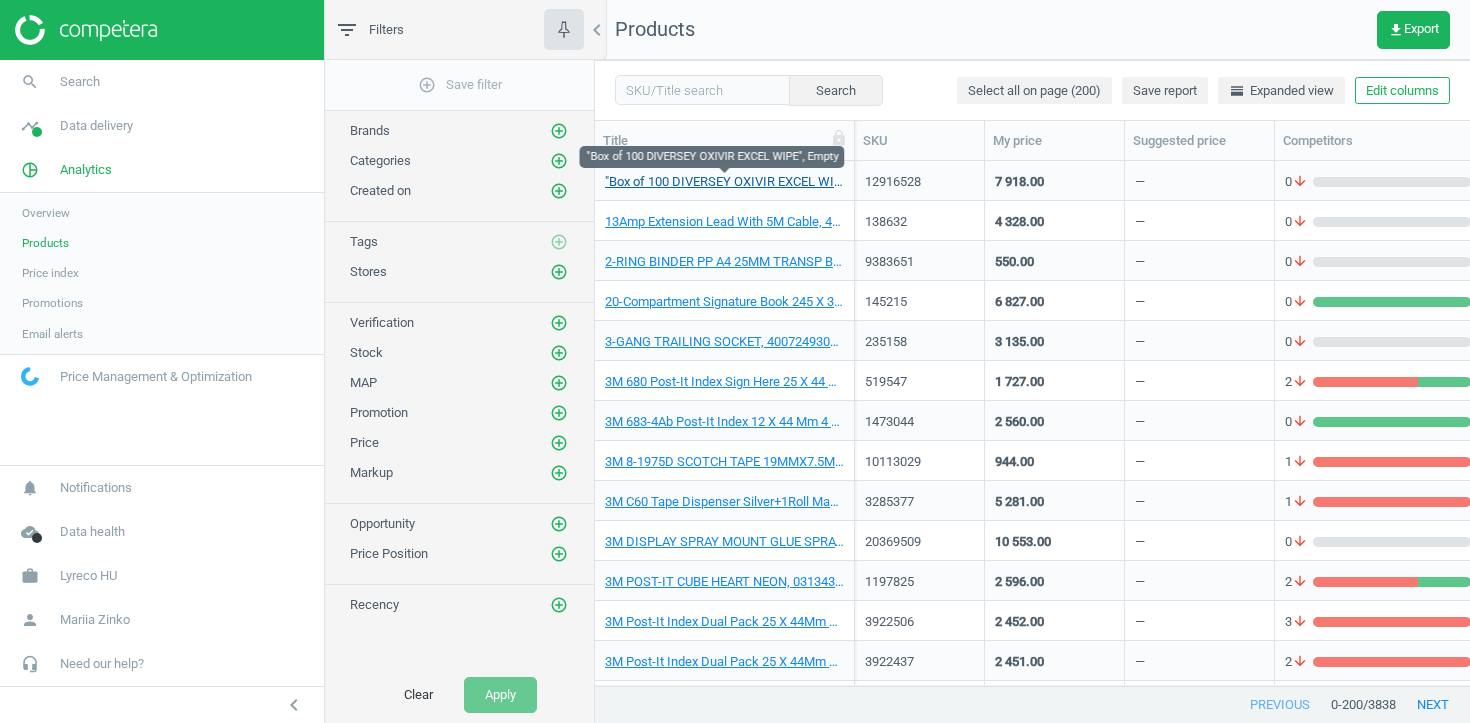 click on ""Box of 100 DIVERSEY OXIVIR EXCEL WIPE", Empty" at bounding box center [724, 182] 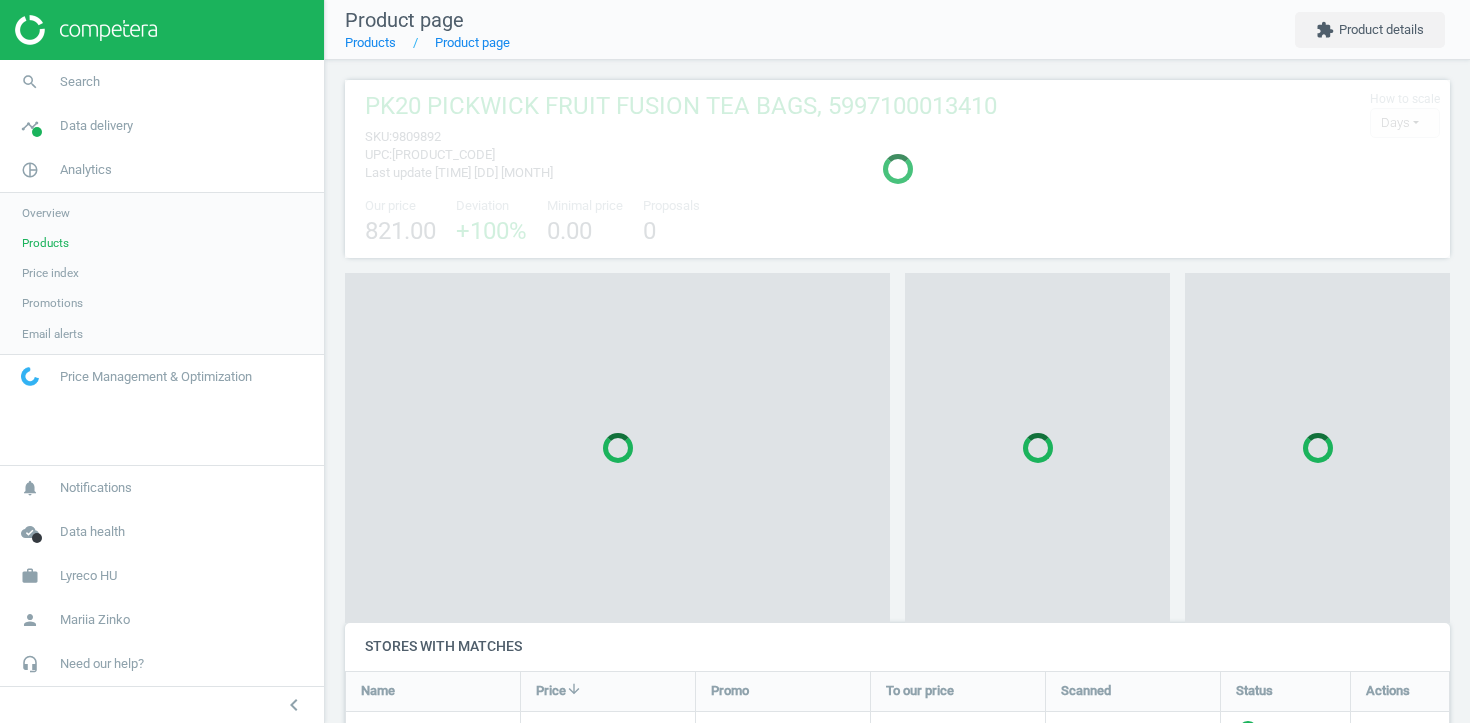 scroll, scrollTop: 10, scrollLeft: 10, axis: both 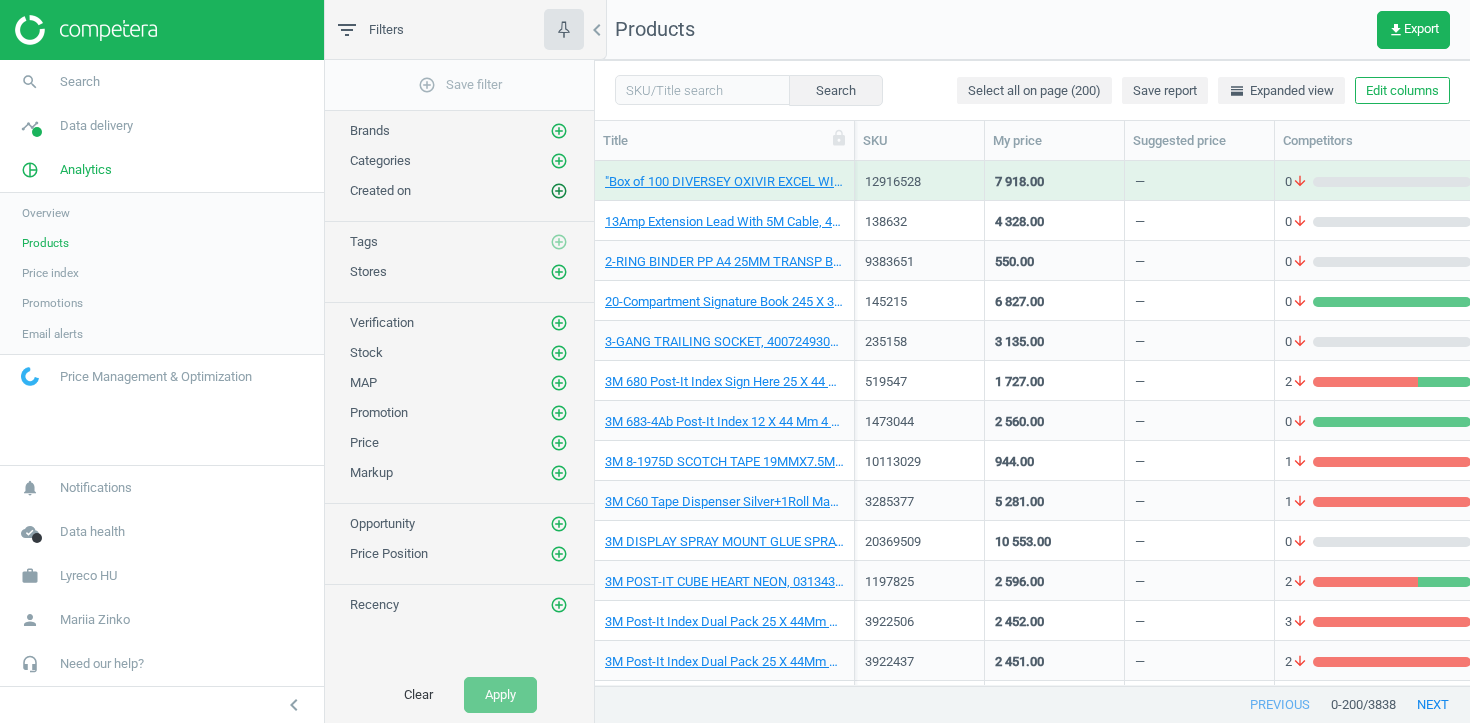 click on "add_circle_outline" at bounding box center (559, 191) 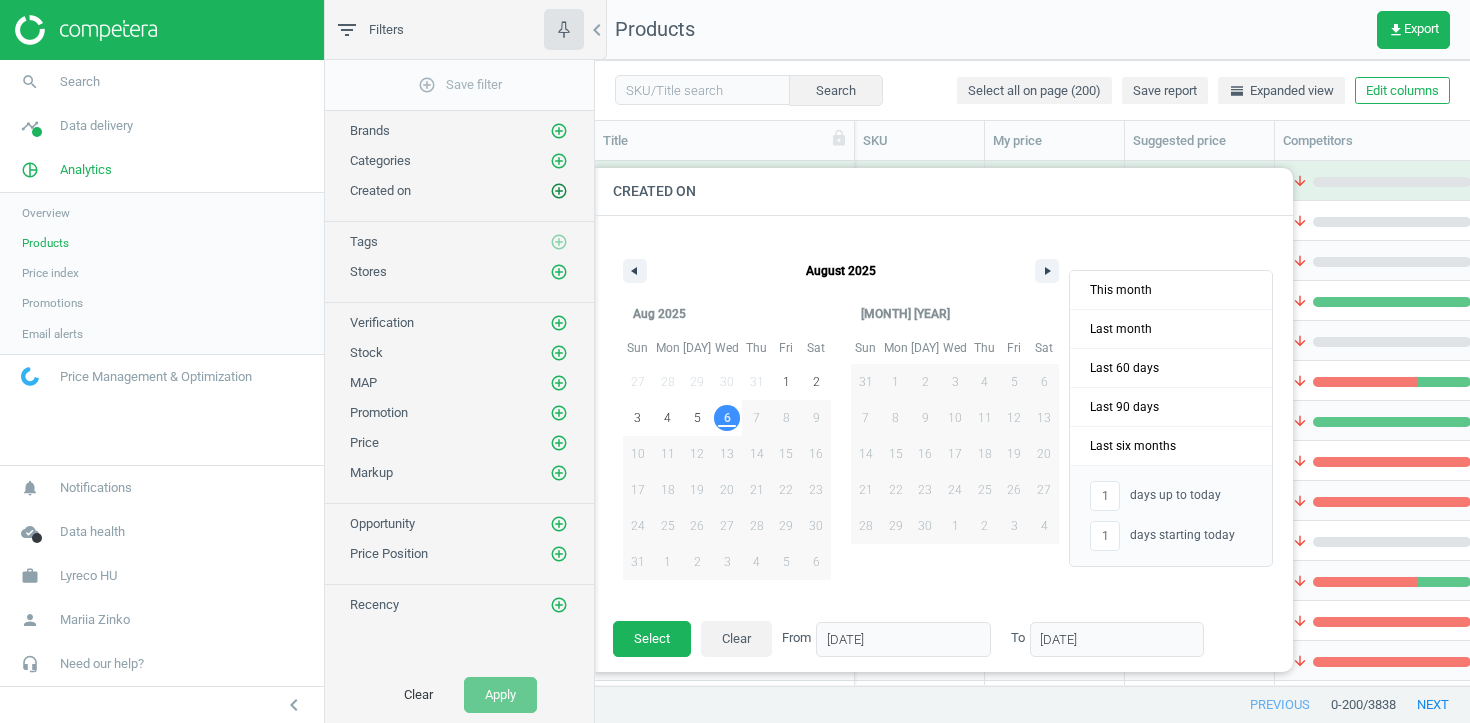 click on "add_circle_outline" at bounding box center (559, 191) 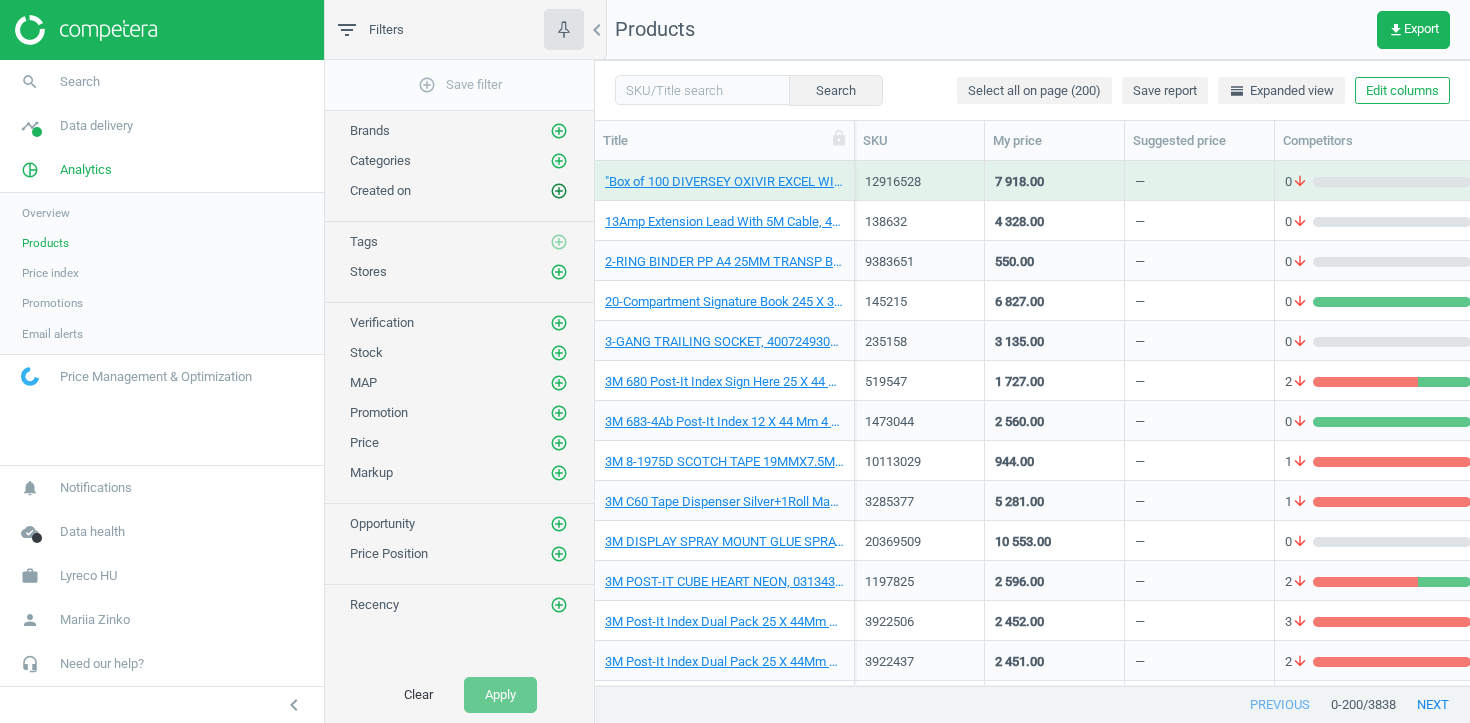 click on "add_circle_outline" at bounding box center [559, 191] 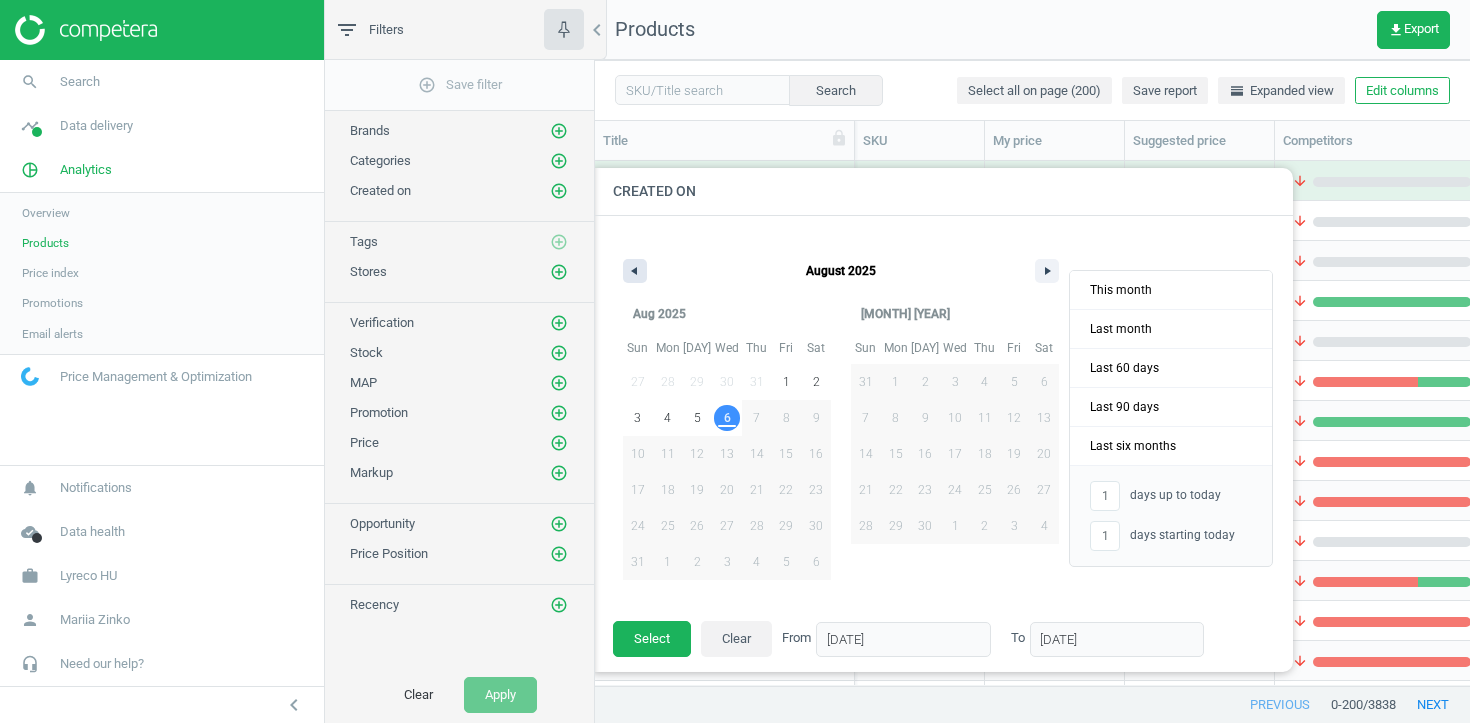 click at bounding box center (635, 271) 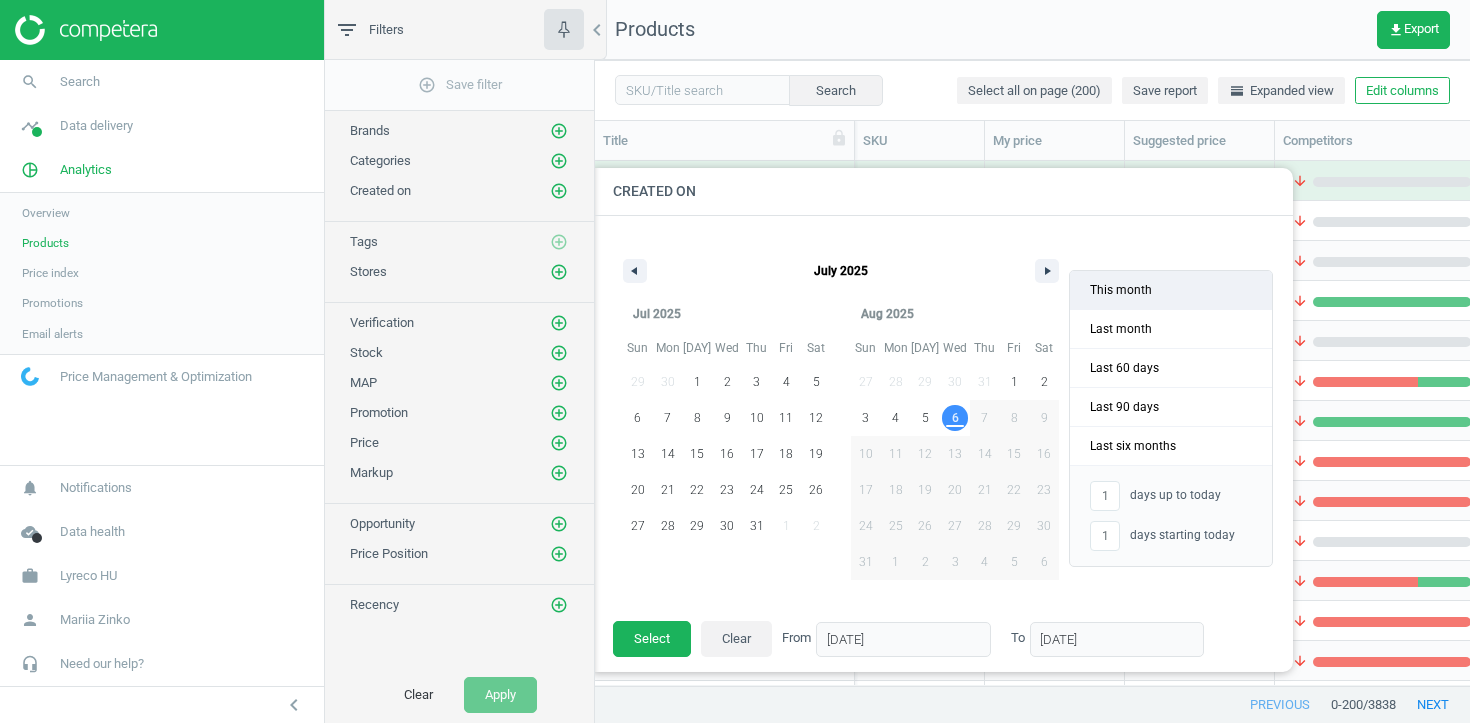 click on "This month" at bounding box center (1171, 290) 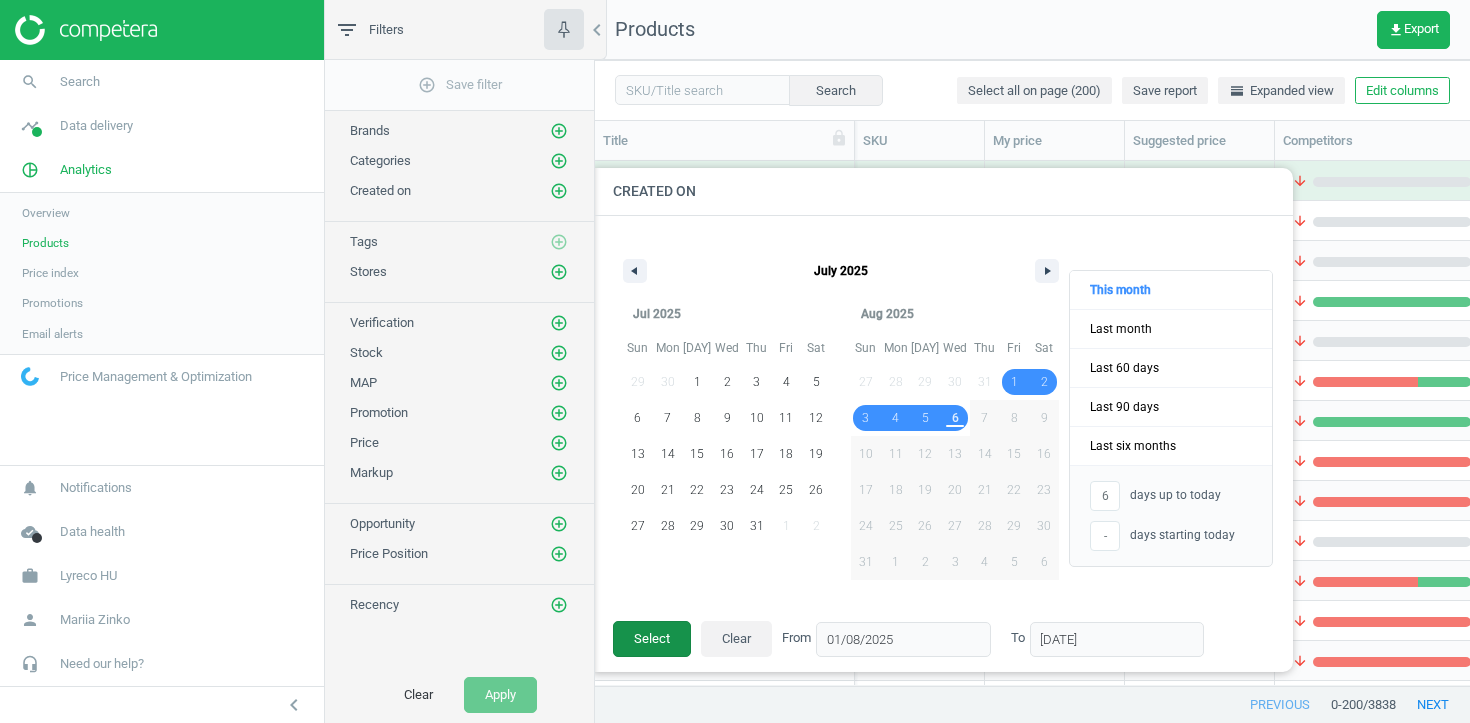 click on "Select" at bounding box center (652, 639) 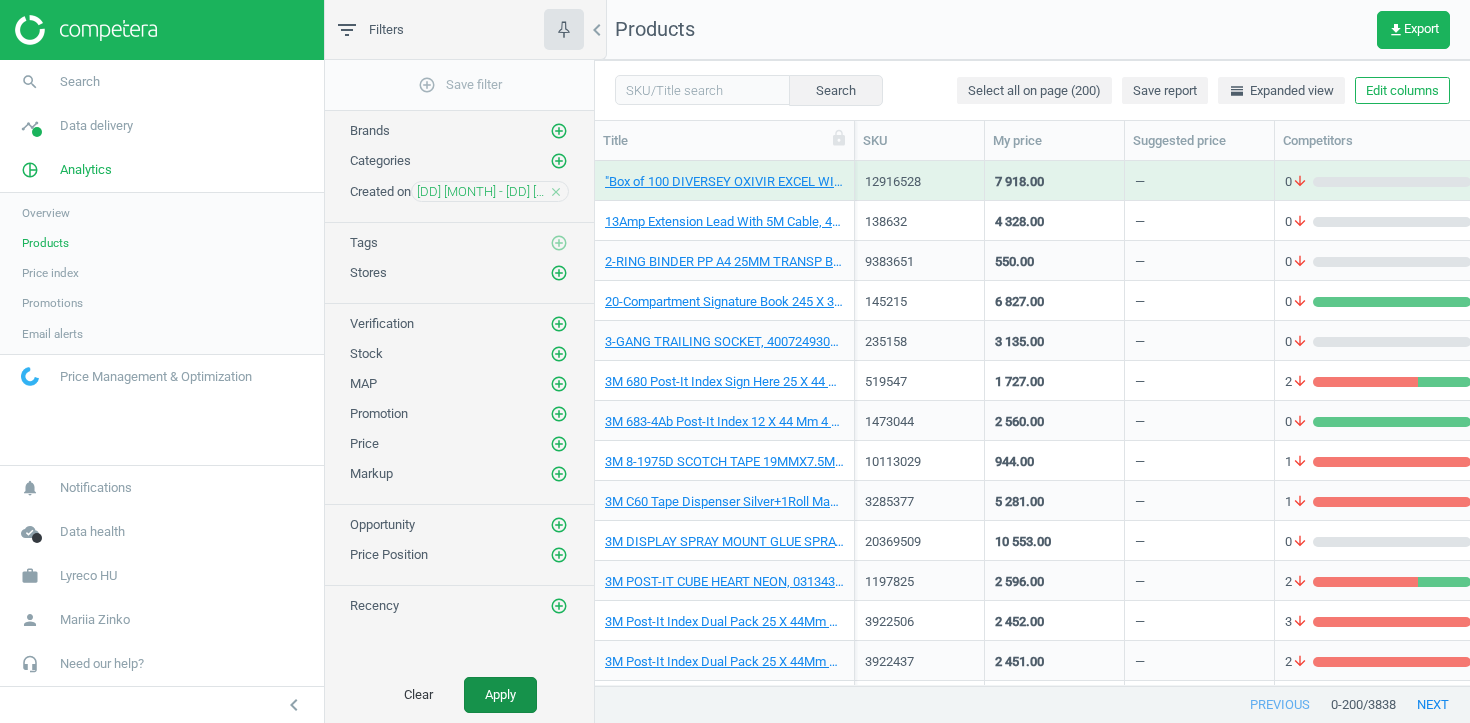 click on "Apply" at bounding box center (500, 695) 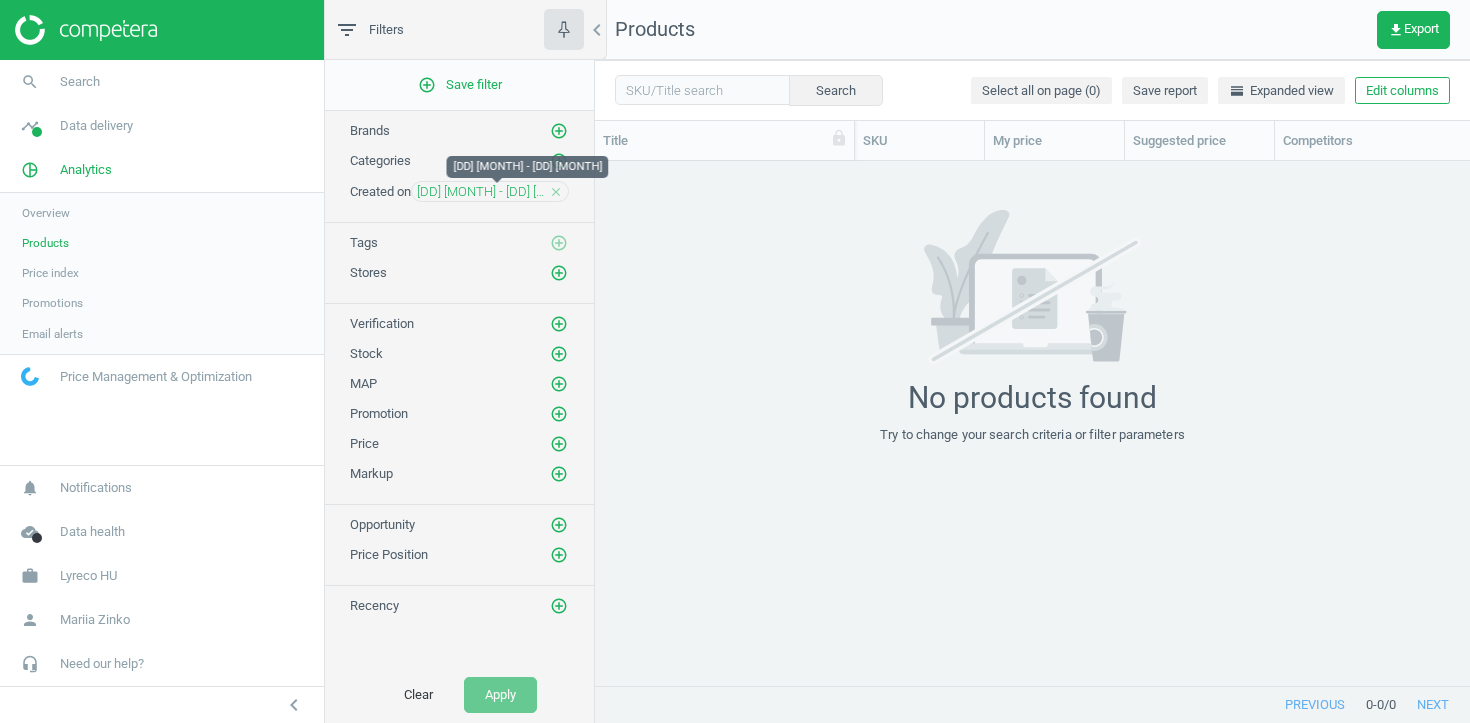 click on "[DD] [MONTH] - [DD] [MONTH]" at bounding box center (480, 192) 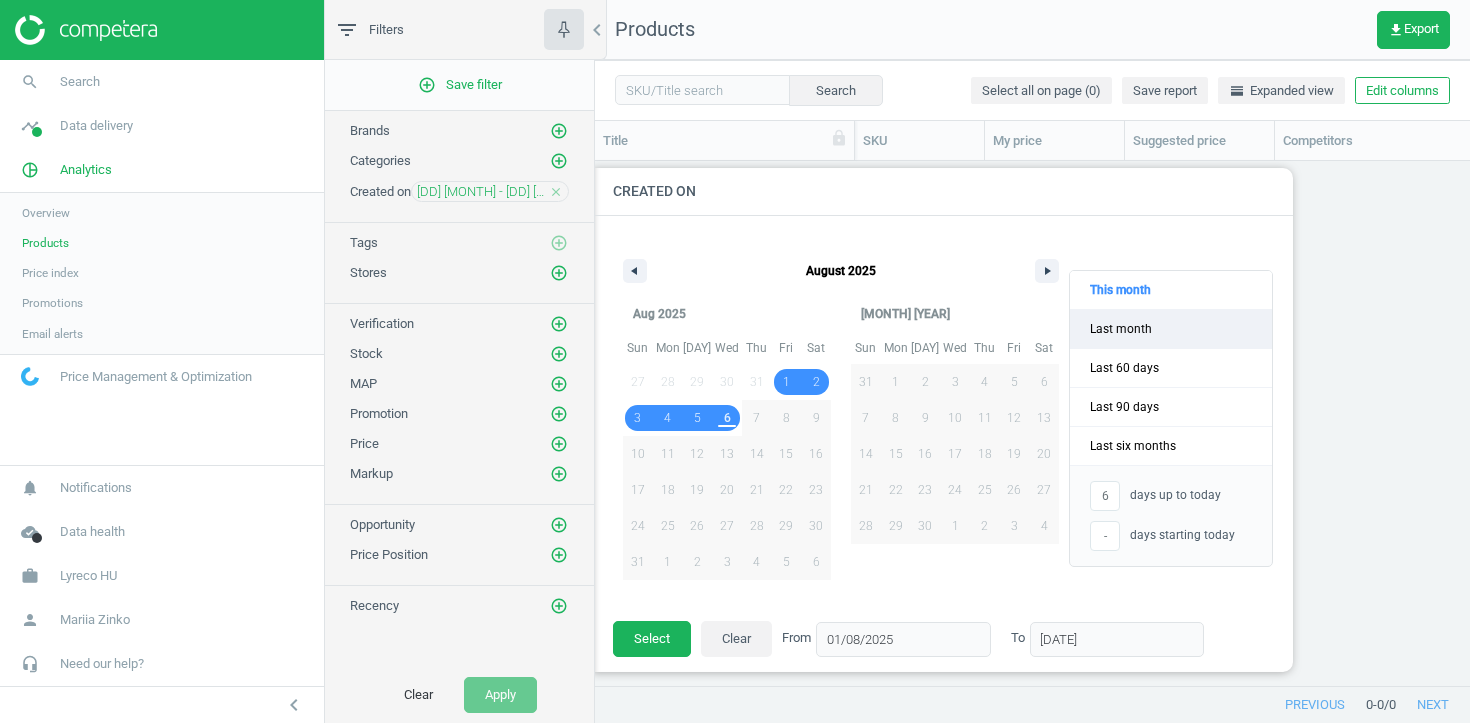 click on "Last month" at bounding box center [1171, 329] 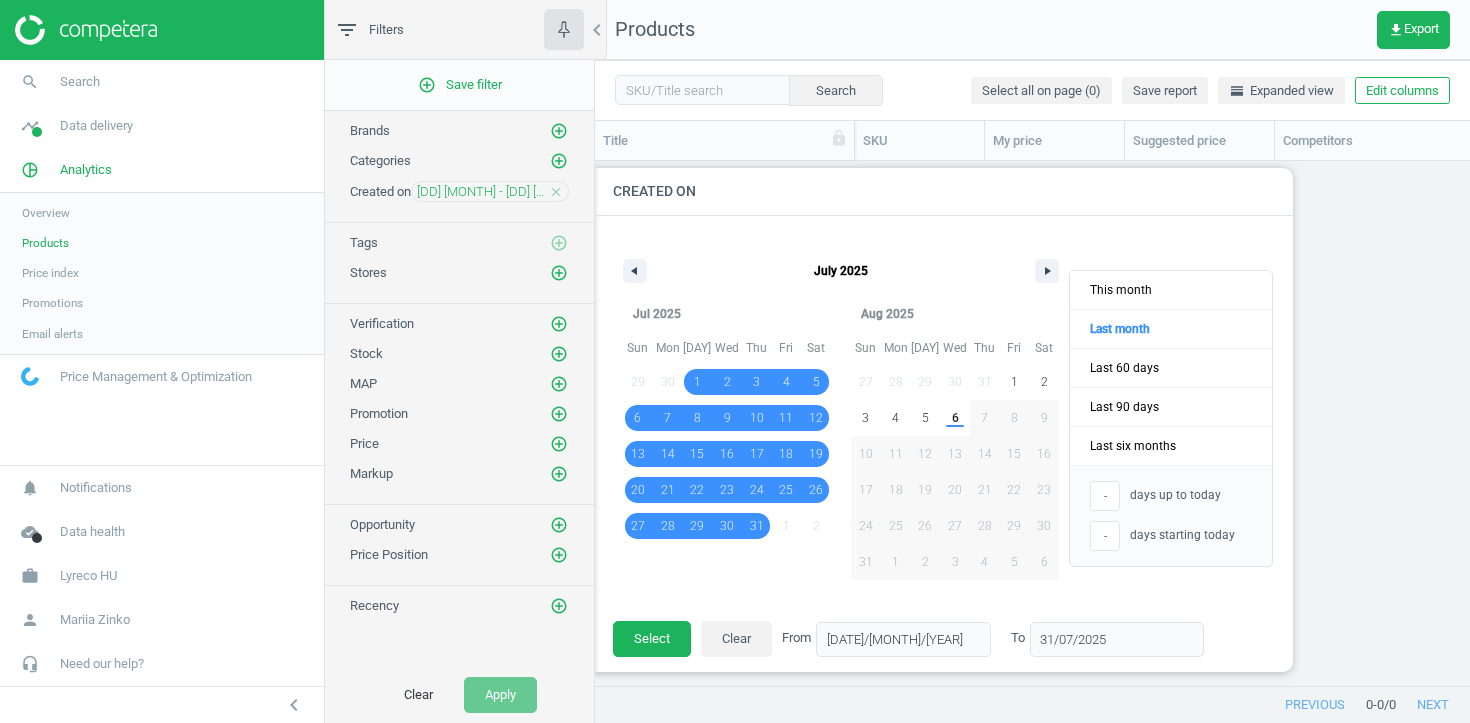 click on "July   [YEAR] Jul [YEAR] Sun Mon Tue Wed Thu Fri Sat 29 30 1 2 3 4 5 6 7 8 9 10 11 12 13 14 15 16 17 18 19 20 21 22 23 24 25 26 27 28 29 30 31 1 2 Aug [YEAR] Sun Mon Tue Wed Thu Fri Sat 27 28 29 30 31 1 2 3 4 5 6 7 8 9 10 11 12 13 14 15 16 17 18 19 20 21 22 23 24 25 26 27 28 29 30 31 1 2 3 4 5 6 This month Last month Last 60 days Last 90 days Last six months - days up to today - days starting today" at bounding box center [943, 418] 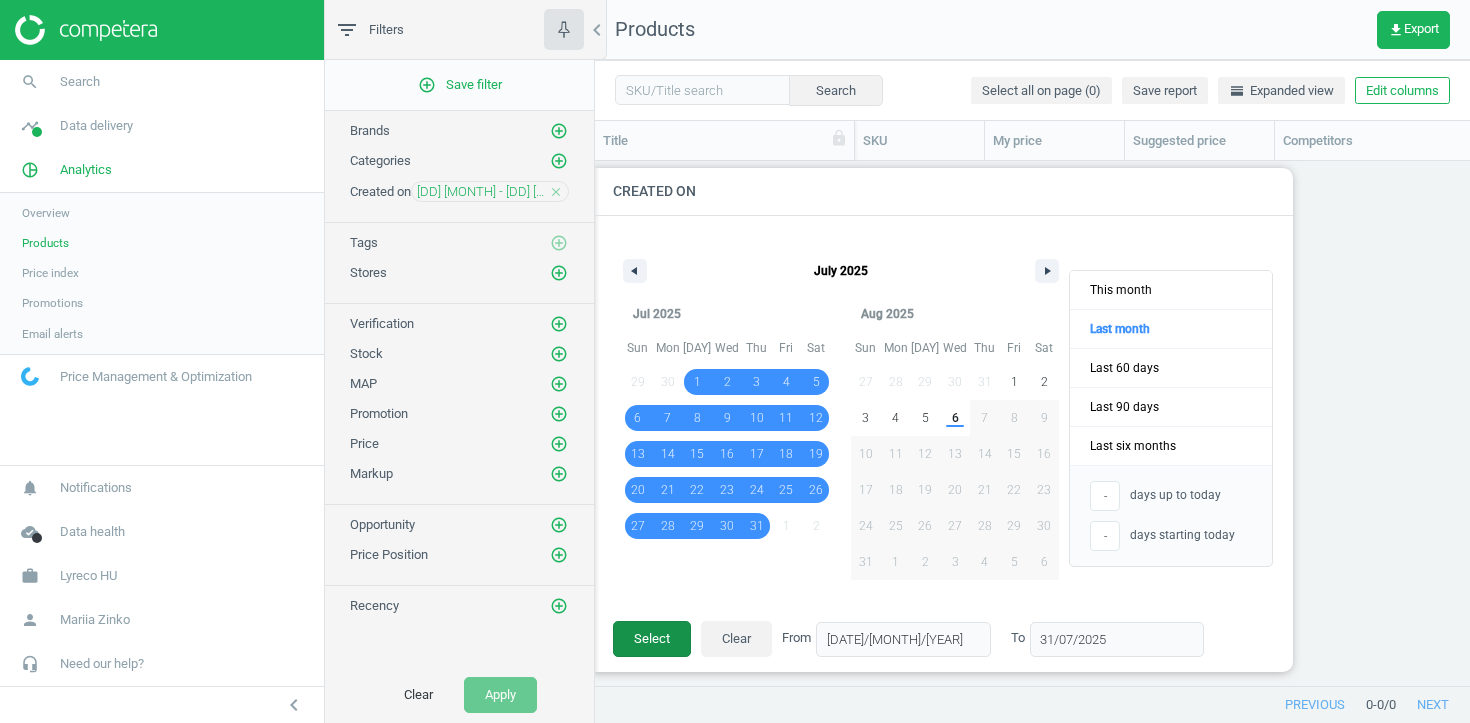 click on "Select" at bounding box center (652, 639) 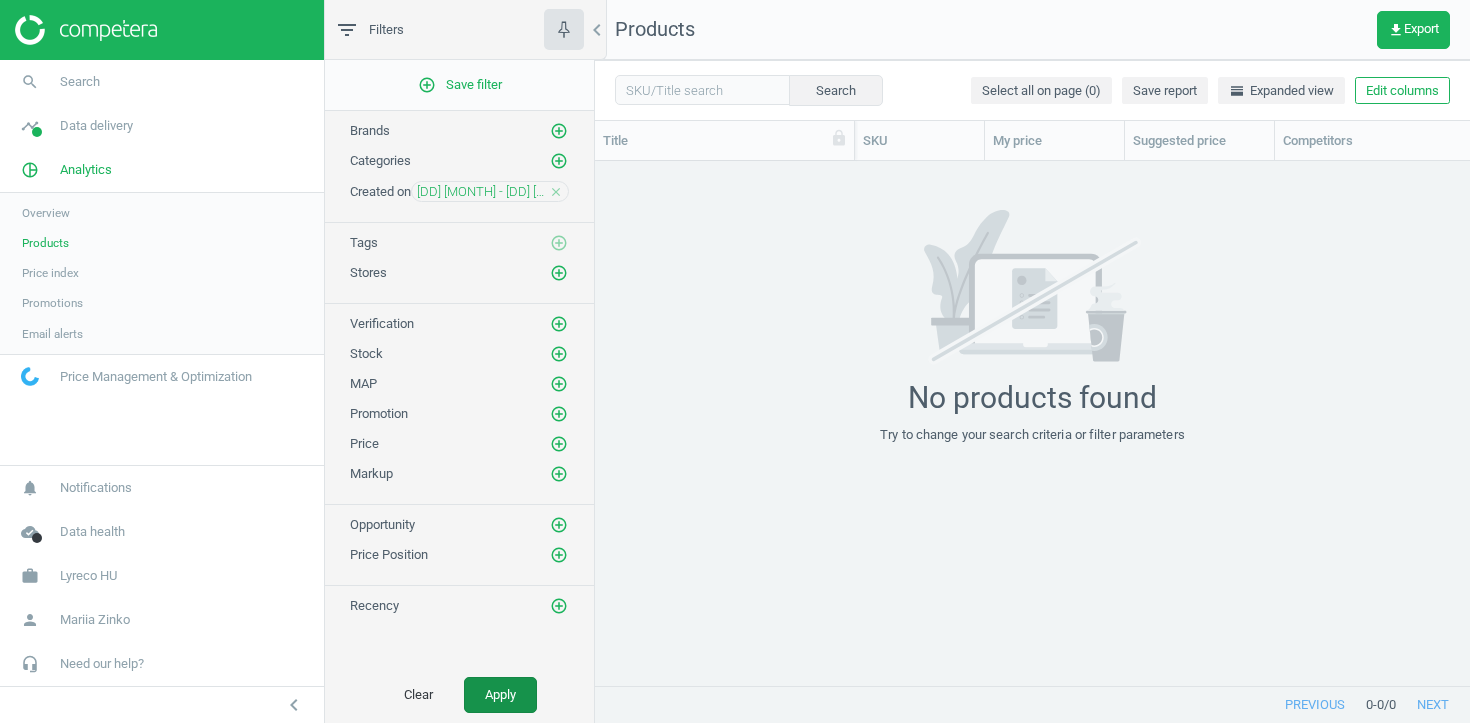 click on "Apply" at bounding box center (500, 695) 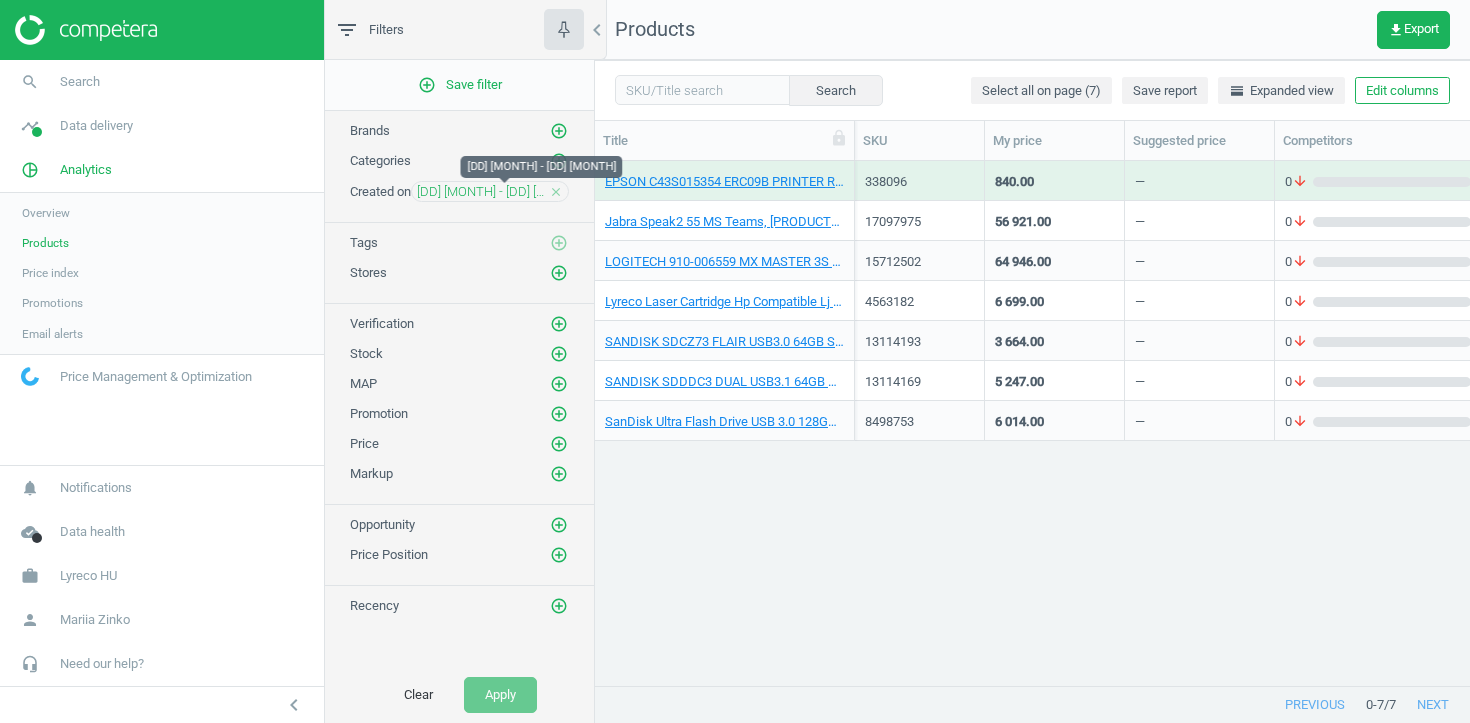 click on "[DD] [MONTH] - [DD] [MONTH]" at bounding box center [480, 192] 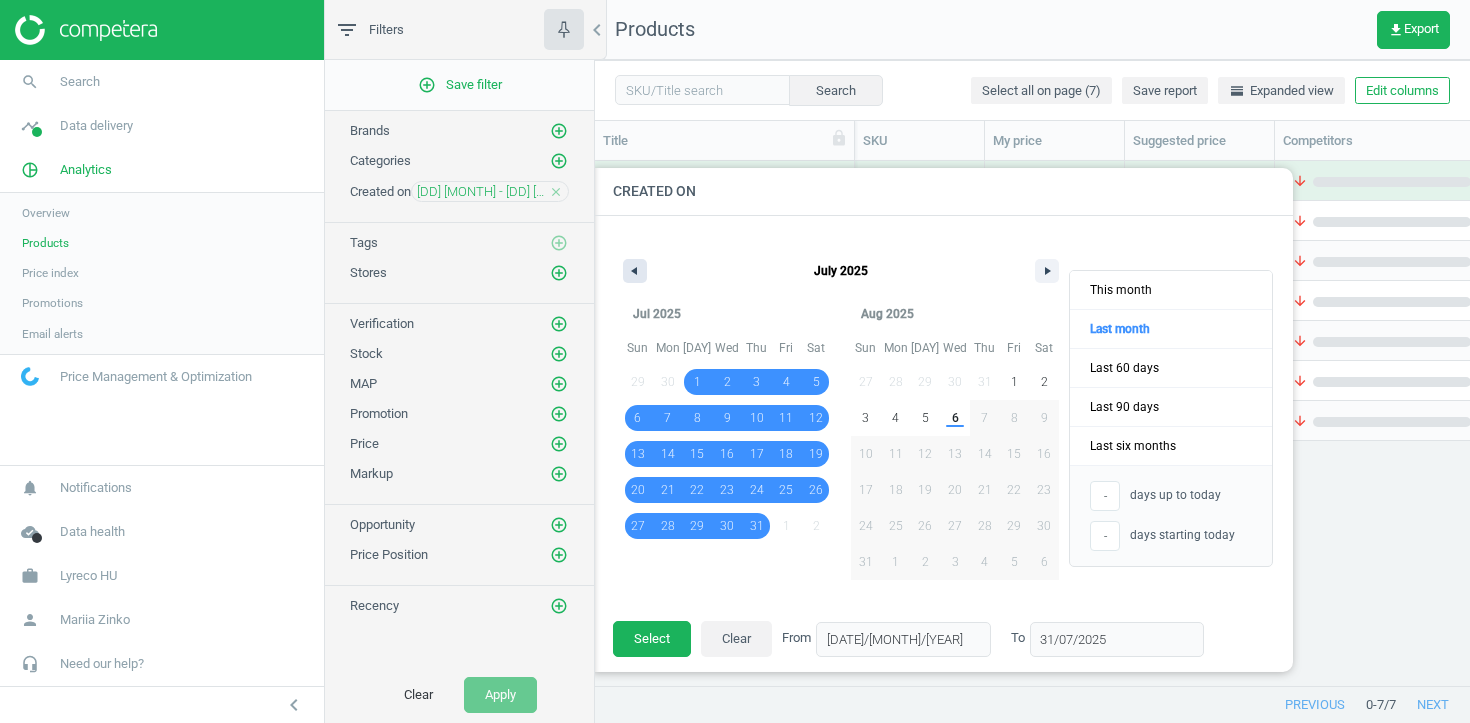 click at bounding box center [635, 271] 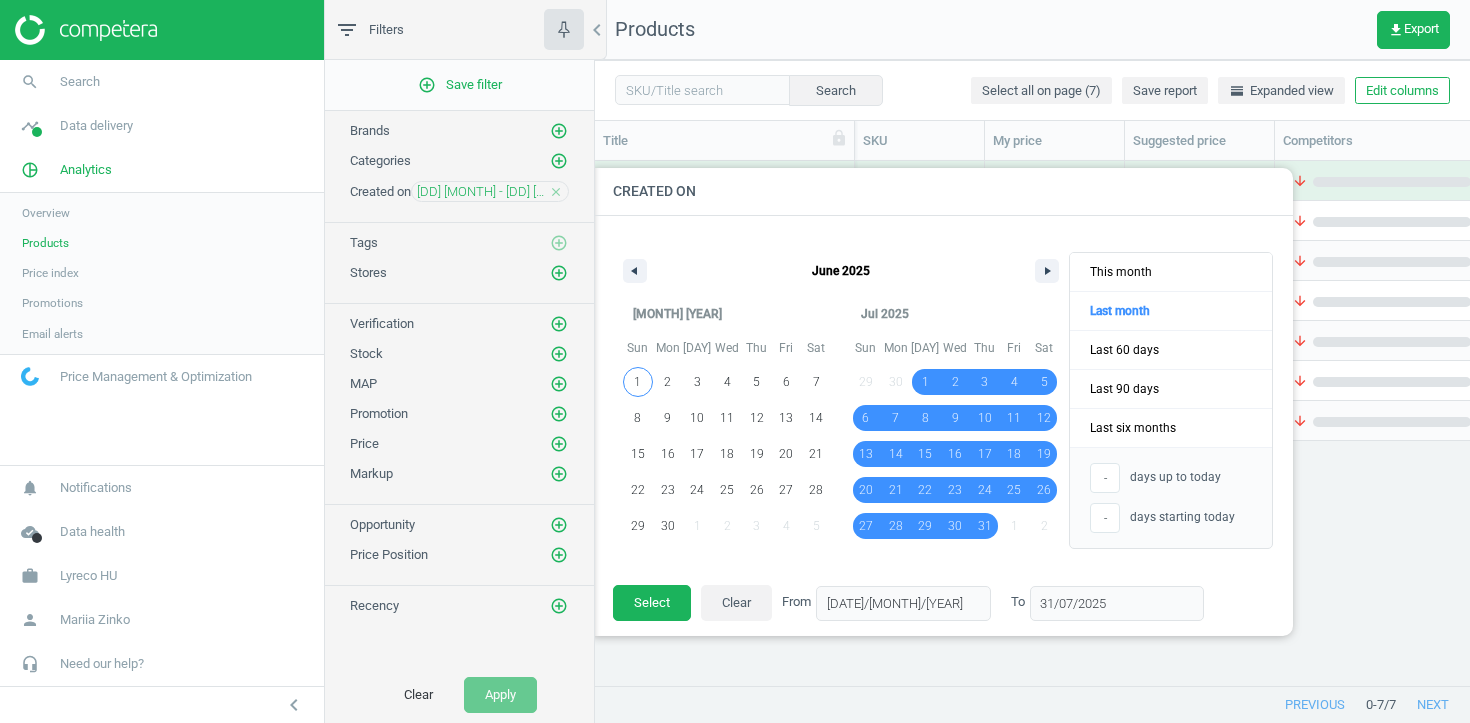 click on "1" at bounding box center [638, 382] 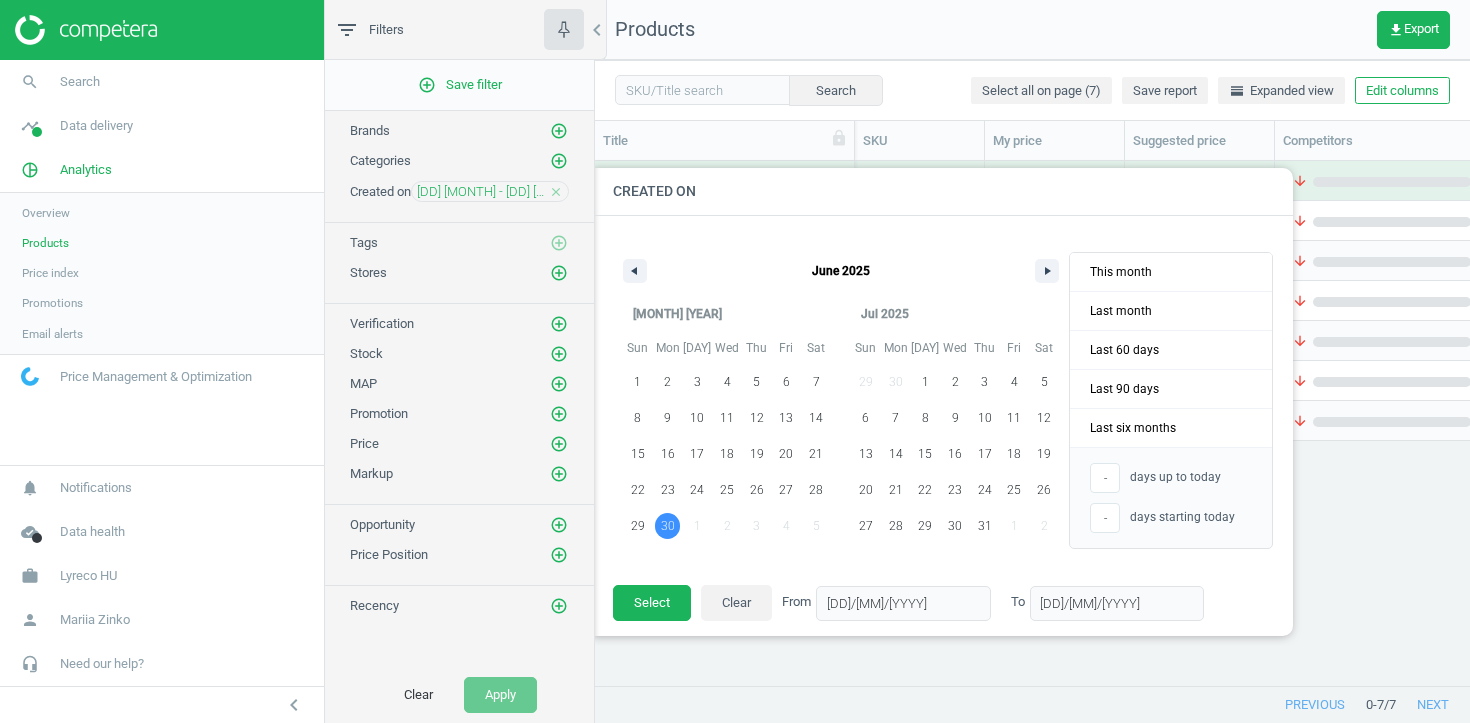 click on "30" at bounding box center [668, 526] 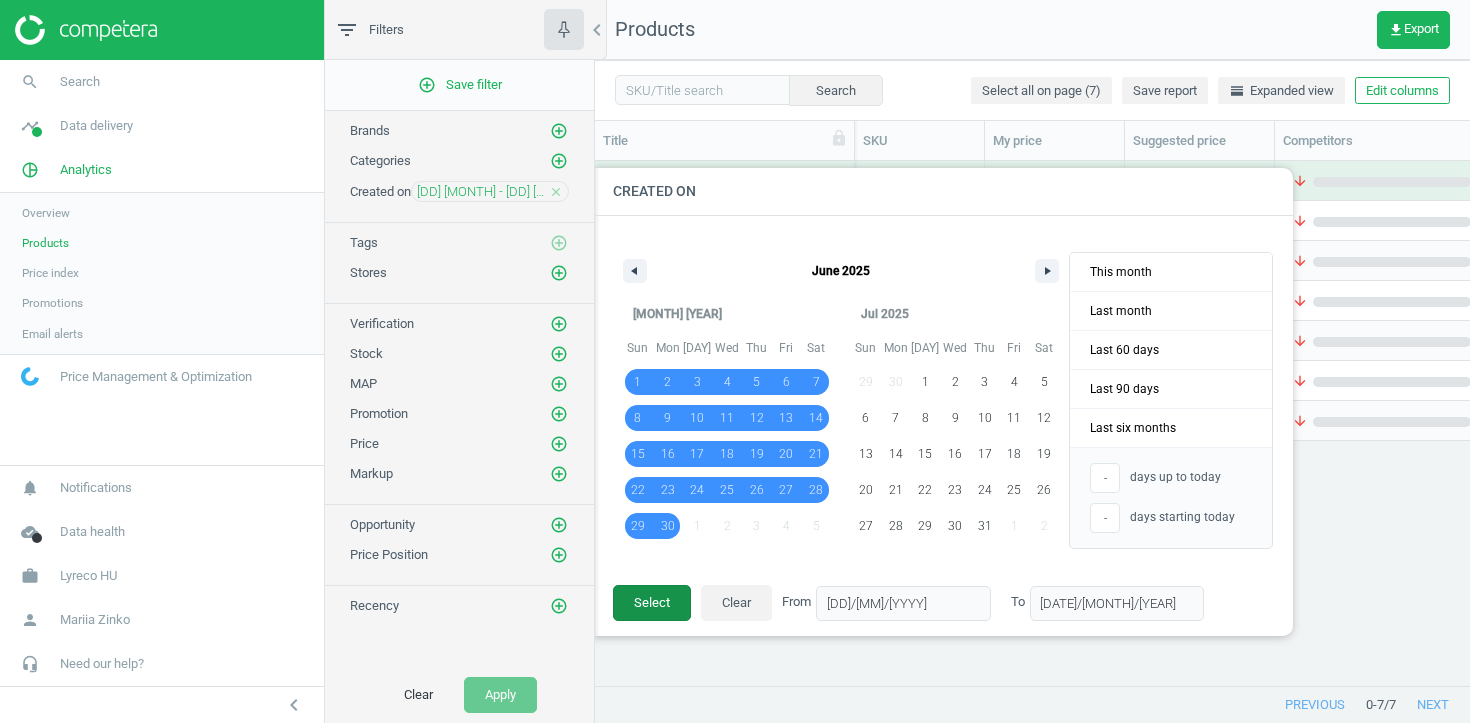 click on "Select" at bounding box center [652, 603] 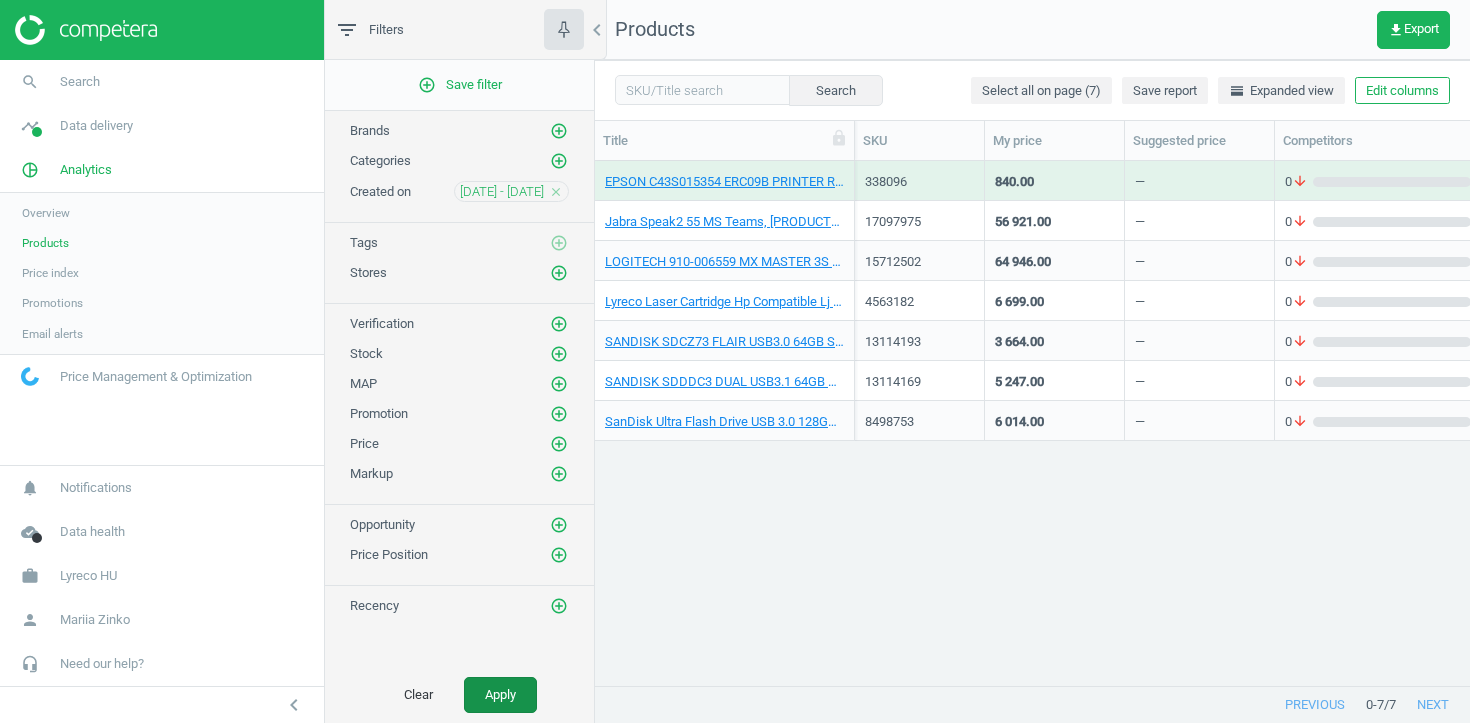 click on "Apply" at bounding box center [500, 695] 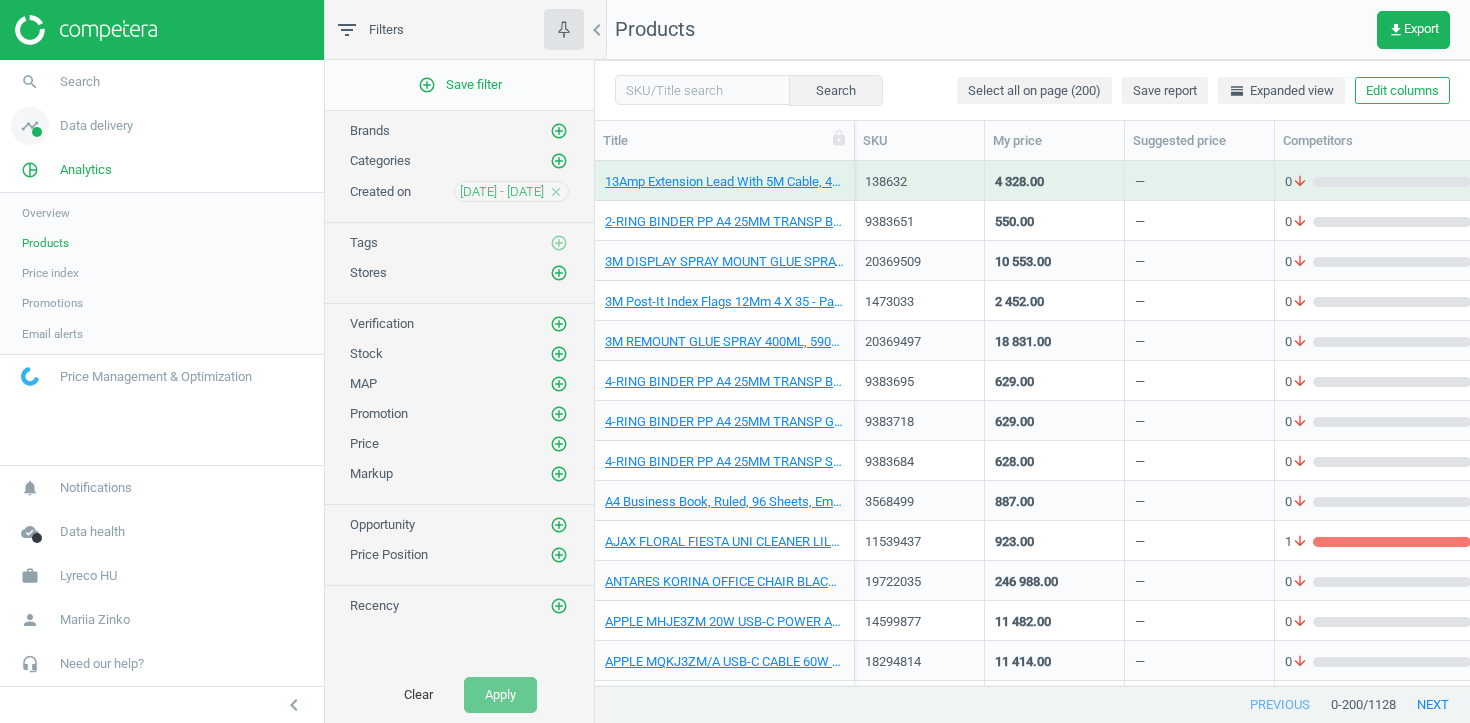 click on "Data delivery" at bounding box center (96, 126) 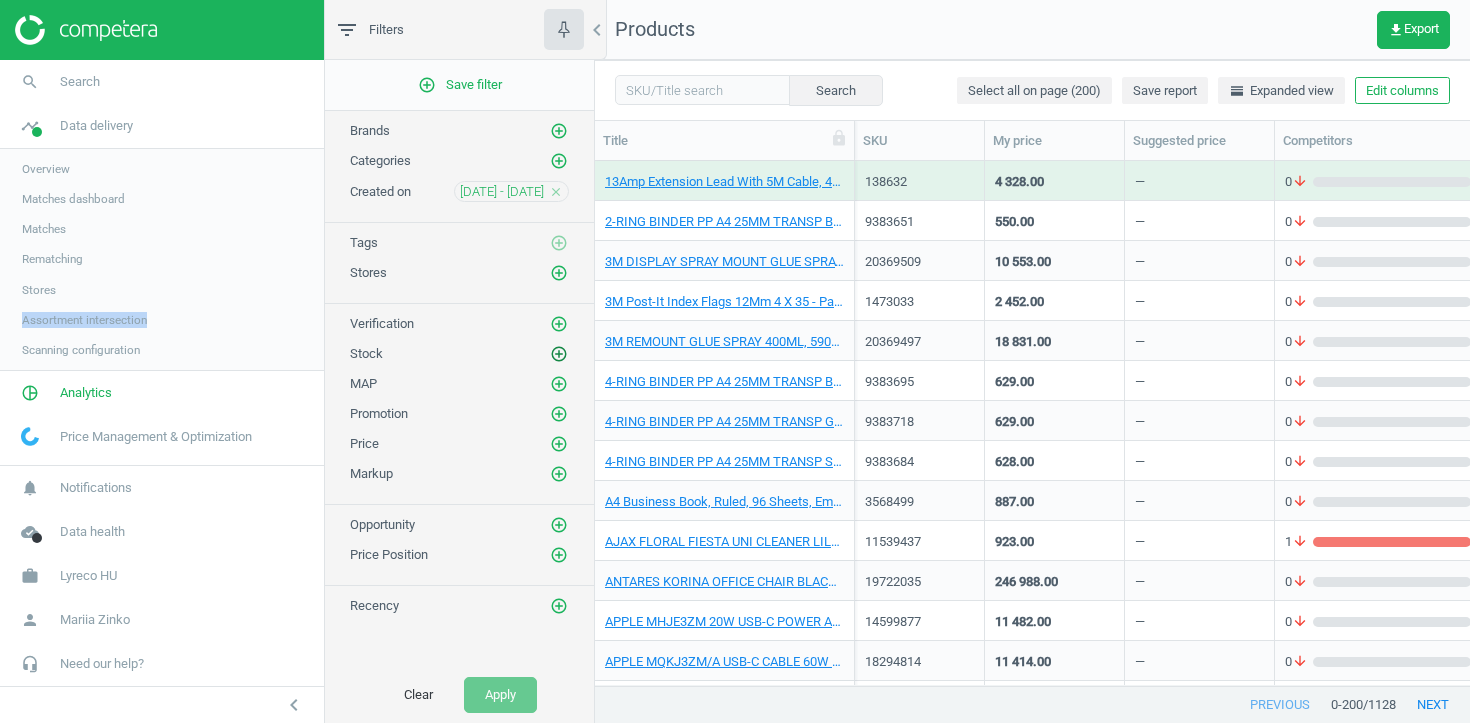click on "add_circle_outline" at bounding box center [559, 354] 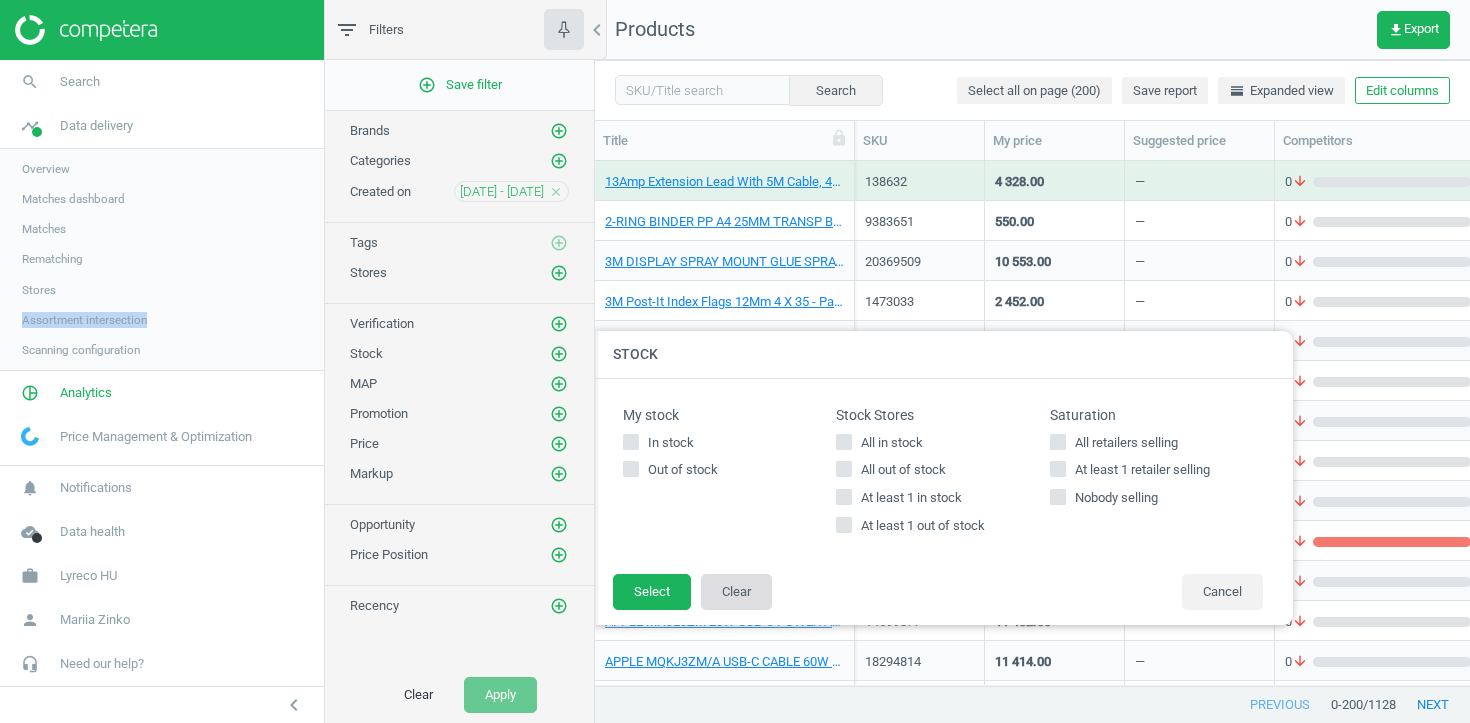 click on "Clear" at bounding box center (736, 592) 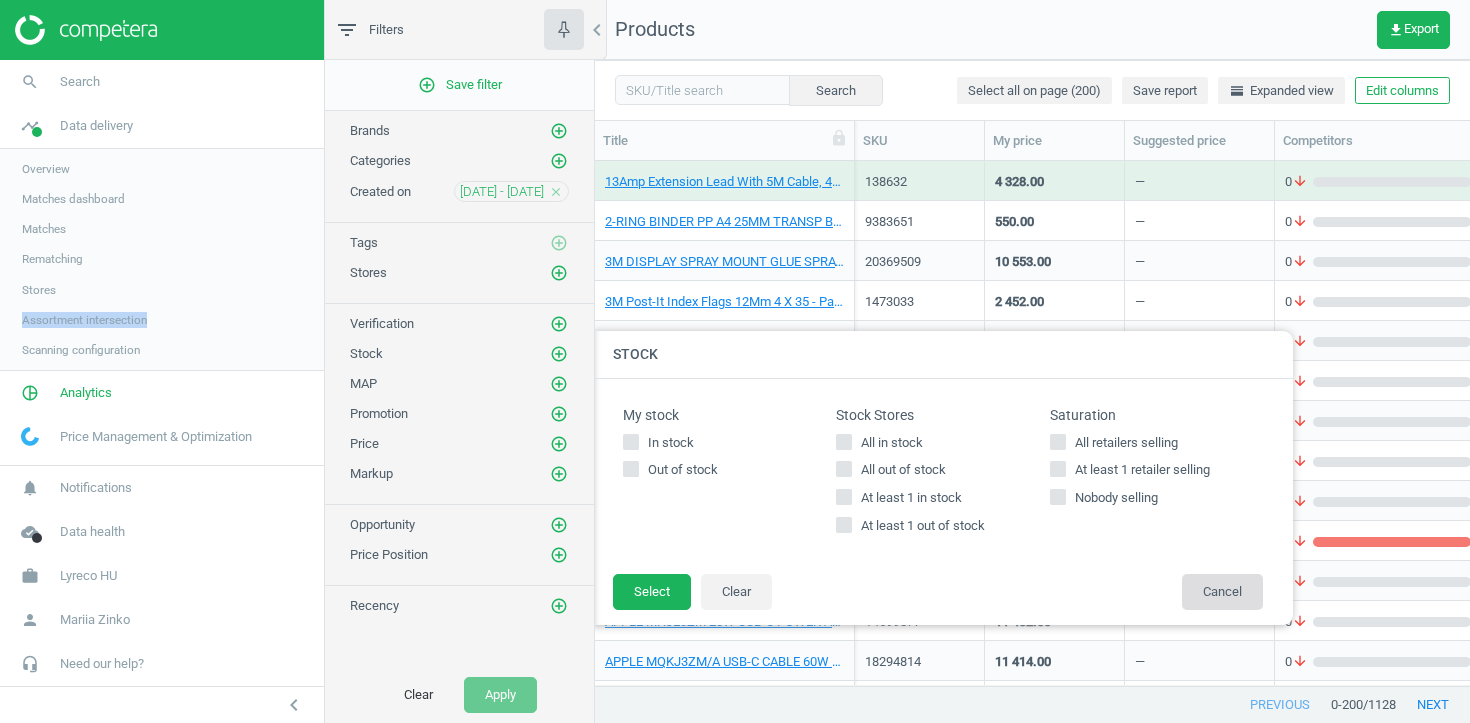 click on "Cancel" at bounding box center [1222, 592] 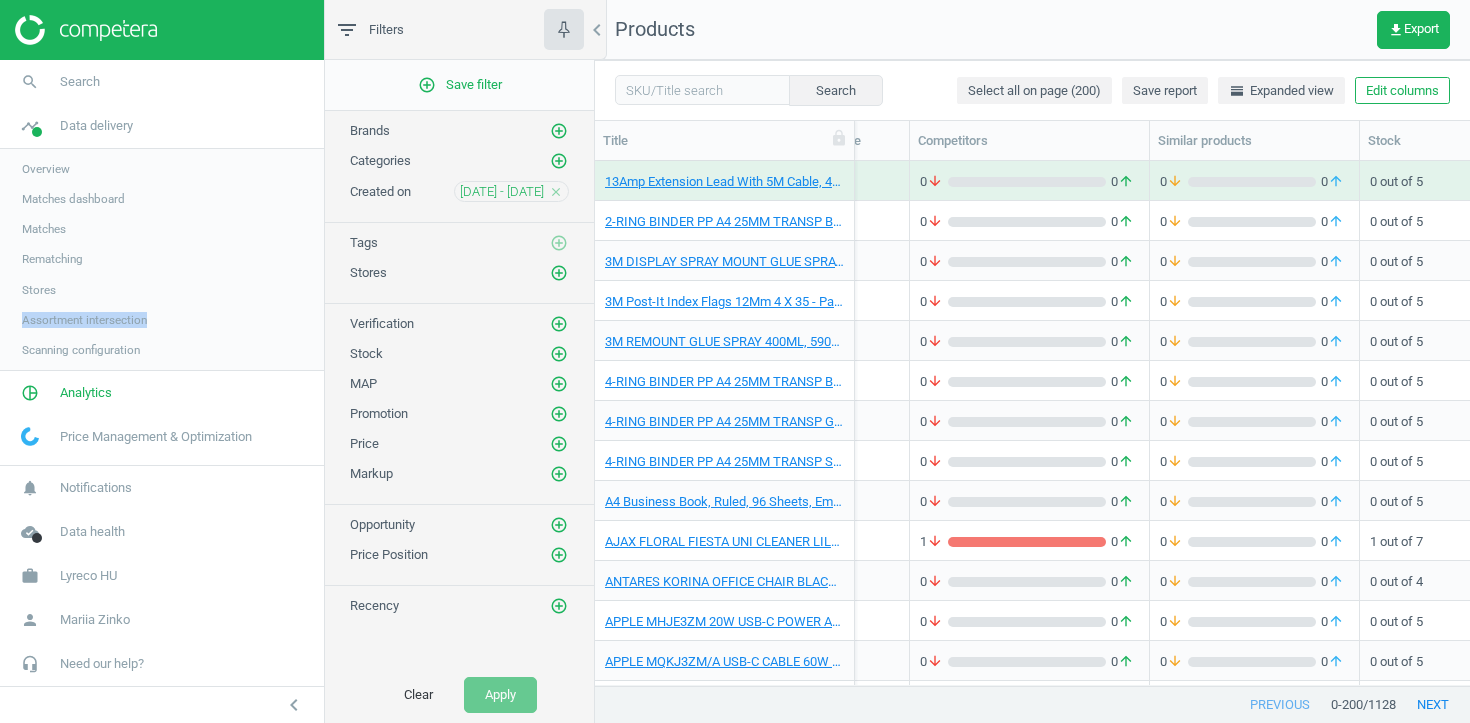 scroll, scrollTop: 0, scrollLeft: 657, axis: horizontal 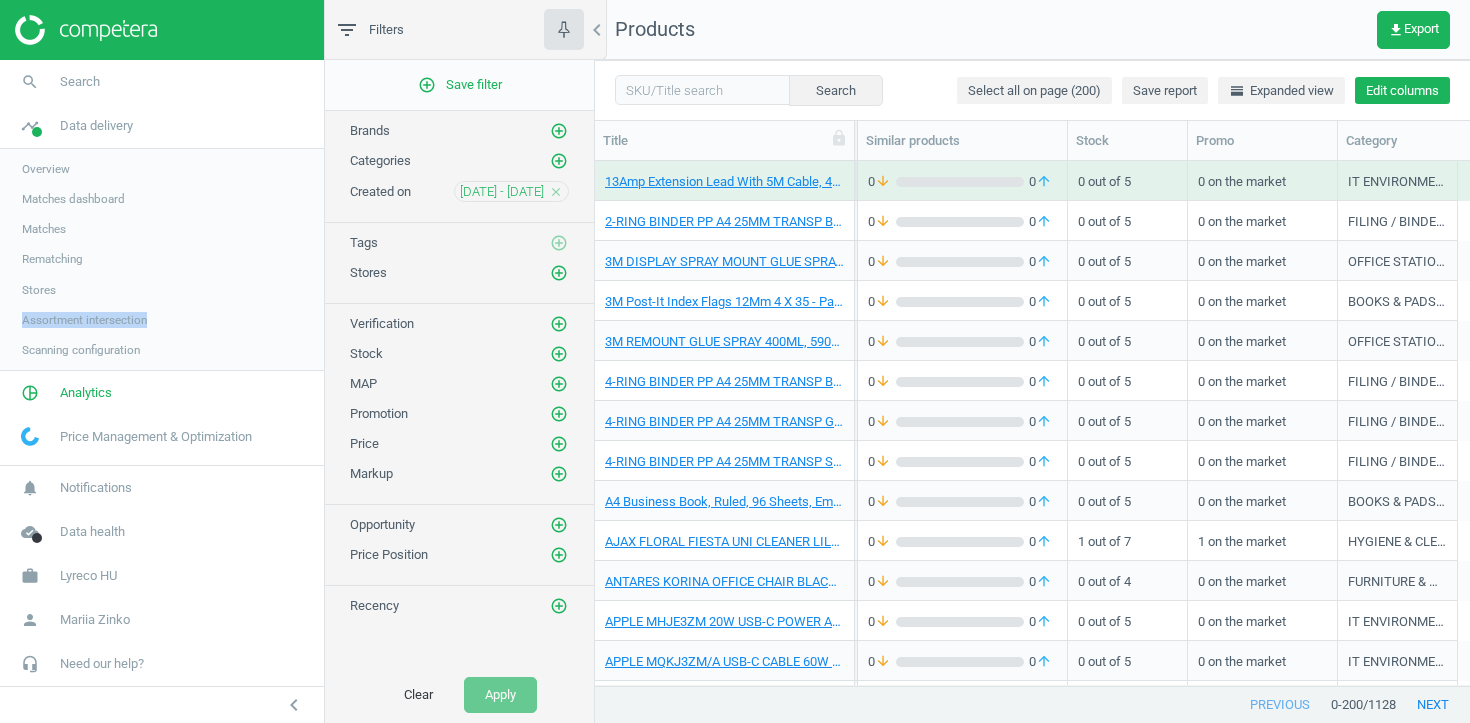 click on "Edit columns" at bounding box center (1402, 91) 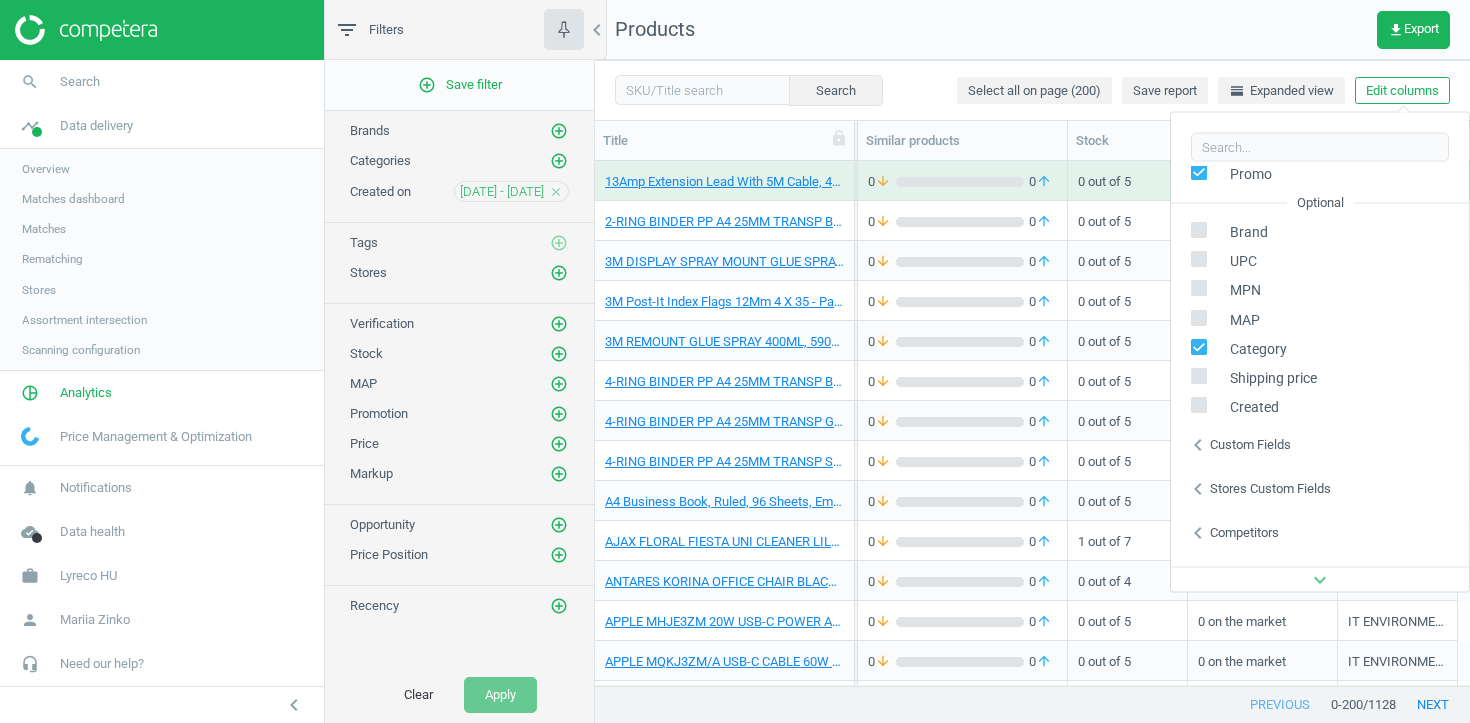 scroll, scrollTop: 271, scrollLeft: 0, axis: vertical 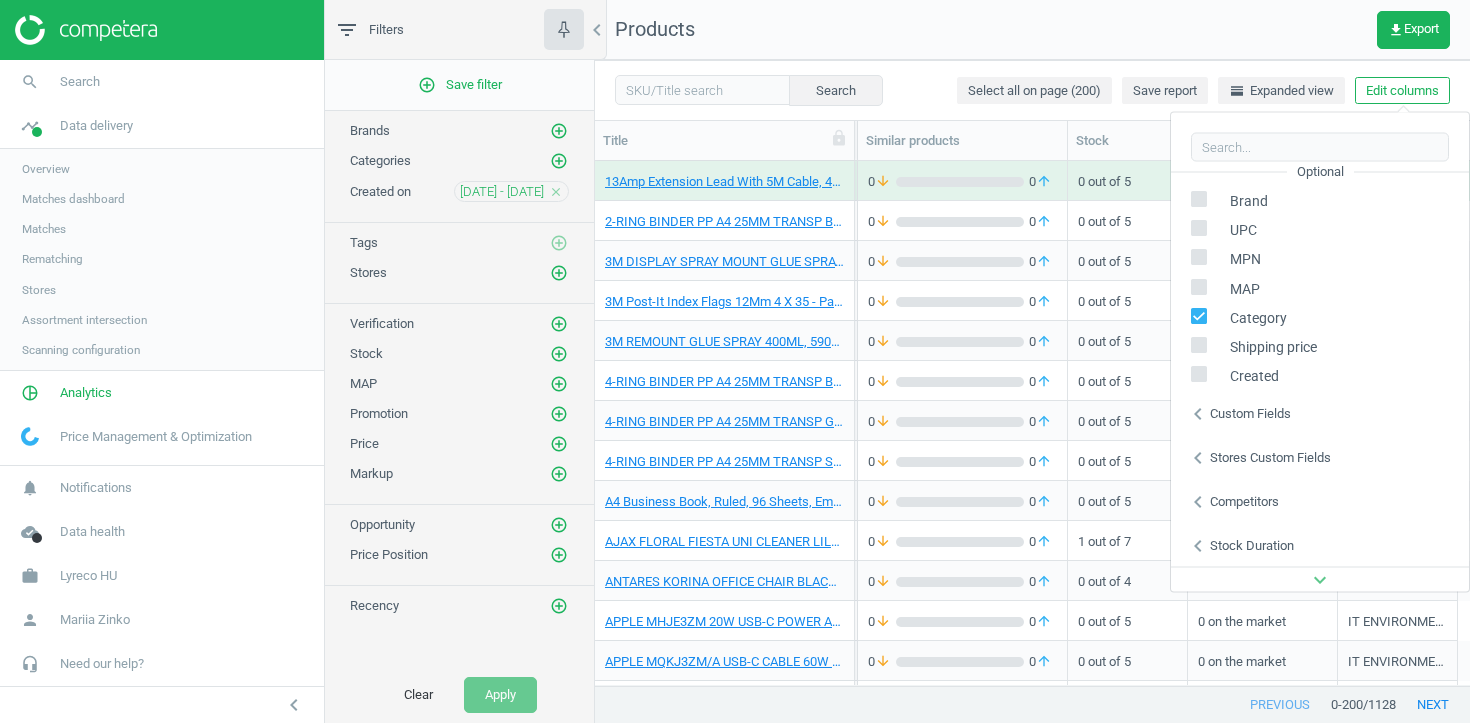 click on "chevron_left" at bounding box center [1198, 501] 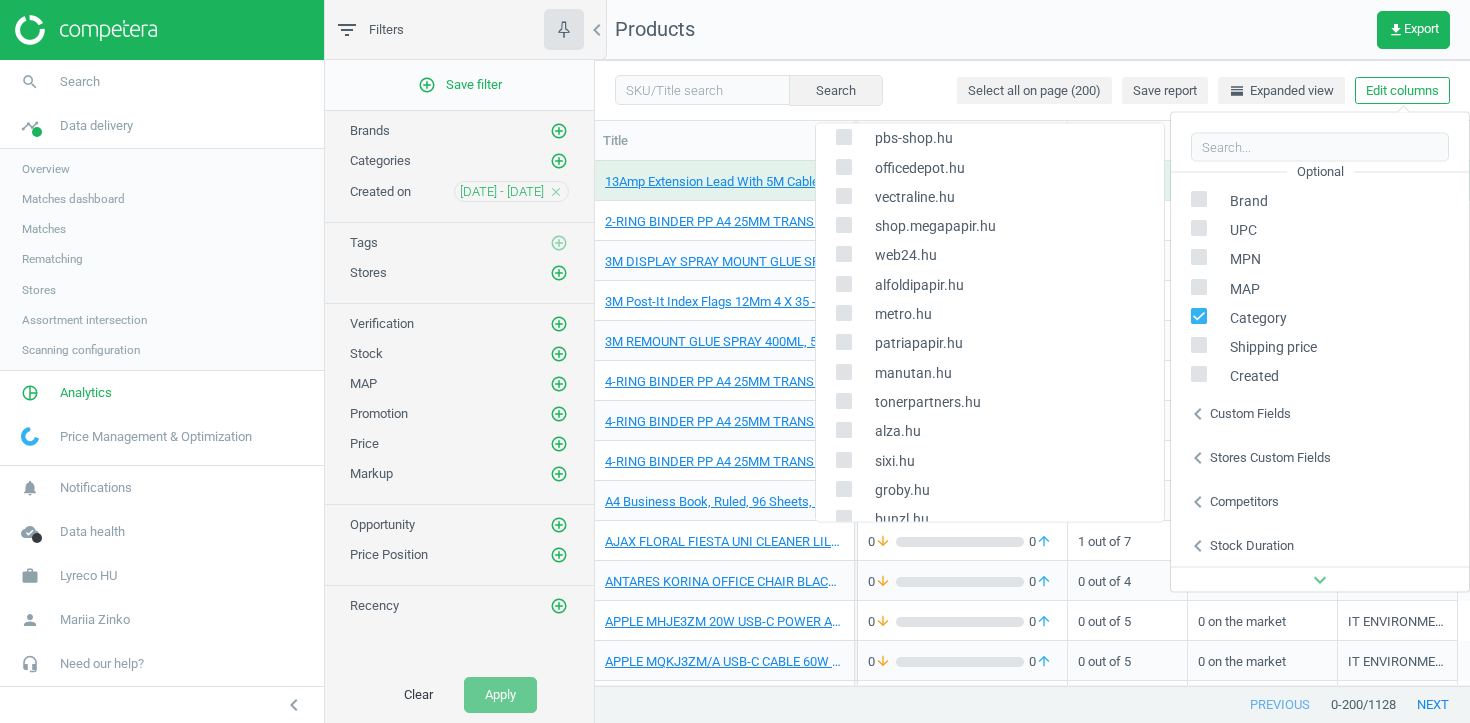 scroll, scrollTop: 0, scrollLeft: 0, axis: both 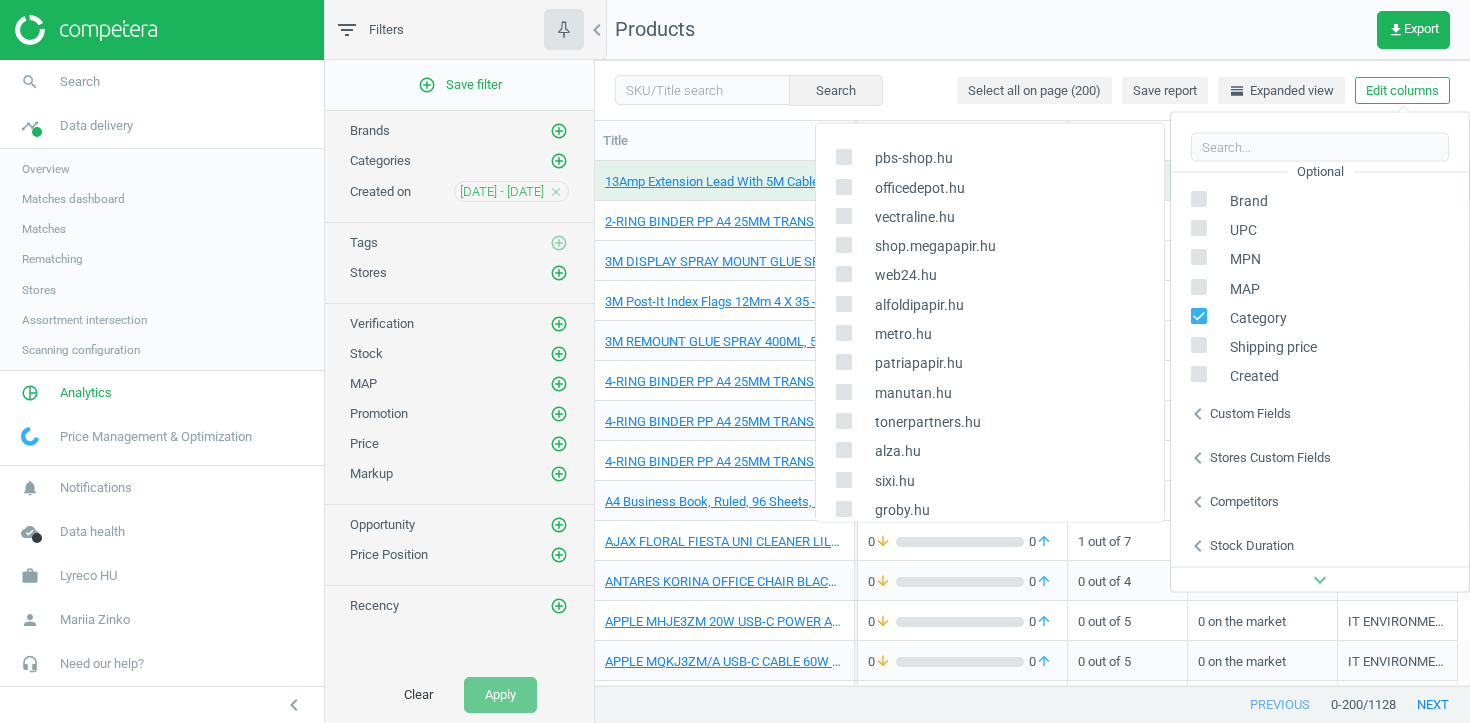 click 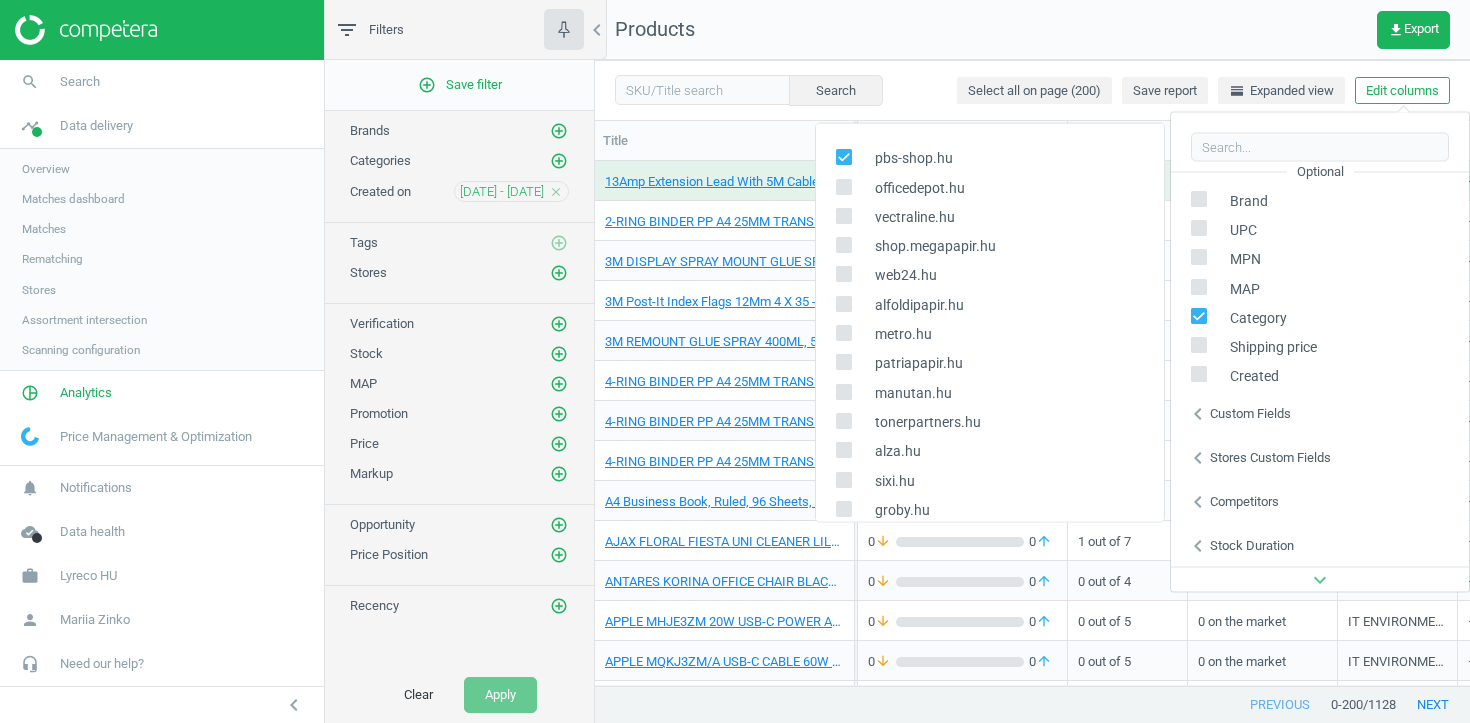 click at bounding box center (843, 186) 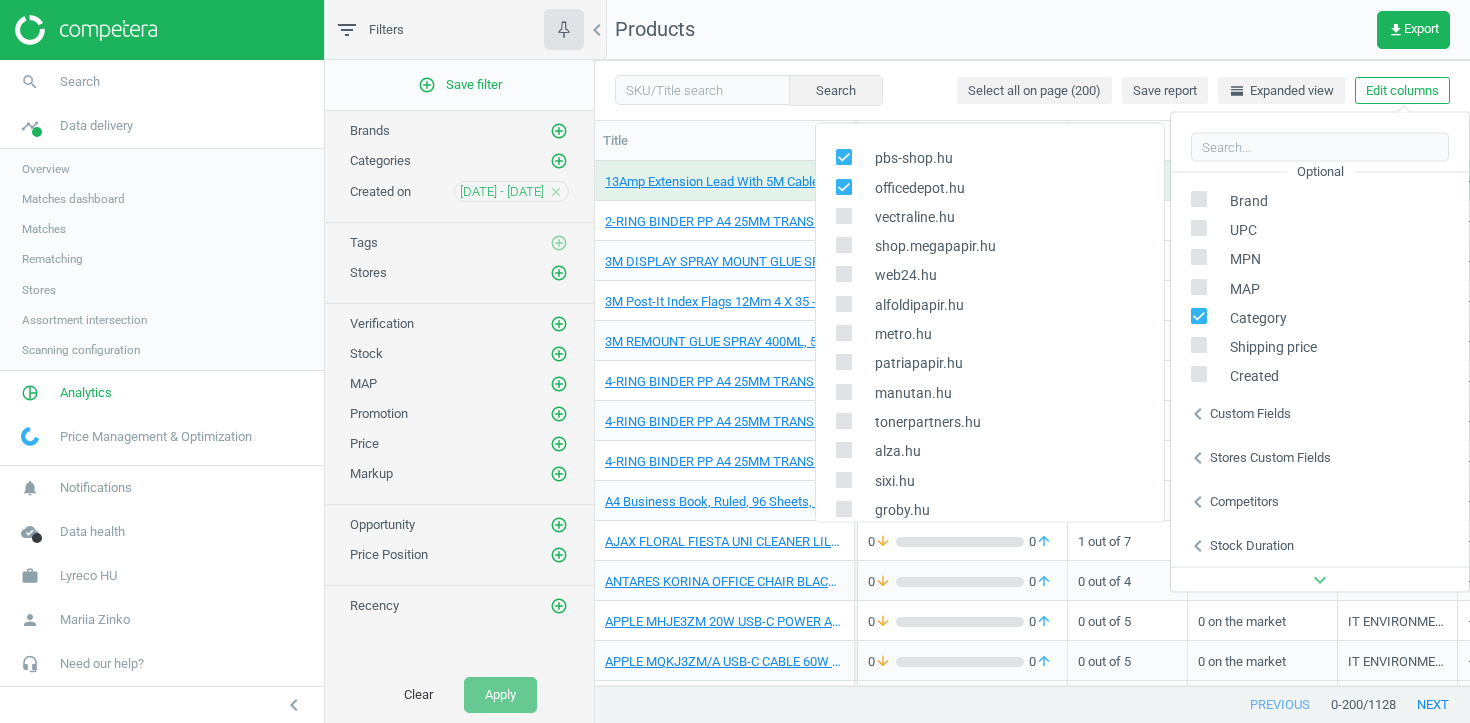 click at bounding box center [843, 215] 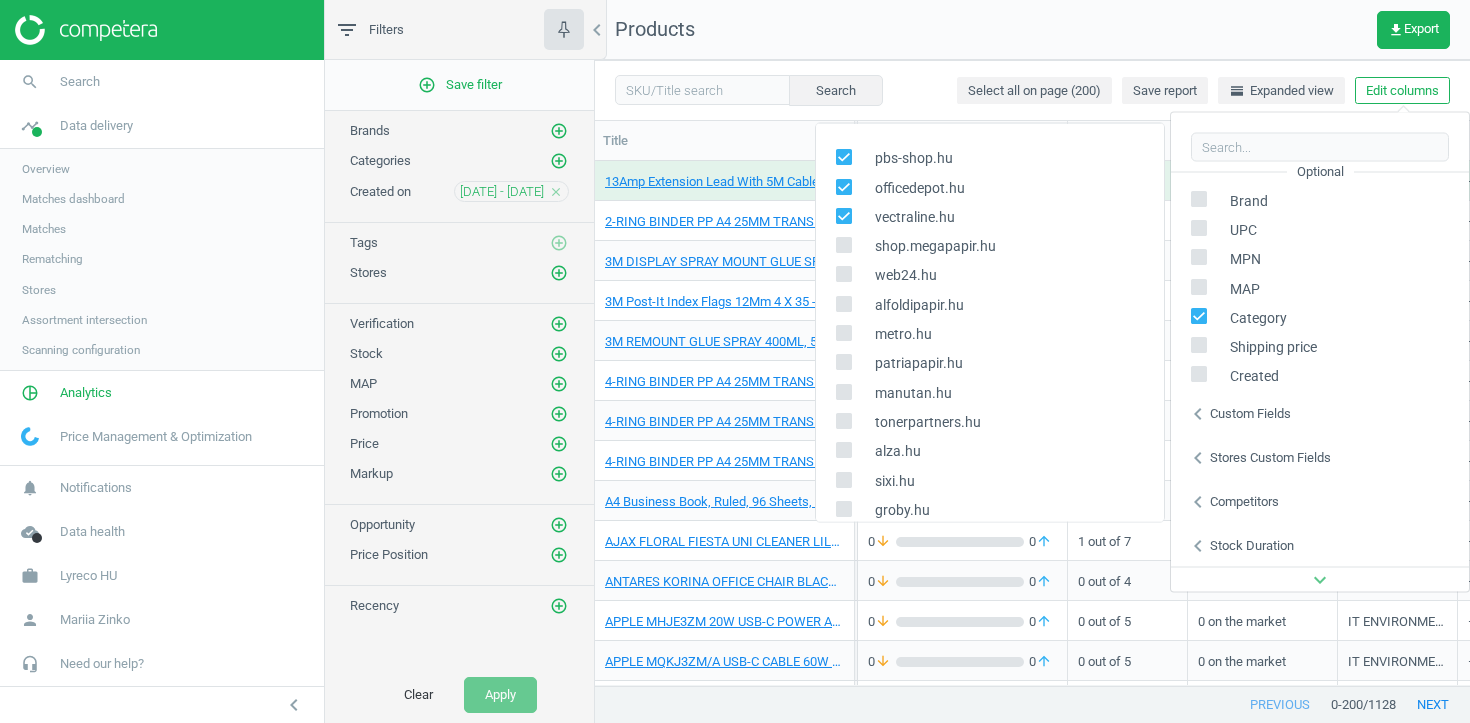 click at bounding box center (843, 244) 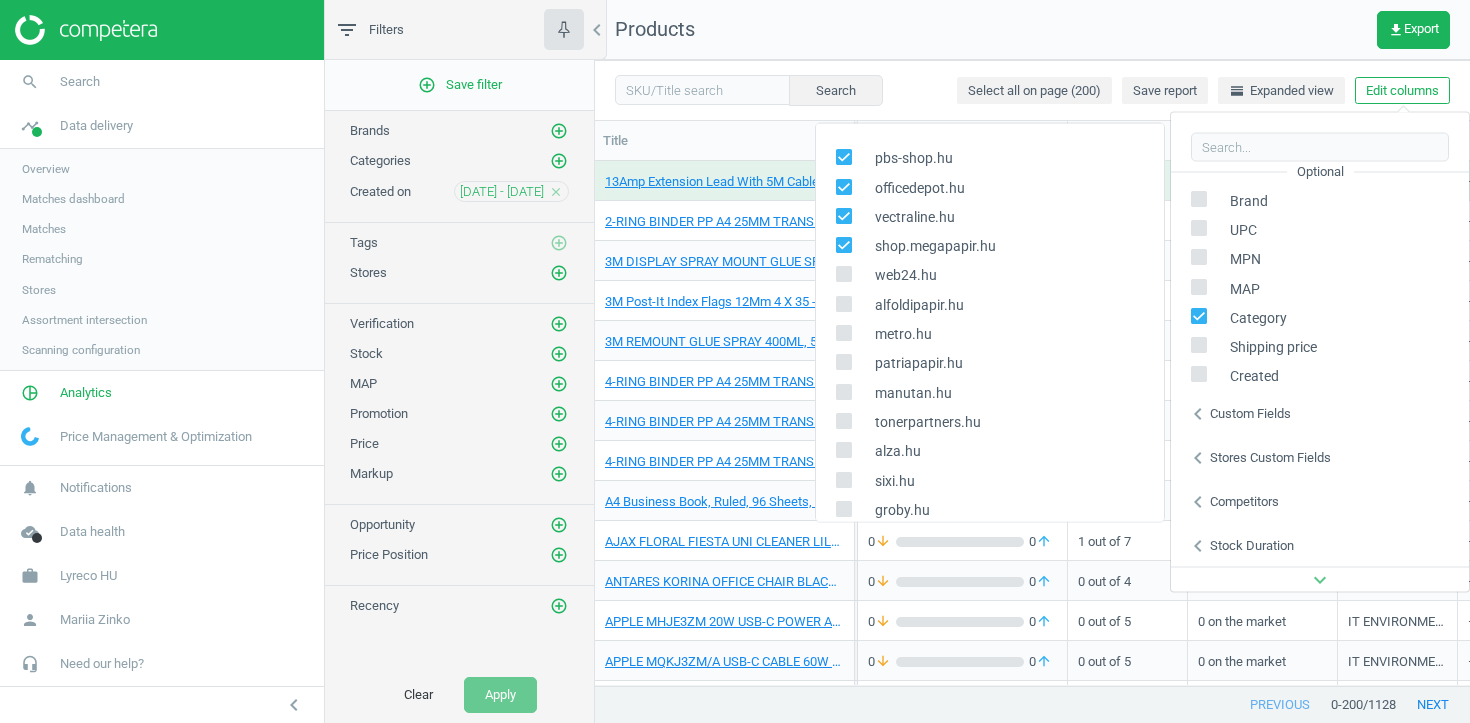 click at bounding box center (843, 273) 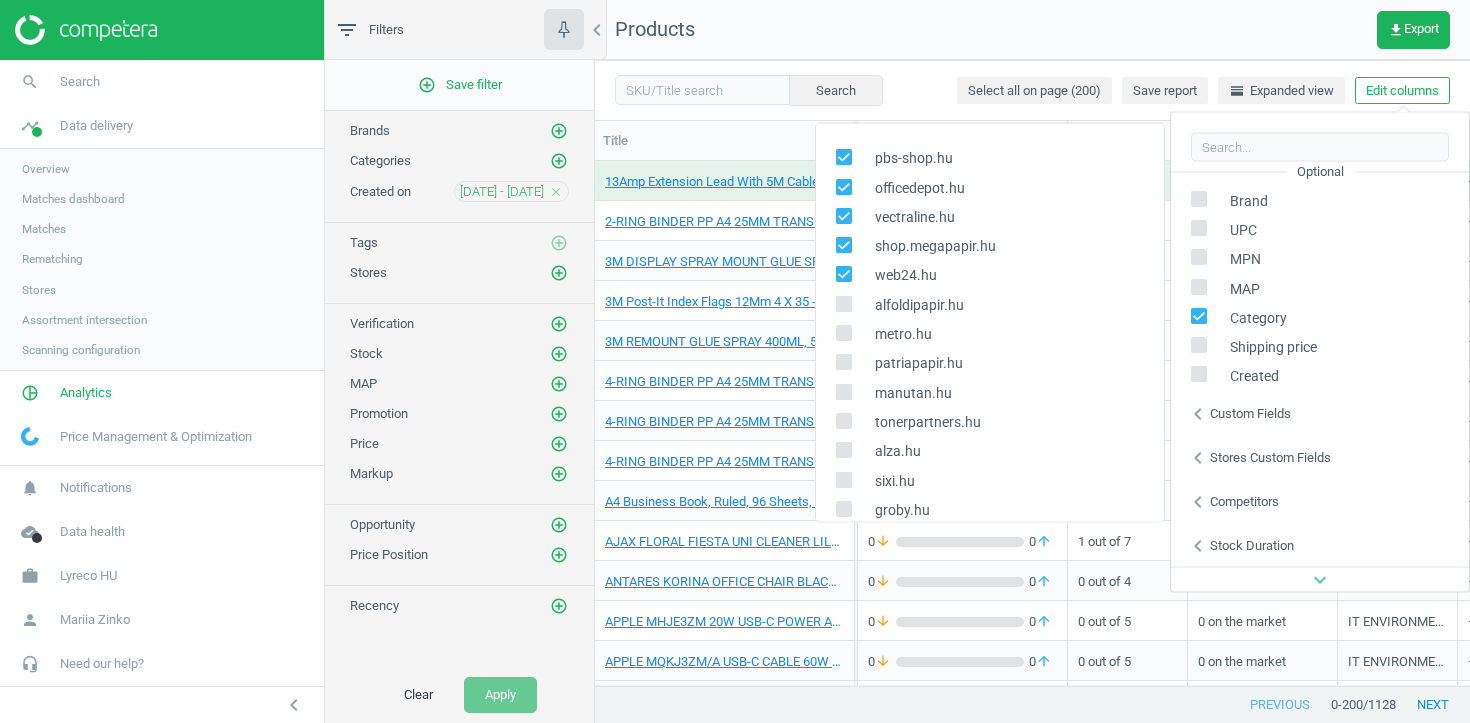 click on "alfoldipapir.hu" at bounding box center (990, 304) 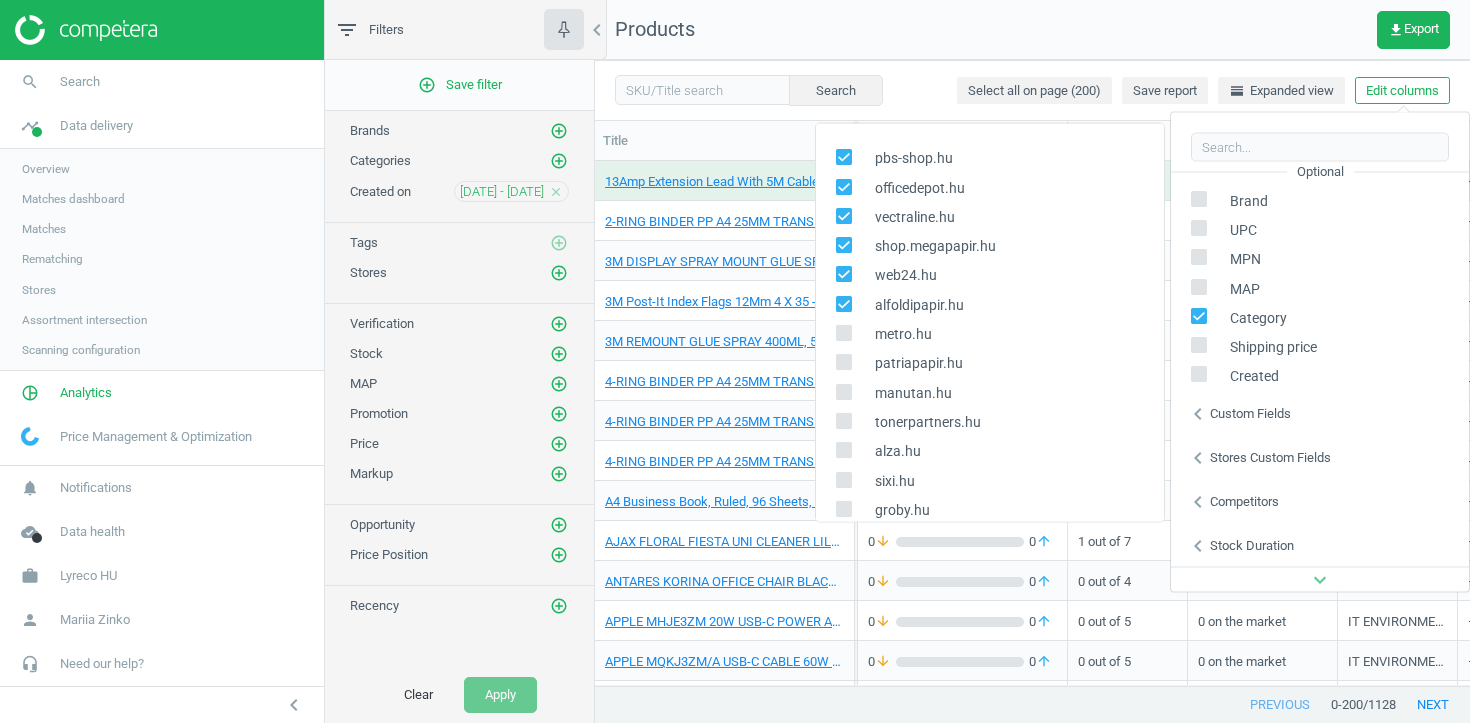 click at bounding box center (844, 336) 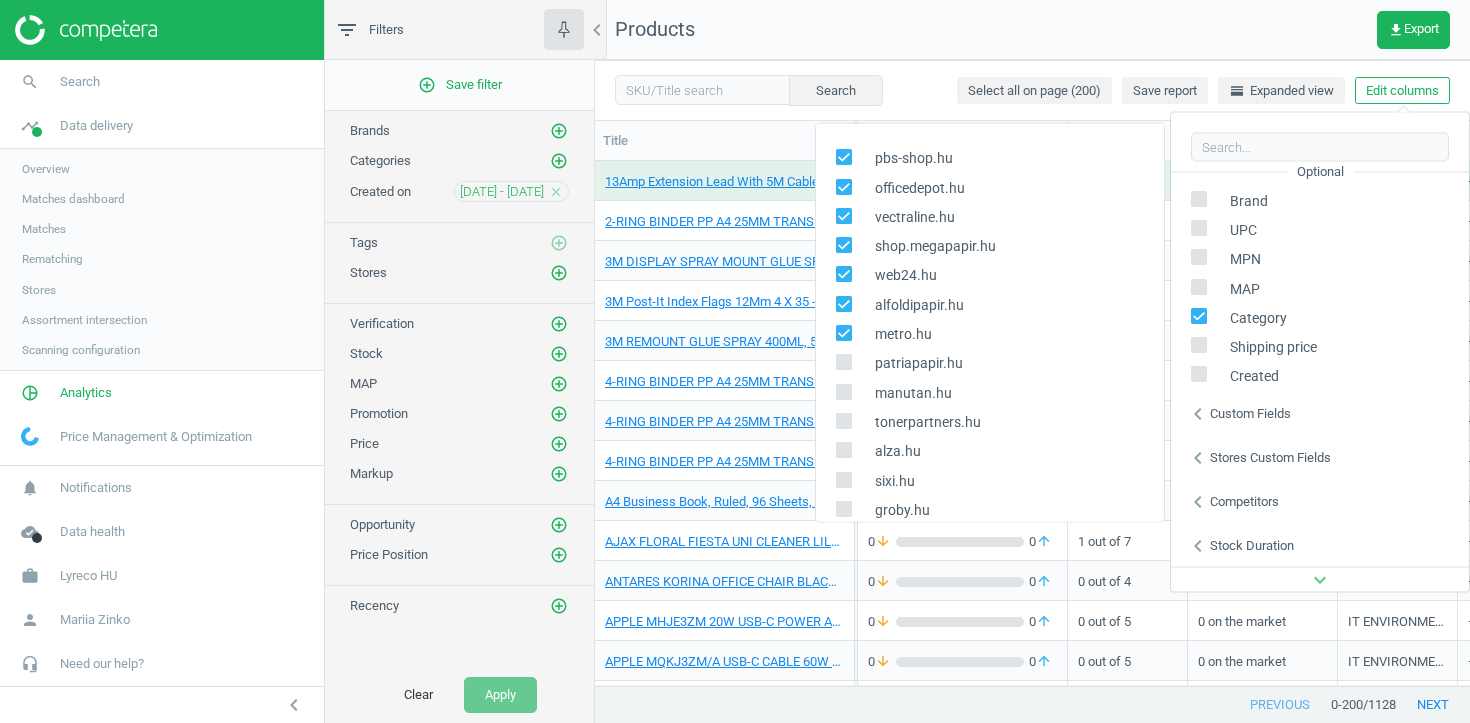 click at bounding box center [843, 391] 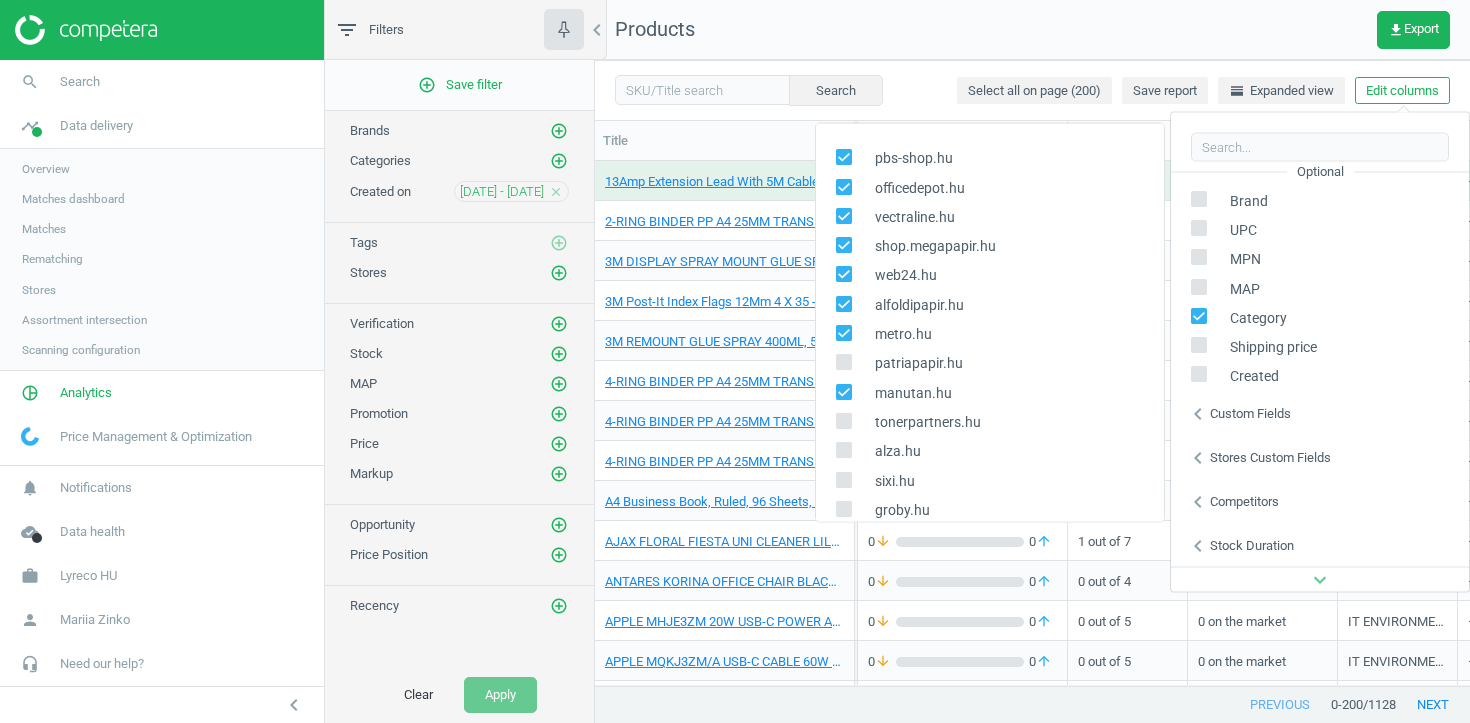 click at bounding box center [843, 361] 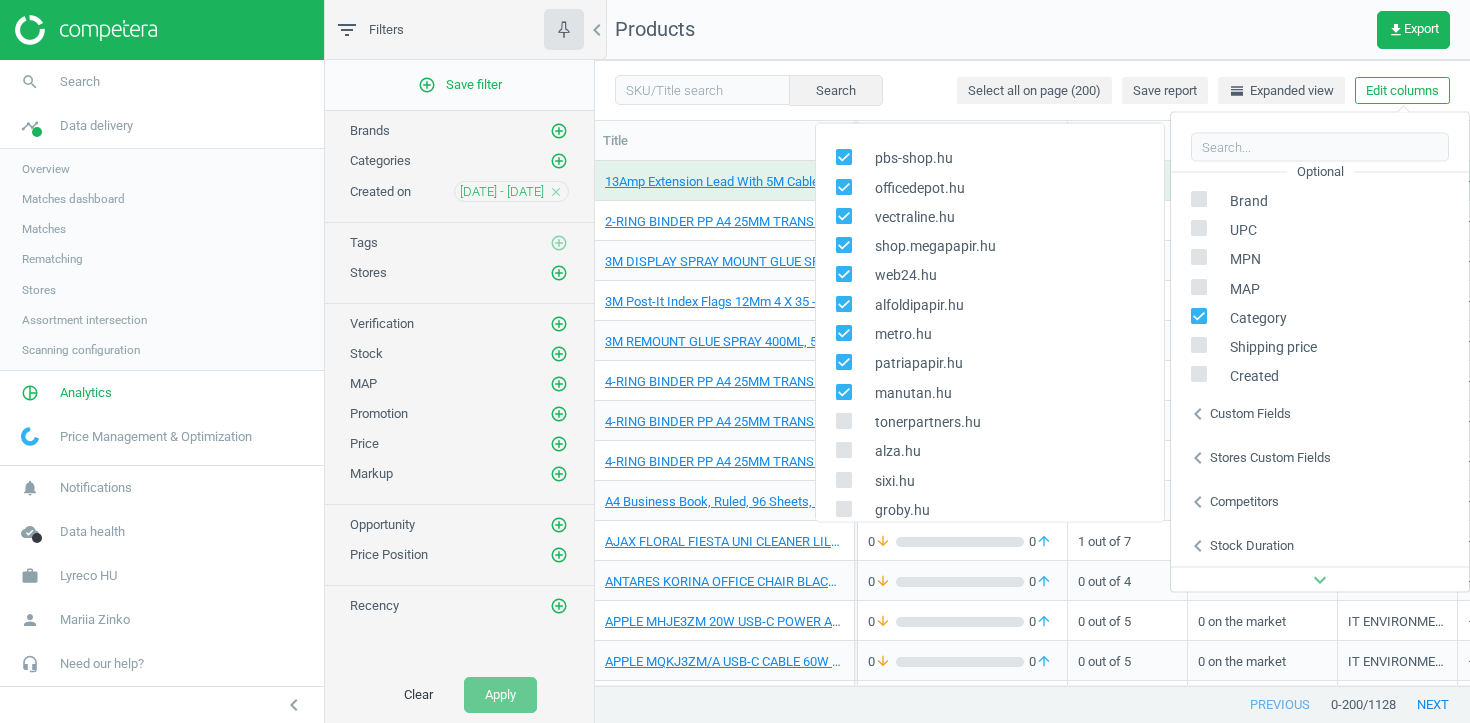 click at bounding box center [843, 420] 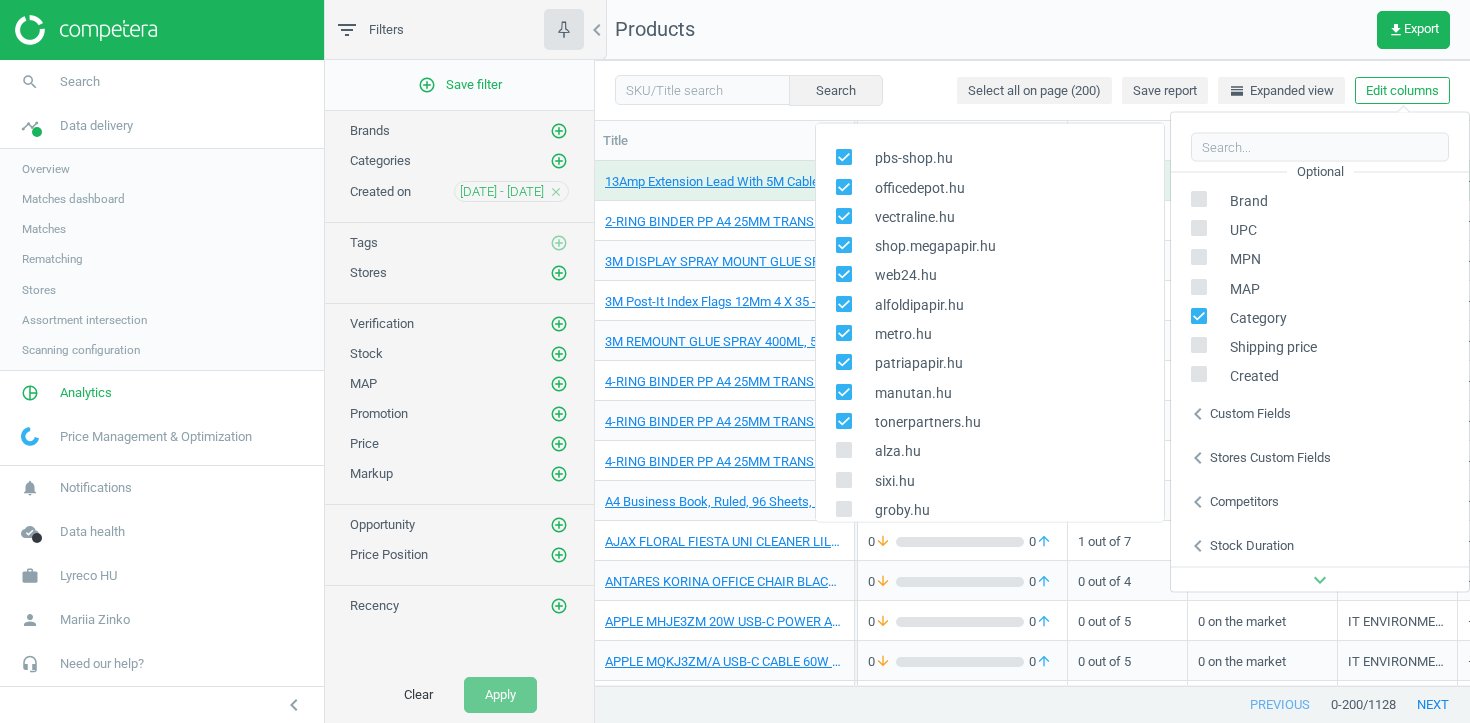 click at bounding box center [843, 449] 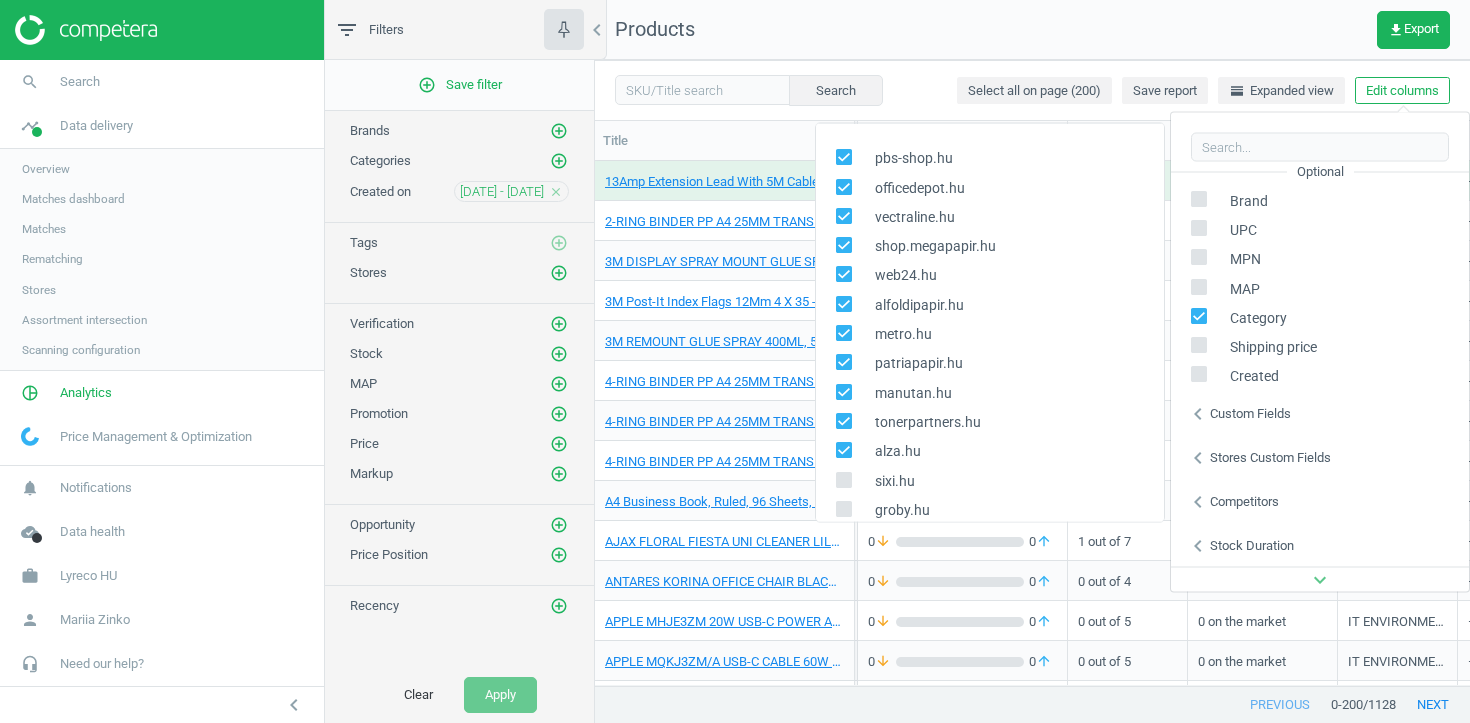 click 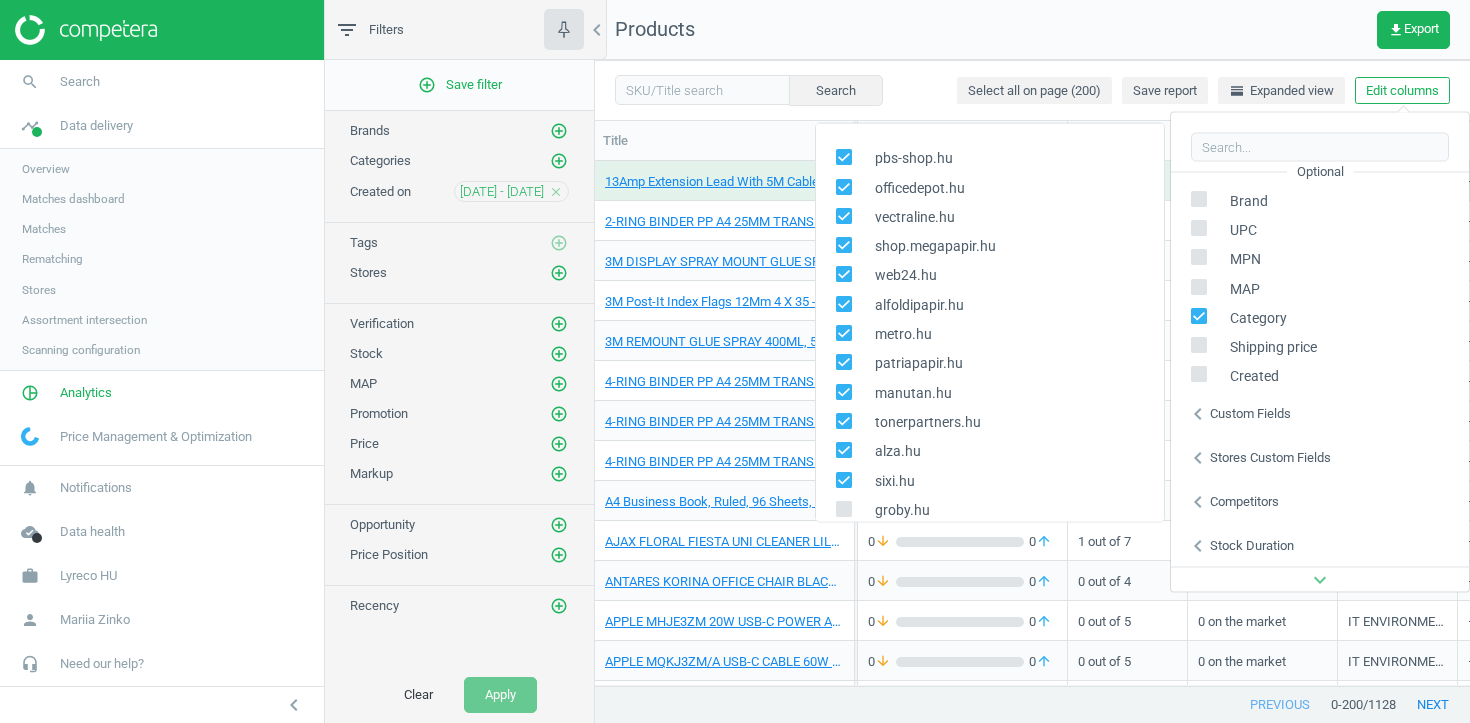 click on "groby.hu" at bounding box center (990, 509) 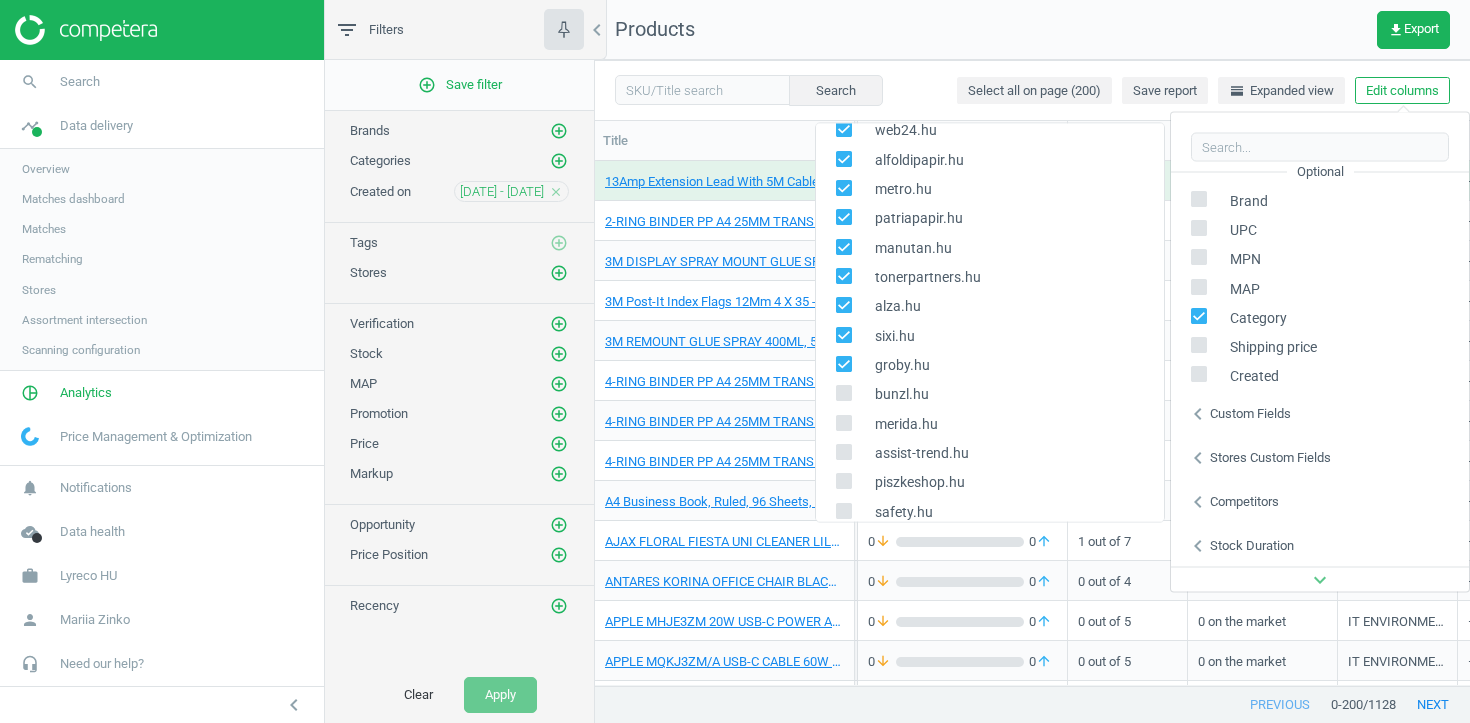 scroll, scrollTop: 189, scrollLeft: 0, axis: vertical 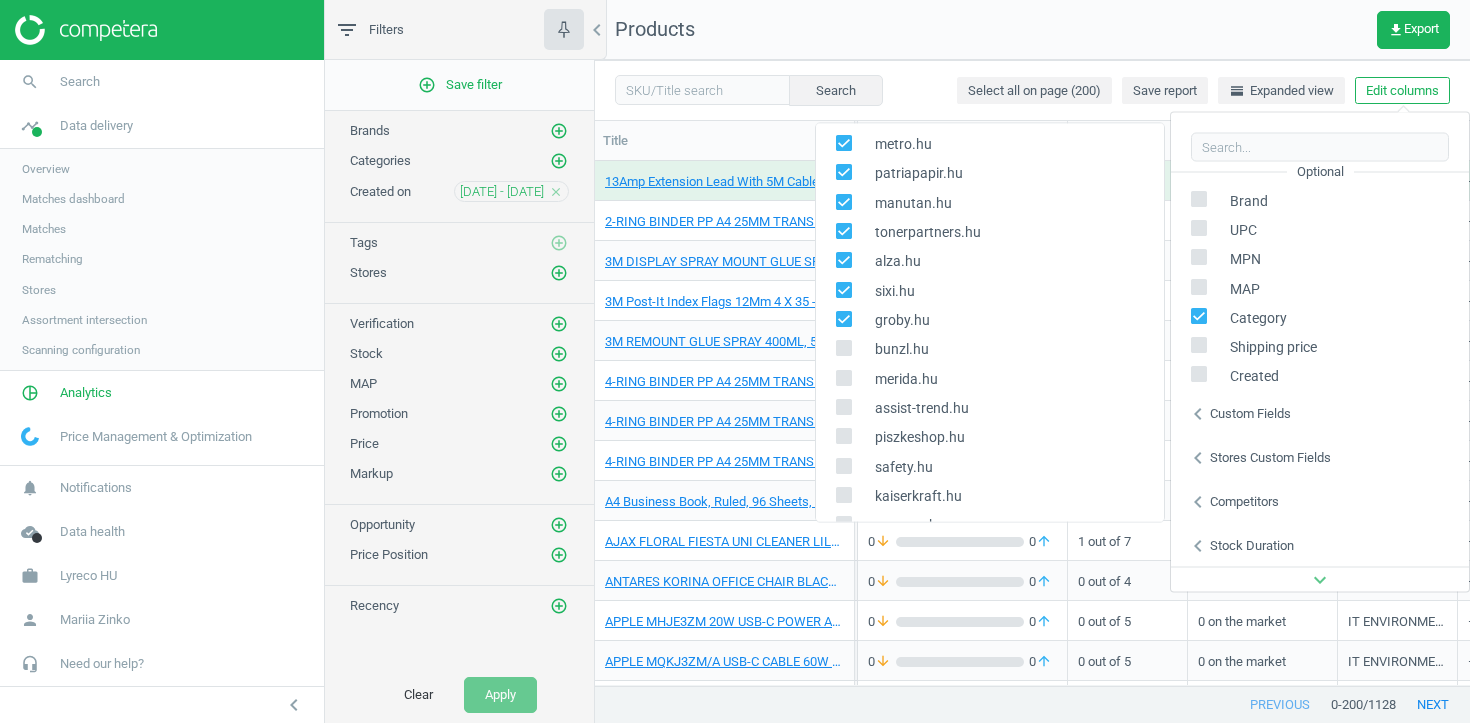 click at bounding box center (843, 348) 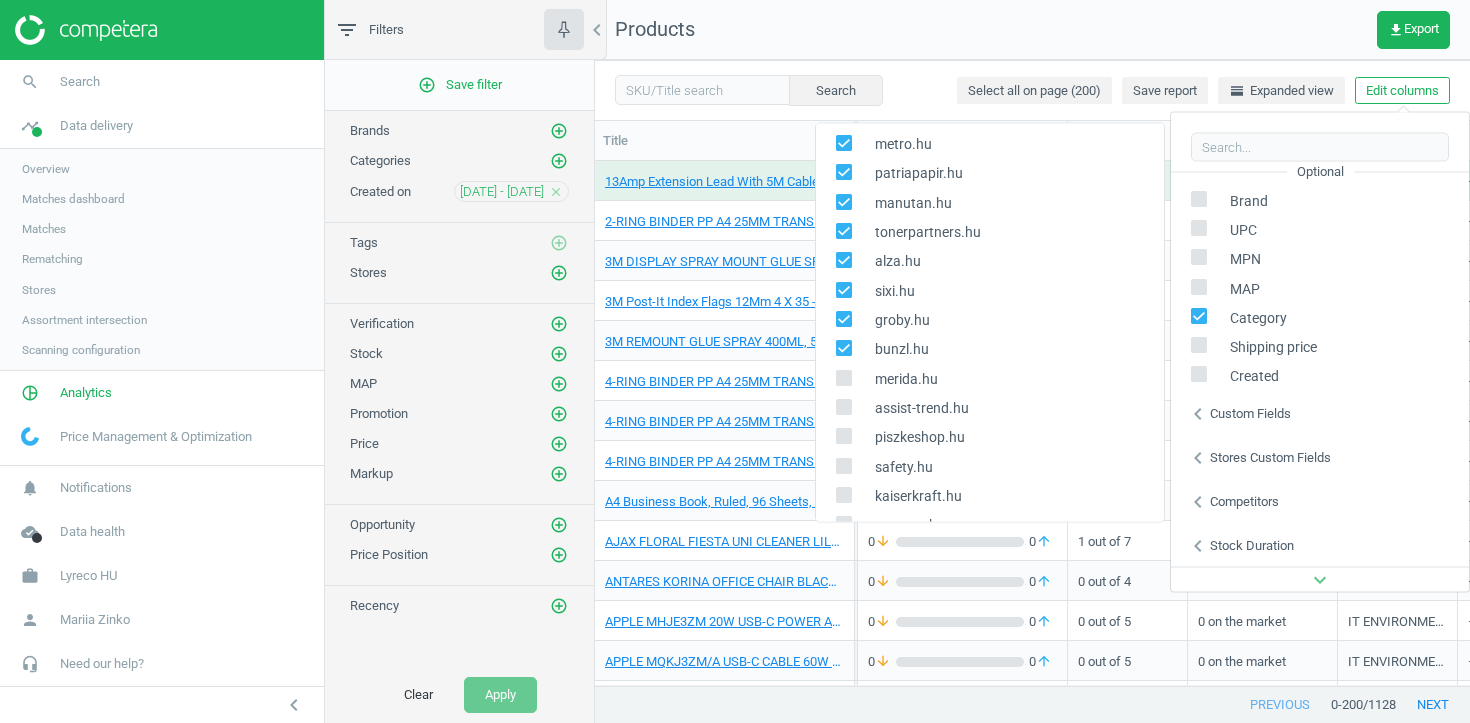 click 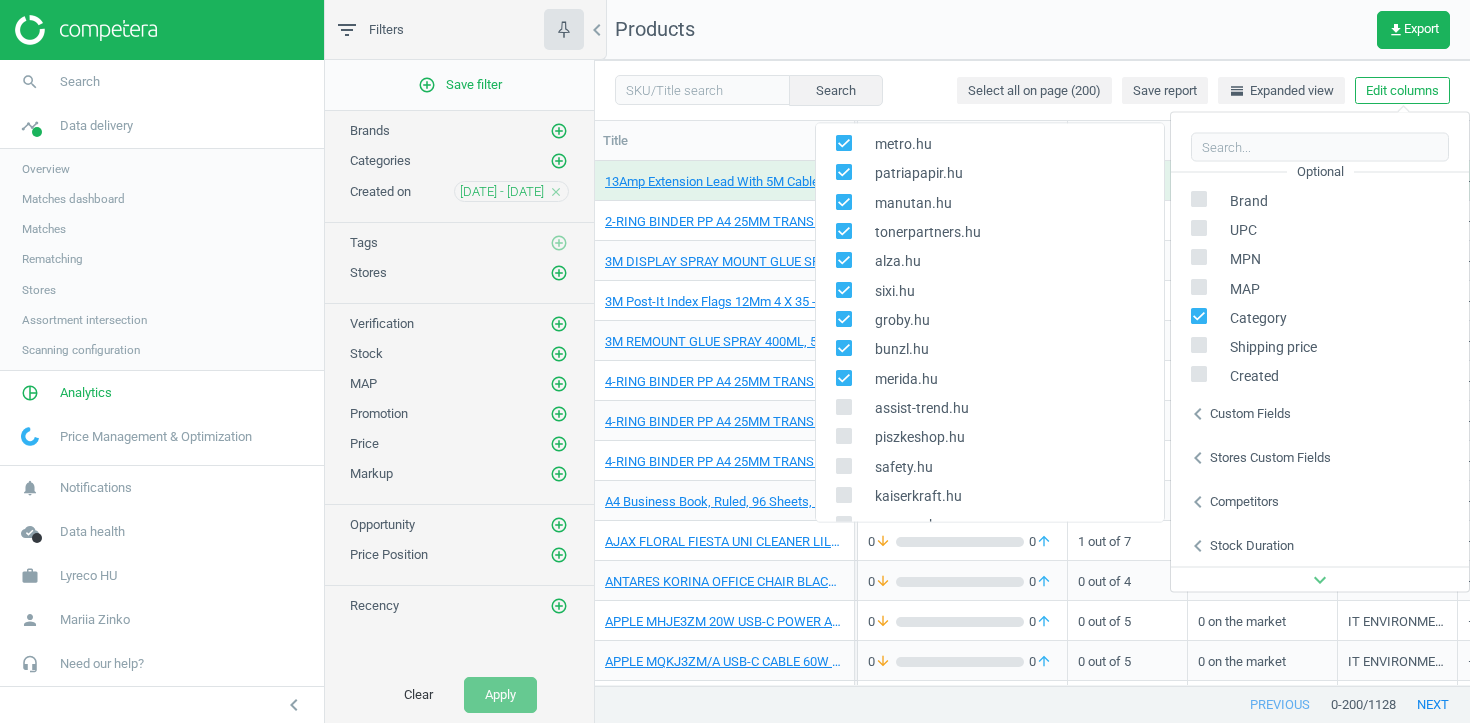click at bounding box center [844, 410] 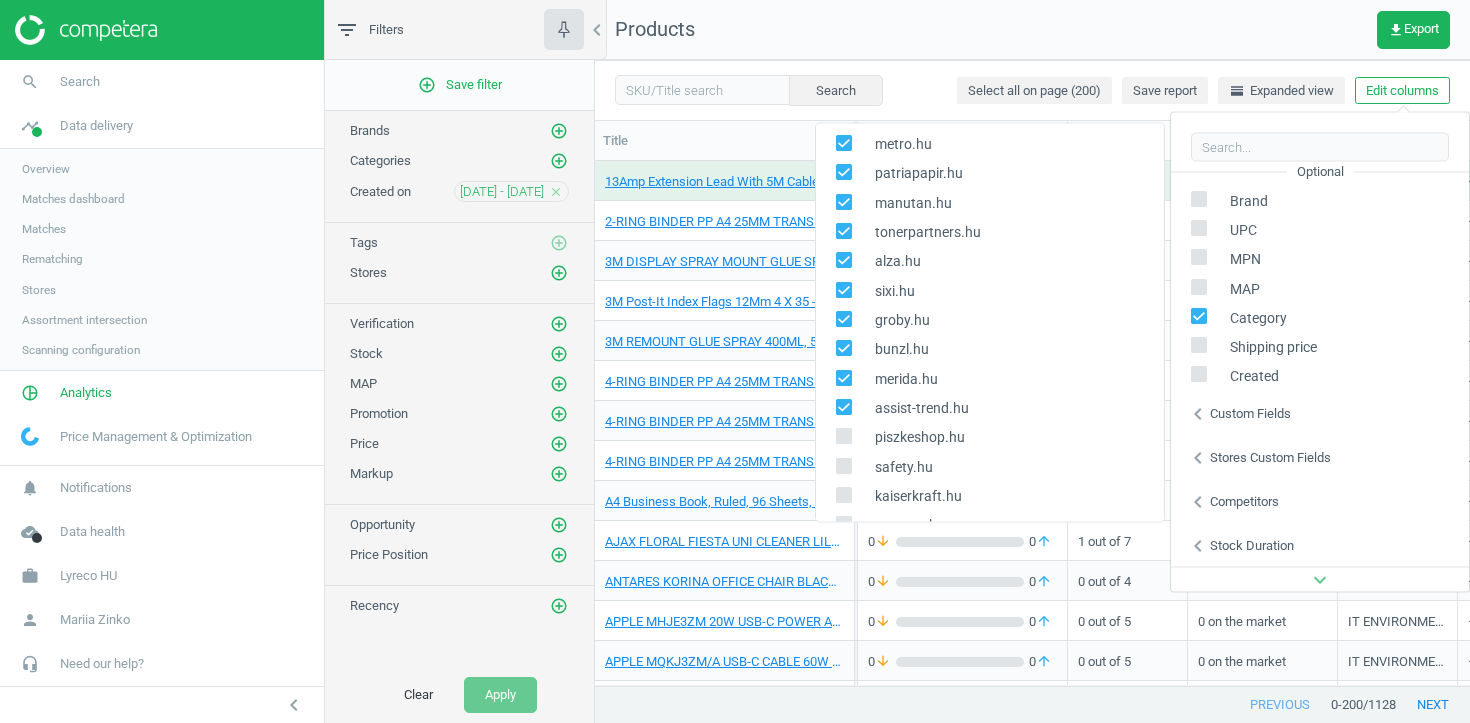 click at bounding box center (843, 436) 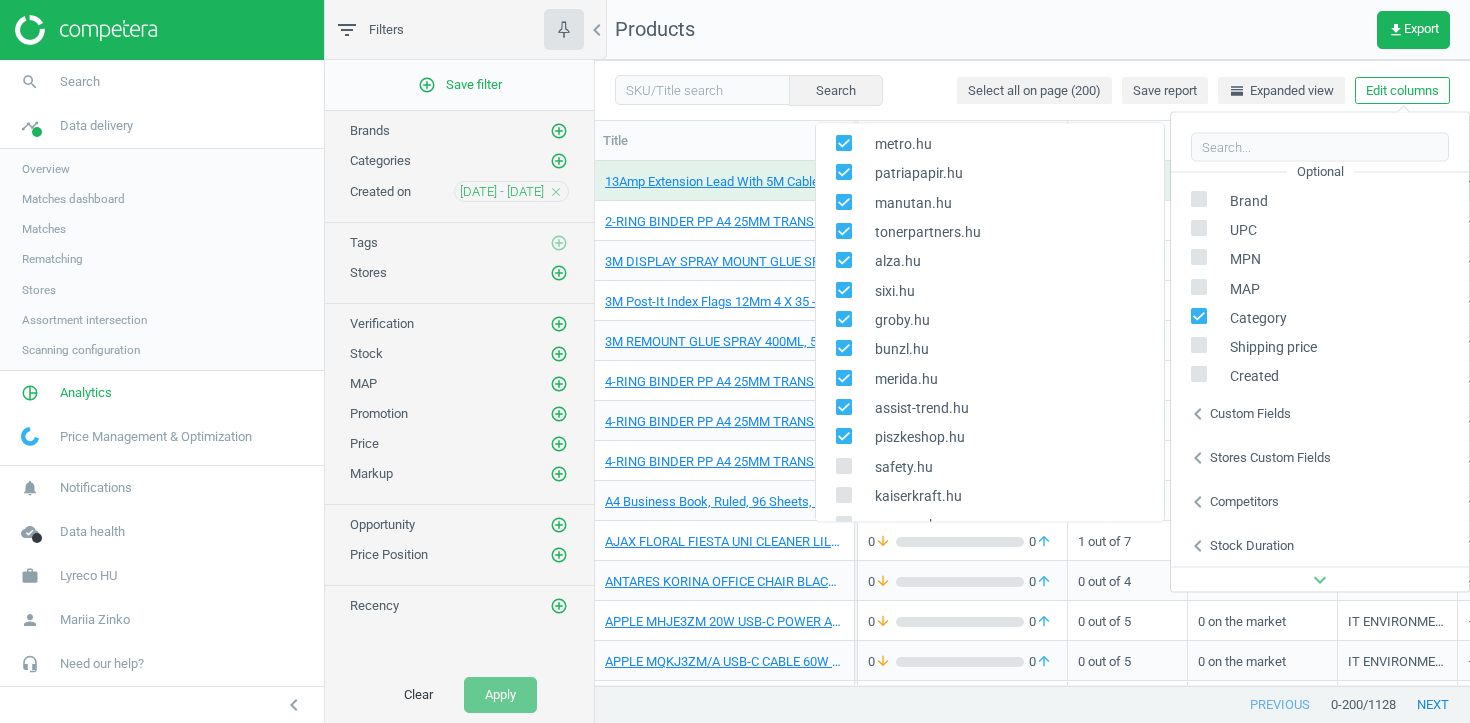 click at bounding box center (843, 466) 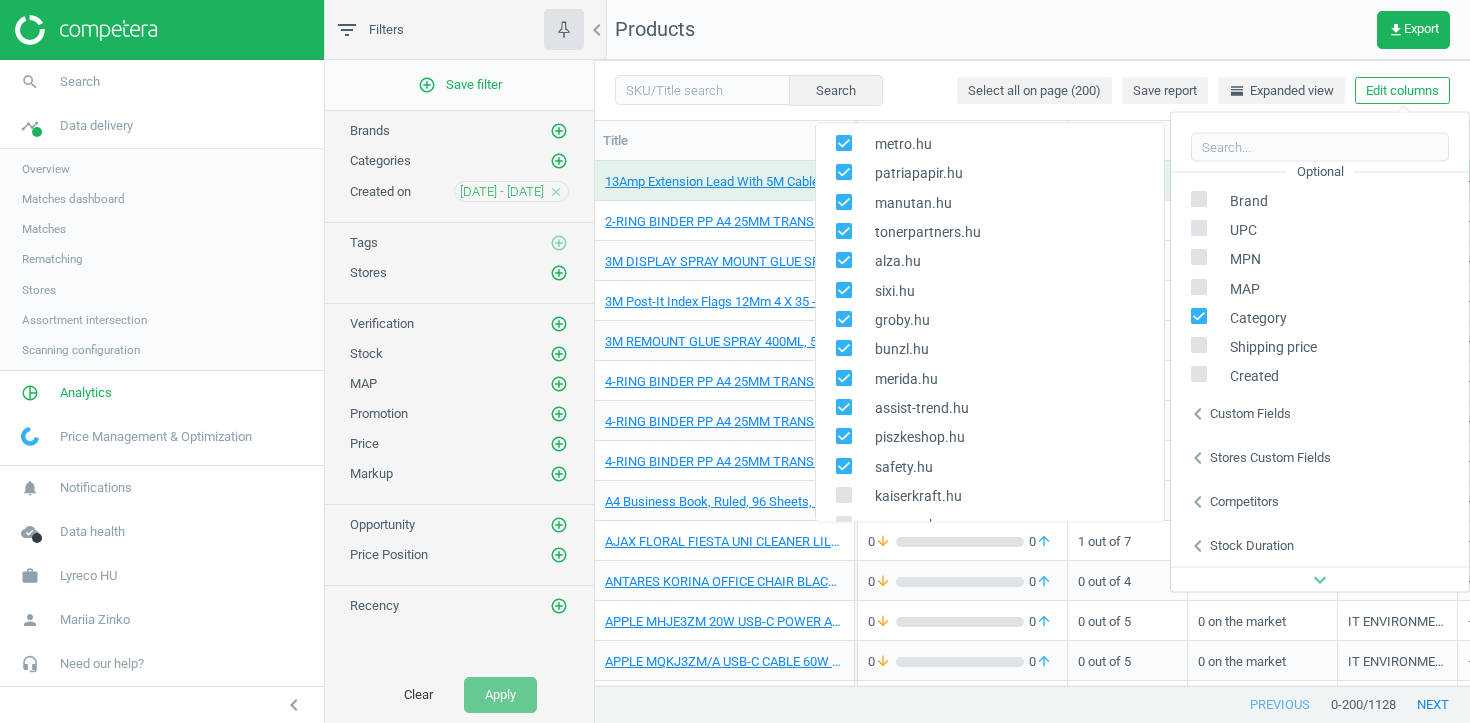 click at bounding box center [843, 495] 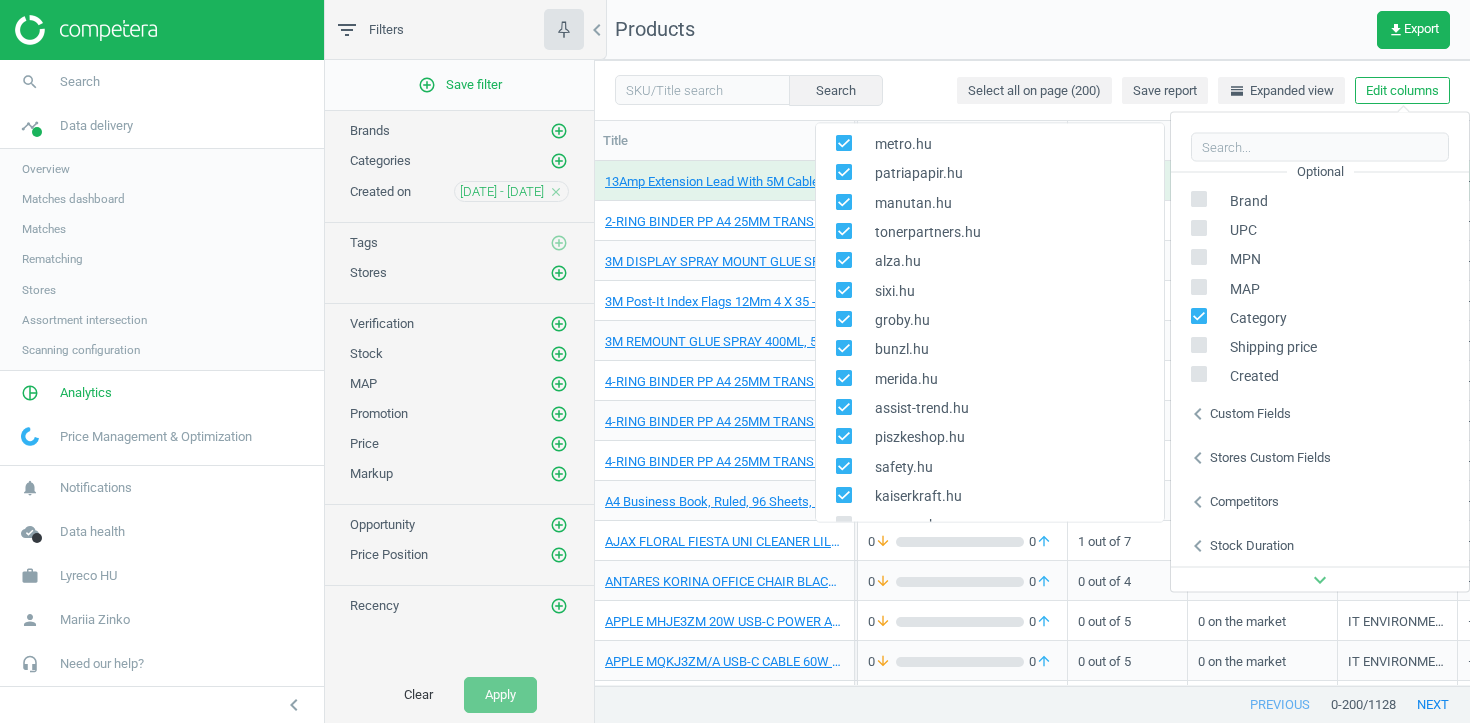 click 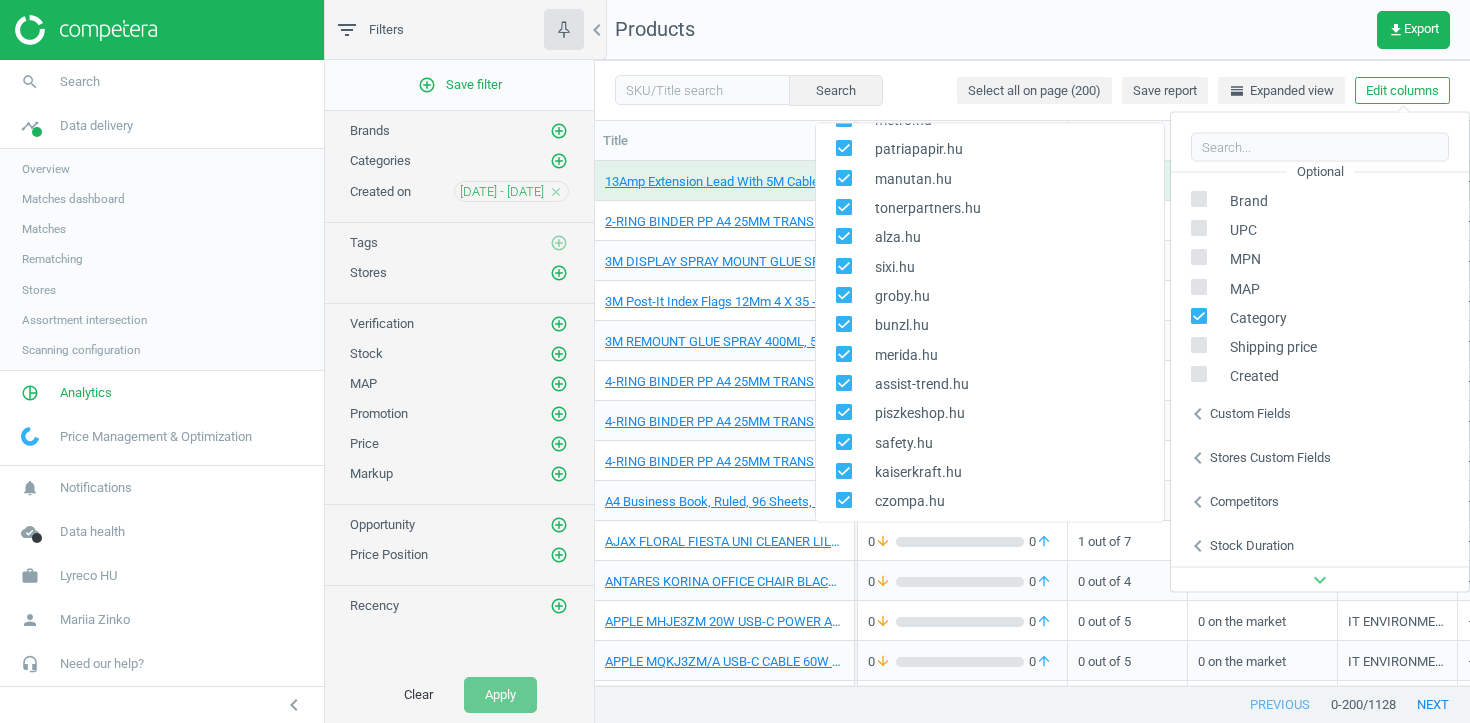scroll, scrollTop: 228, scrollLeft: 0, axis: vertical 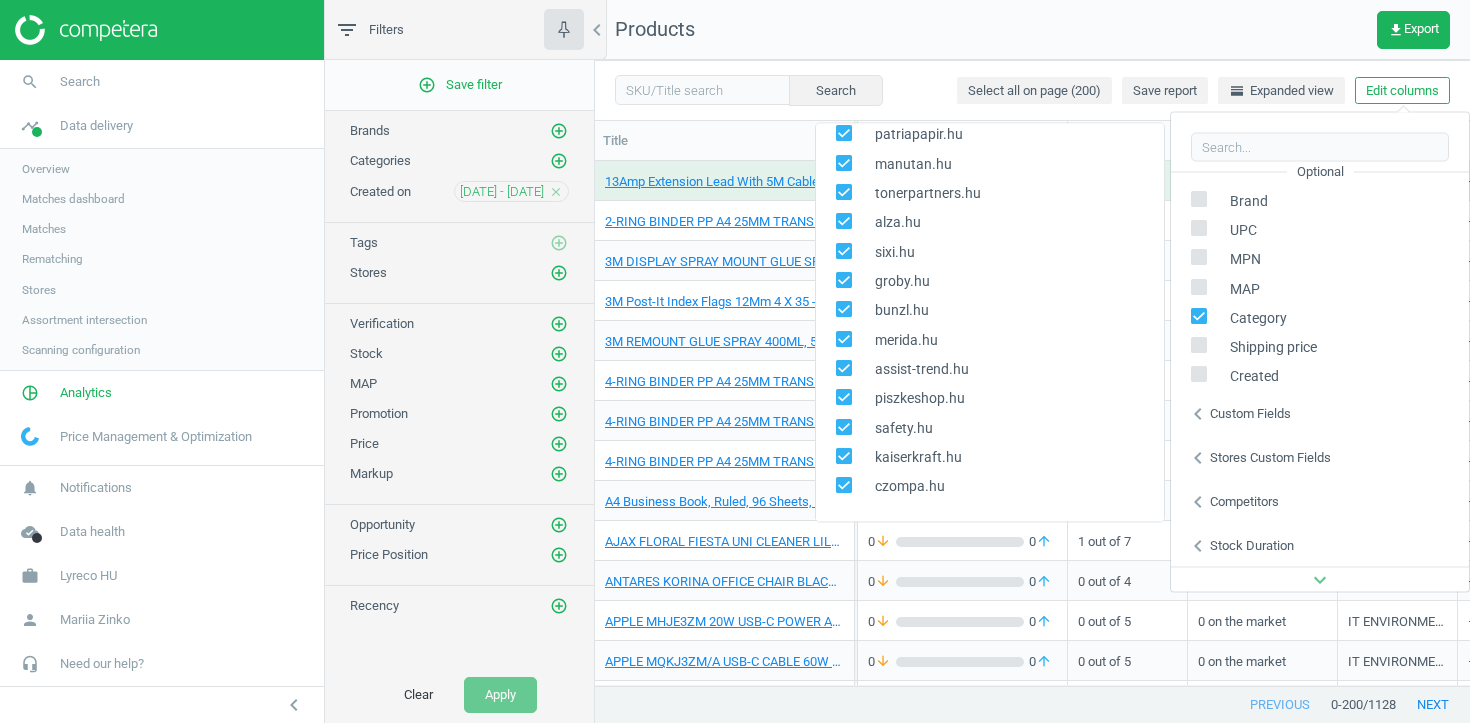 click on "0 arrow_downward 0 arrow_upward" at bounding box center [963, 581] 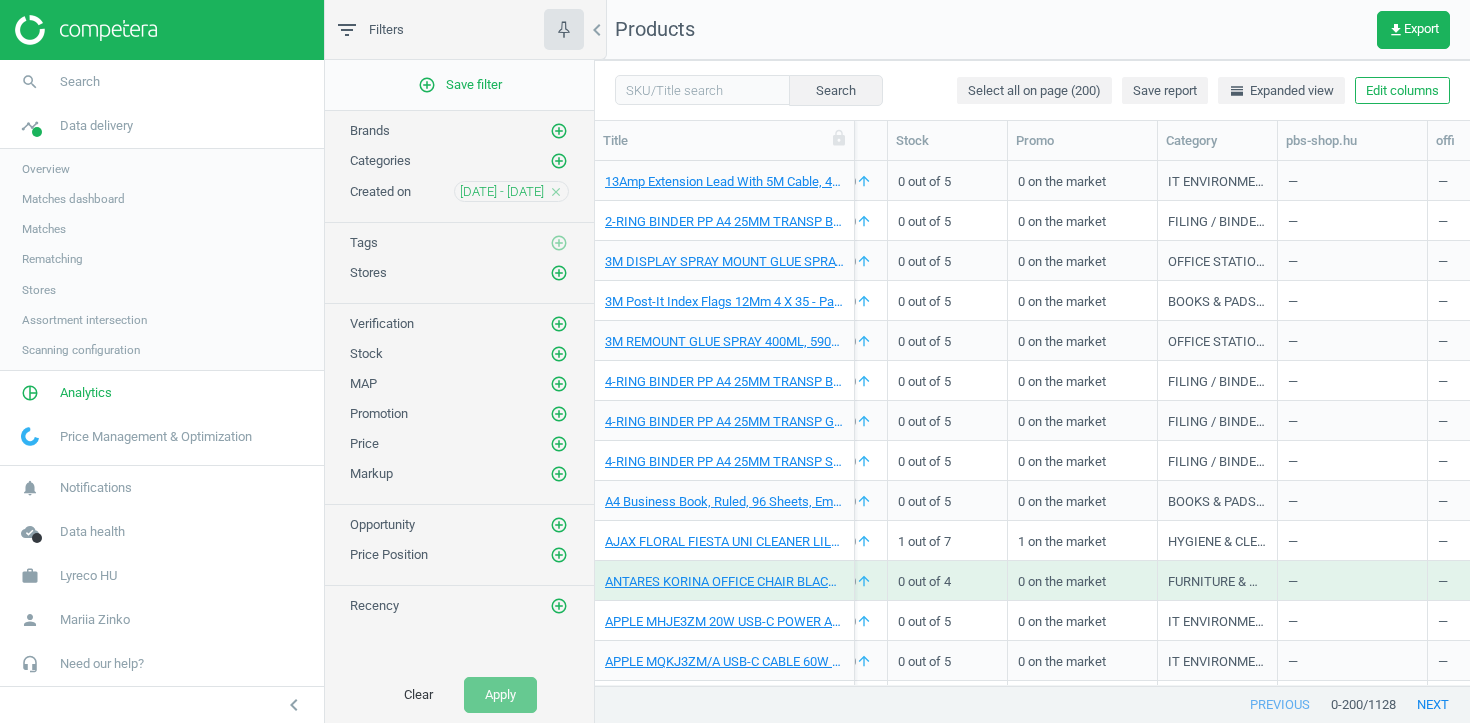 scroll, scrollTop: 0, scrollLeft: 846, axis: horizontal 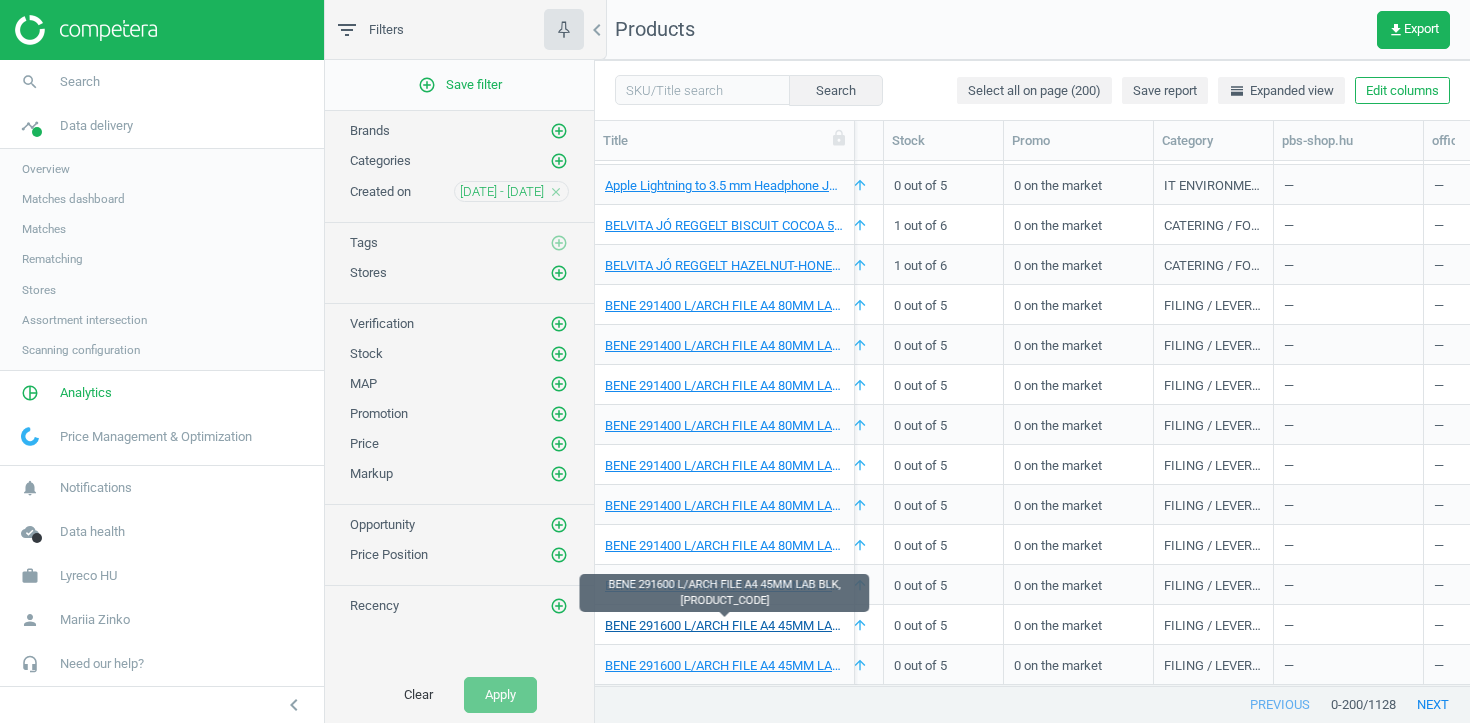 click on "BENE 291600 L/ARCH FILE A4 45MM LAB BLK, [PRODUCT_CODE]" at bounding box center (724, 626) 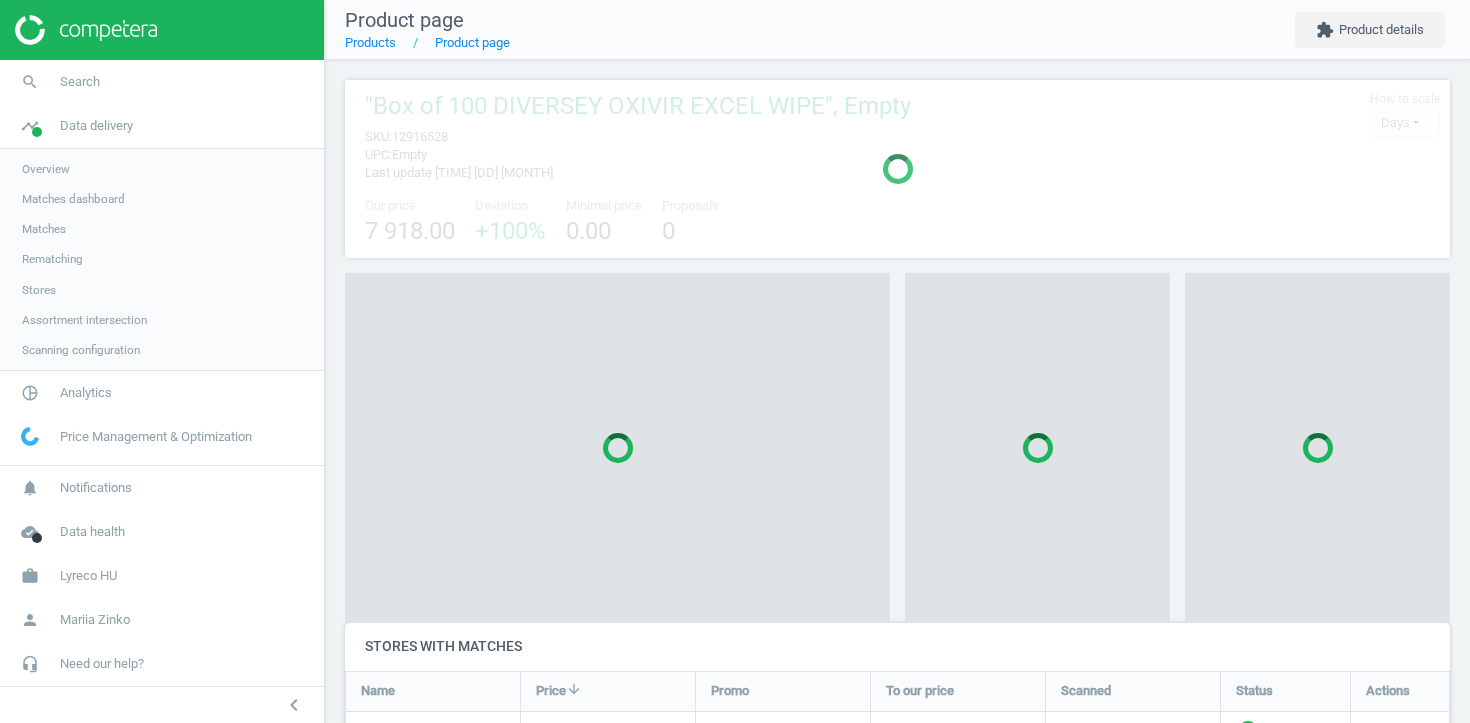 scroll, scrollTop: 10, scrollLeft: 10, axis: both 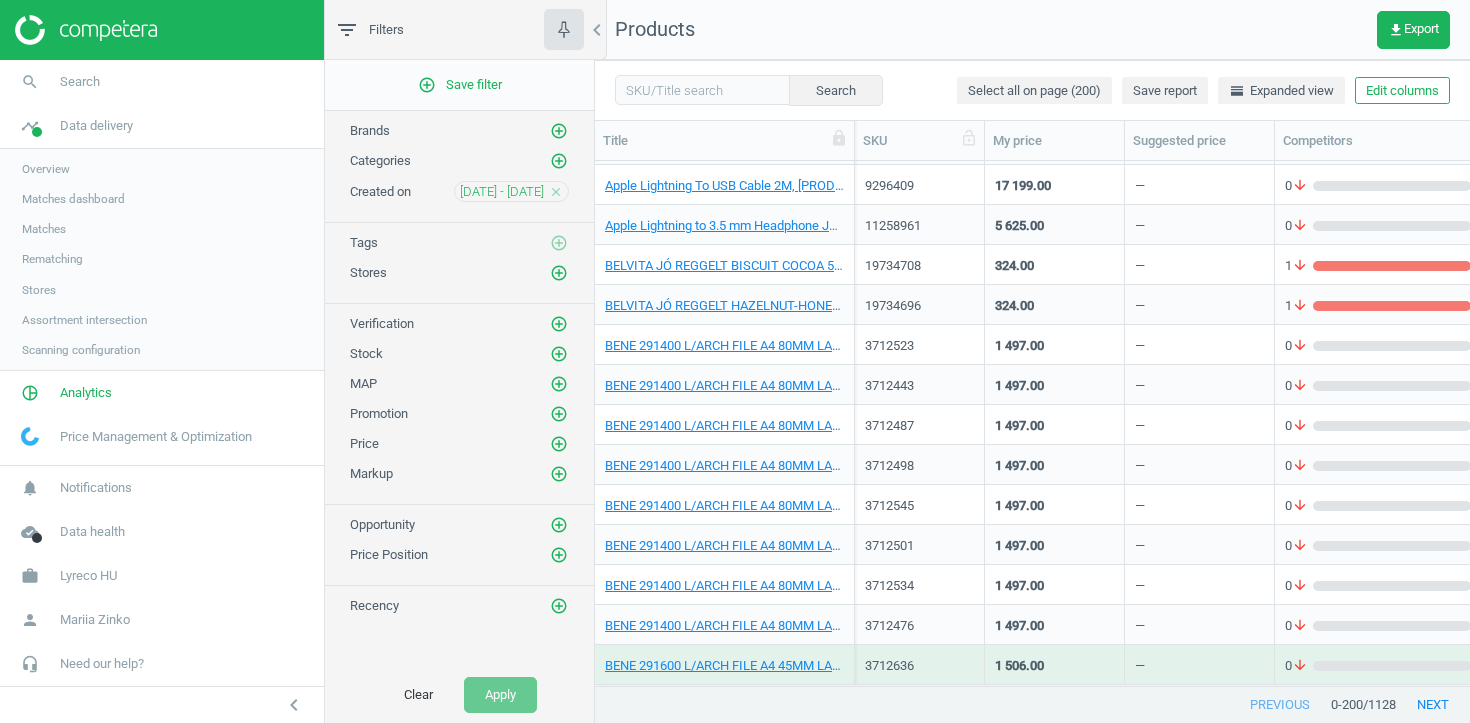 click on "SKU" at bounding box center [919, 141] 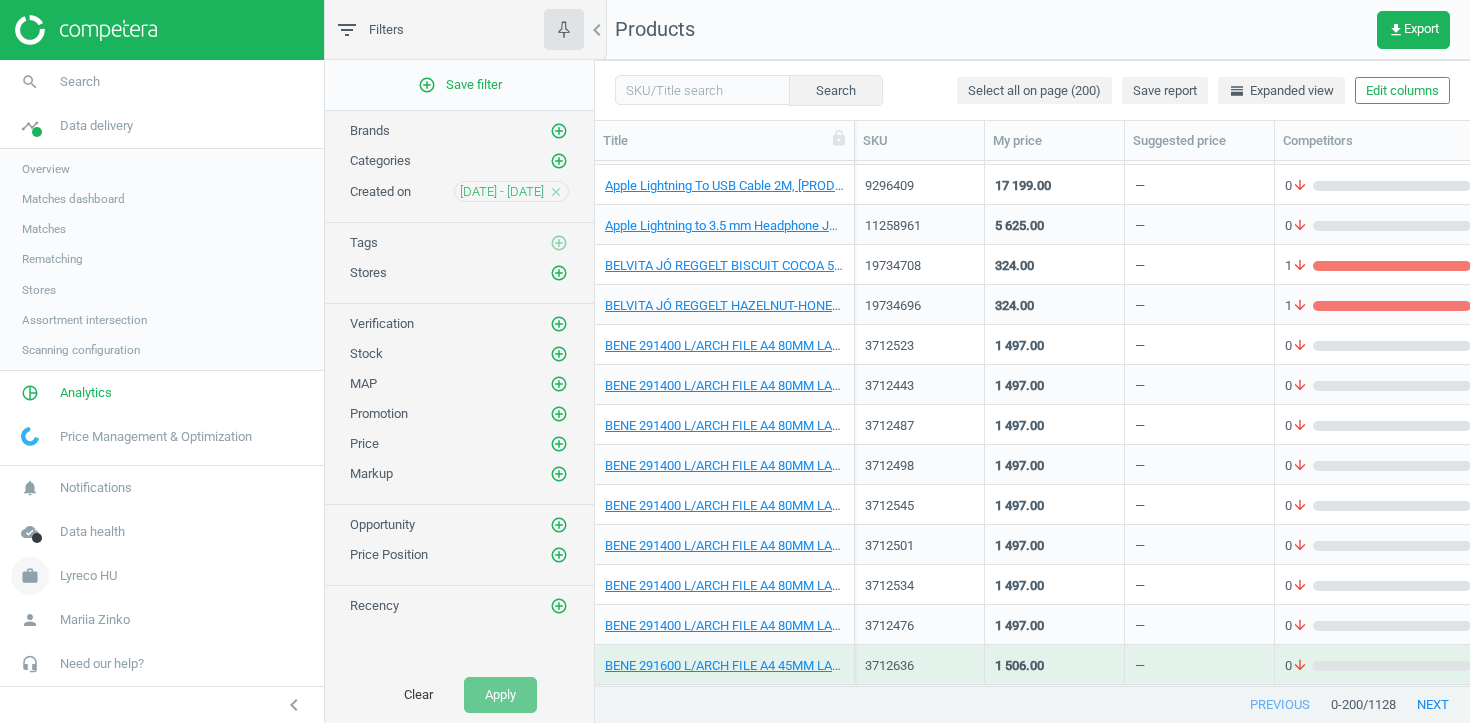 click on "Lyreco HU" at bounding box center (88, 576) 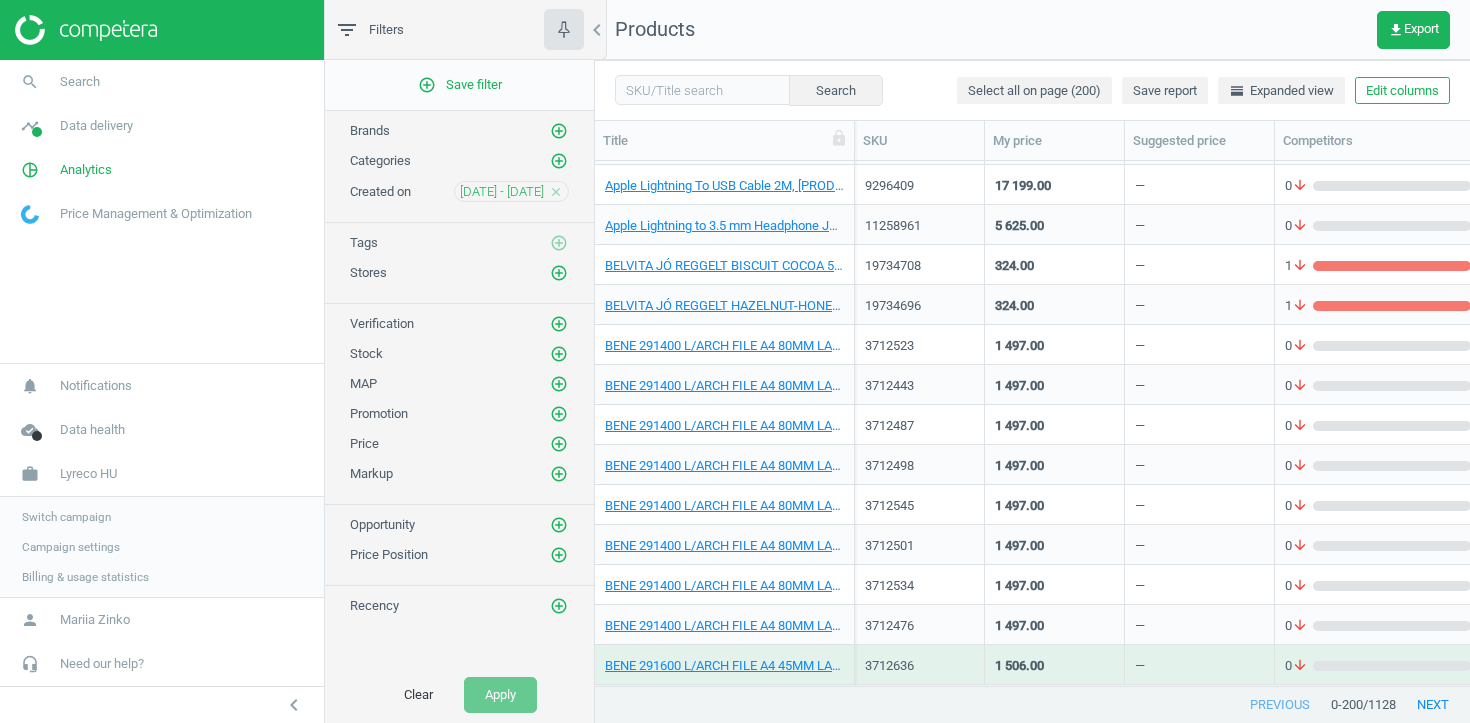 click on "Campaign settings" at bounding box center (71, 547) 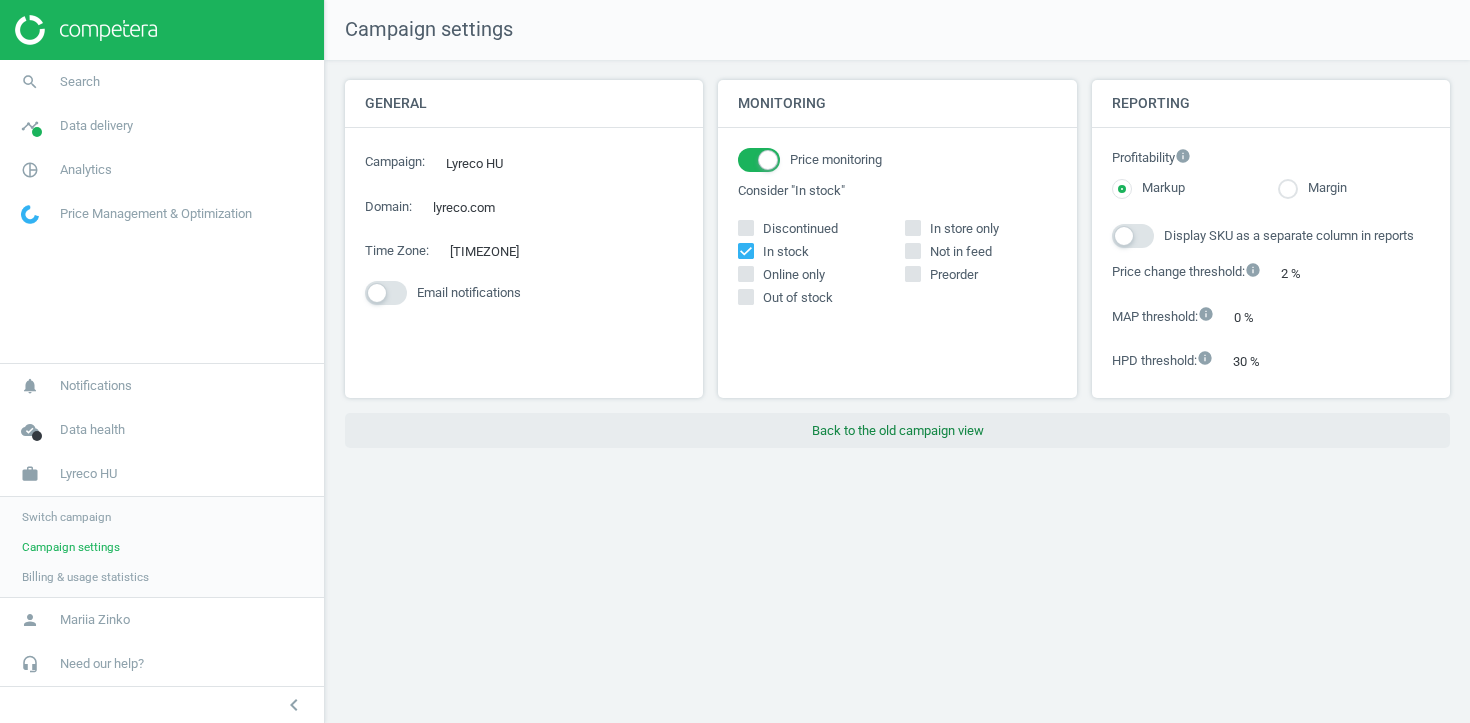 click on "Back to the old campaign view" at bounding box center (897, 431) 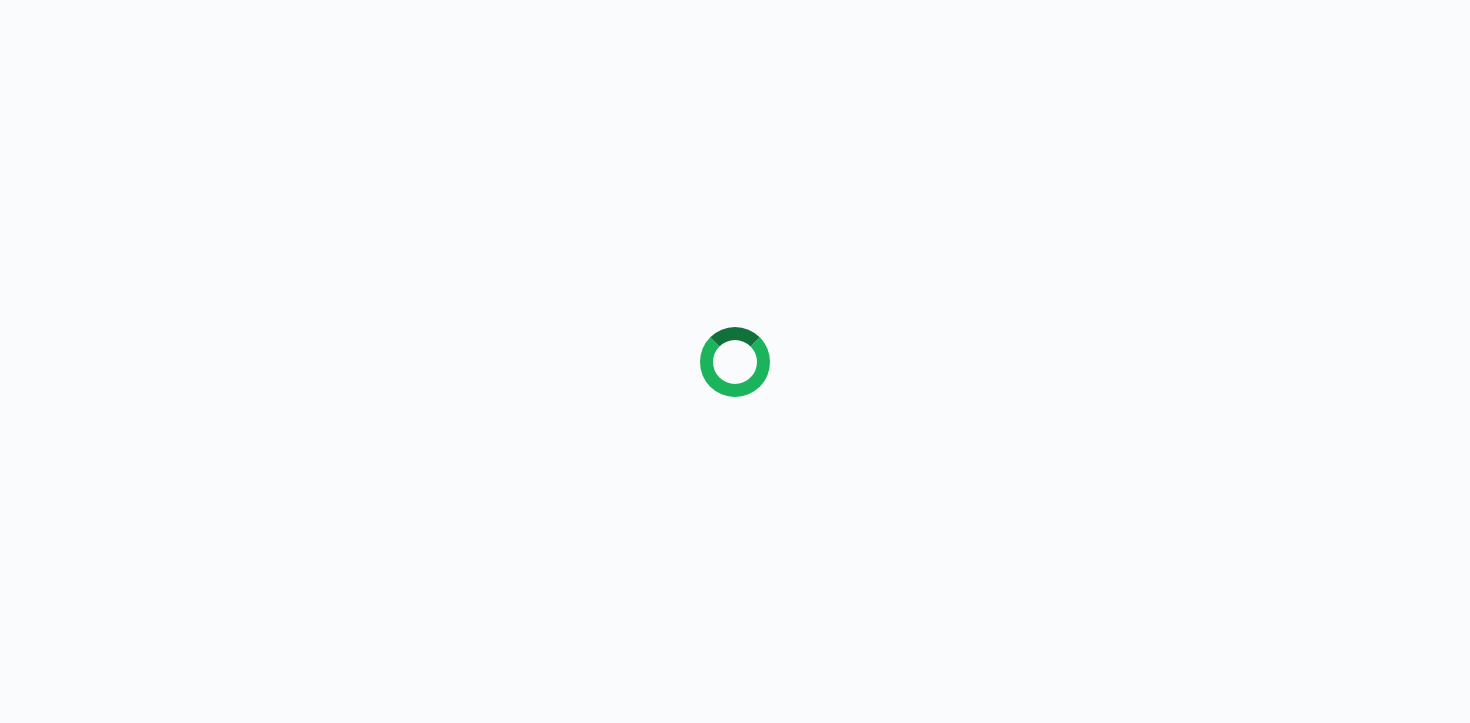 scroll, scrollTop: 0, scrollLeft: 0, axis: both 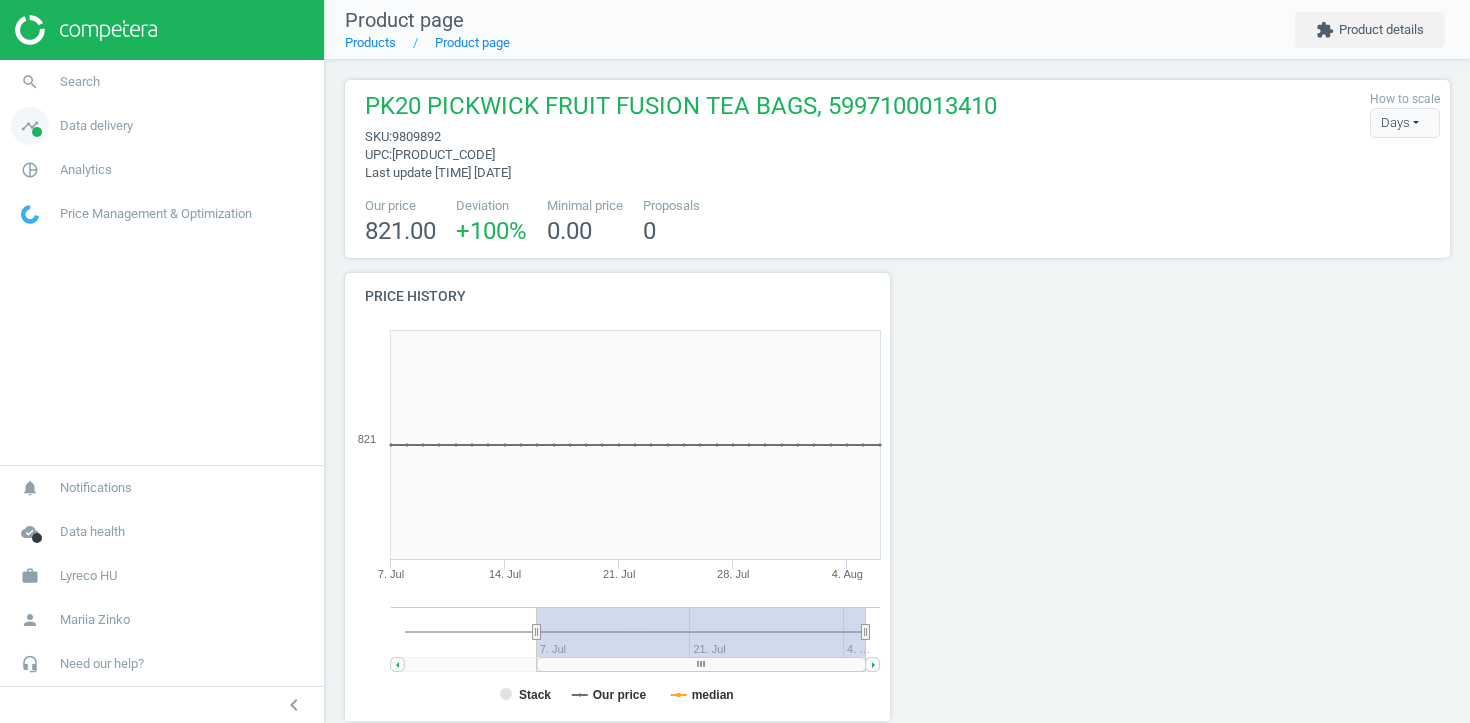 click on "timeline Data delivery" at bounding box center (162, 126) 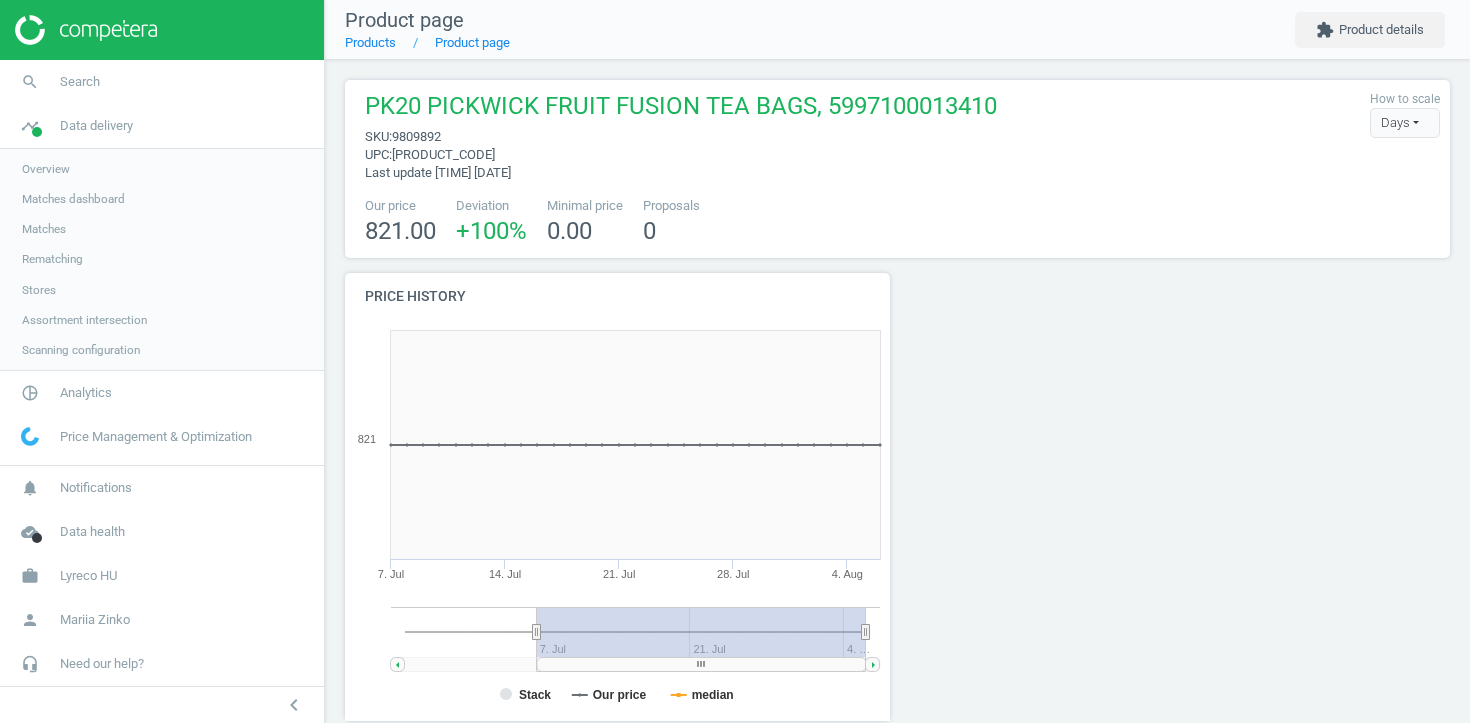 click on "Stores" at bounding box center [39, 290] 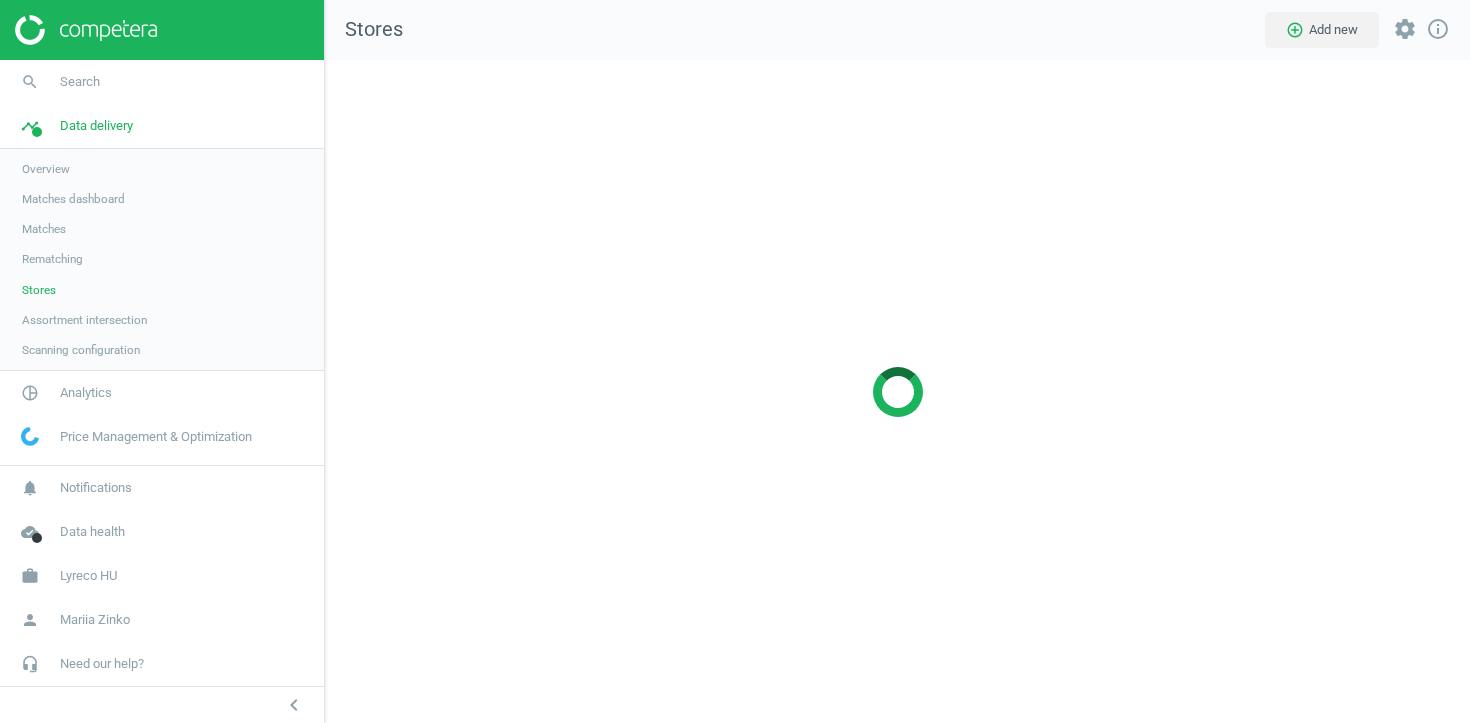 scroll, scrollTop: 10, scrollLeft: 10, axis: both 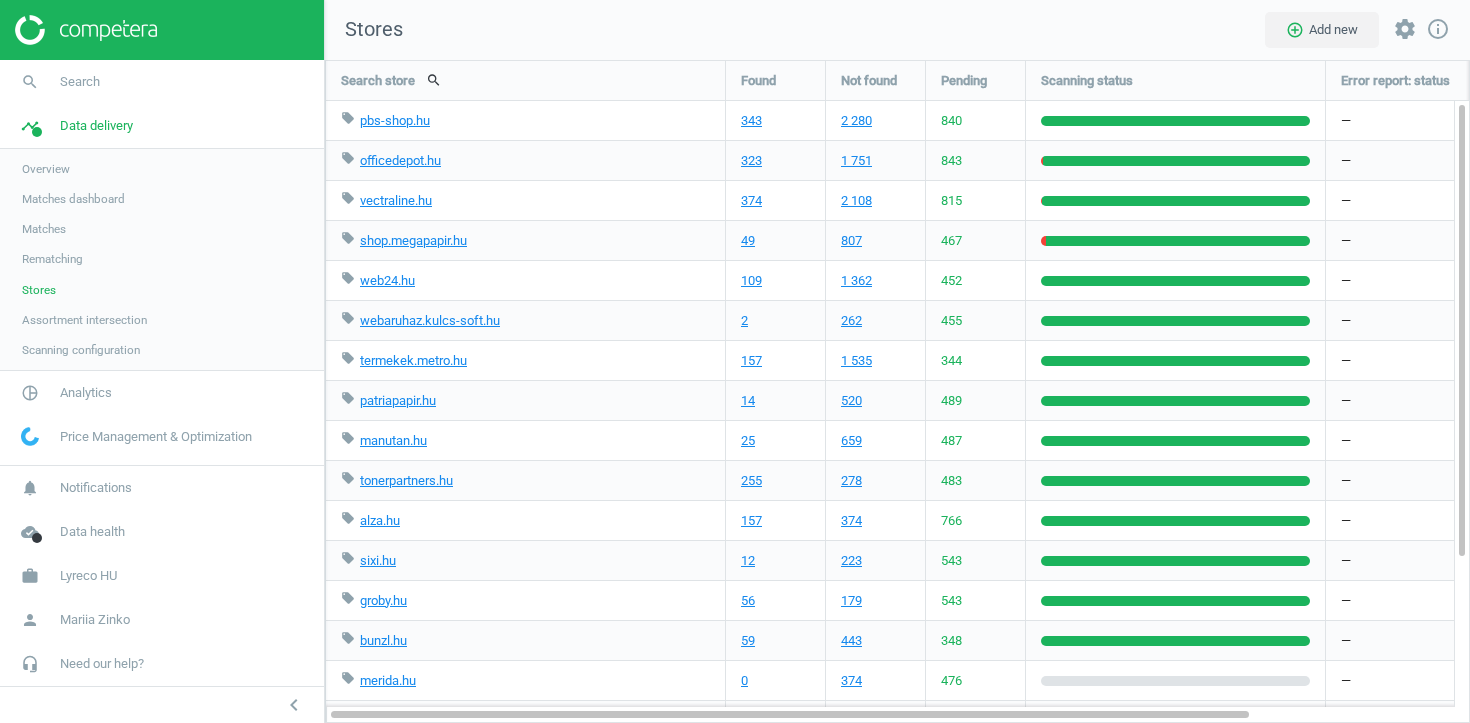 click on "Matches" at bounding box center (44, 229) 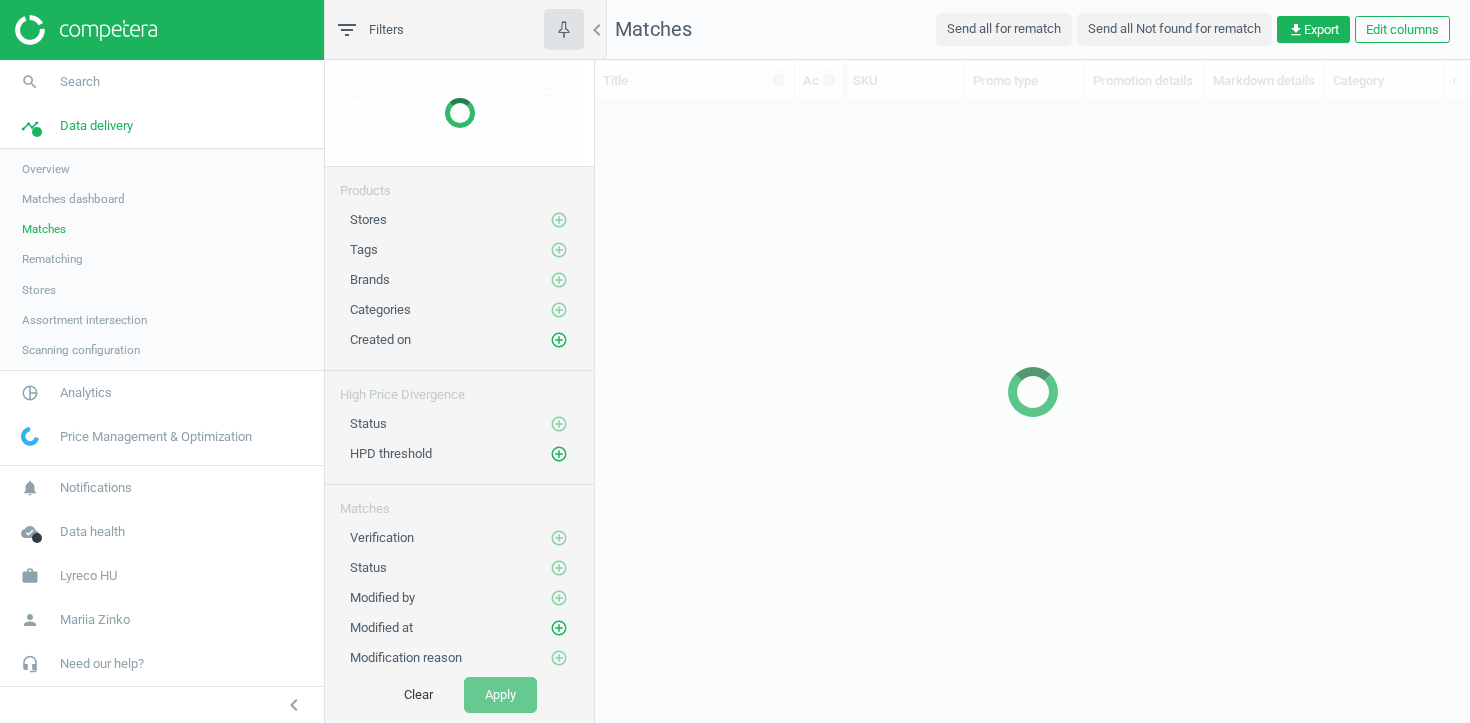 scroll, scrollTop: 1, scrollLeft: 1, axis: both 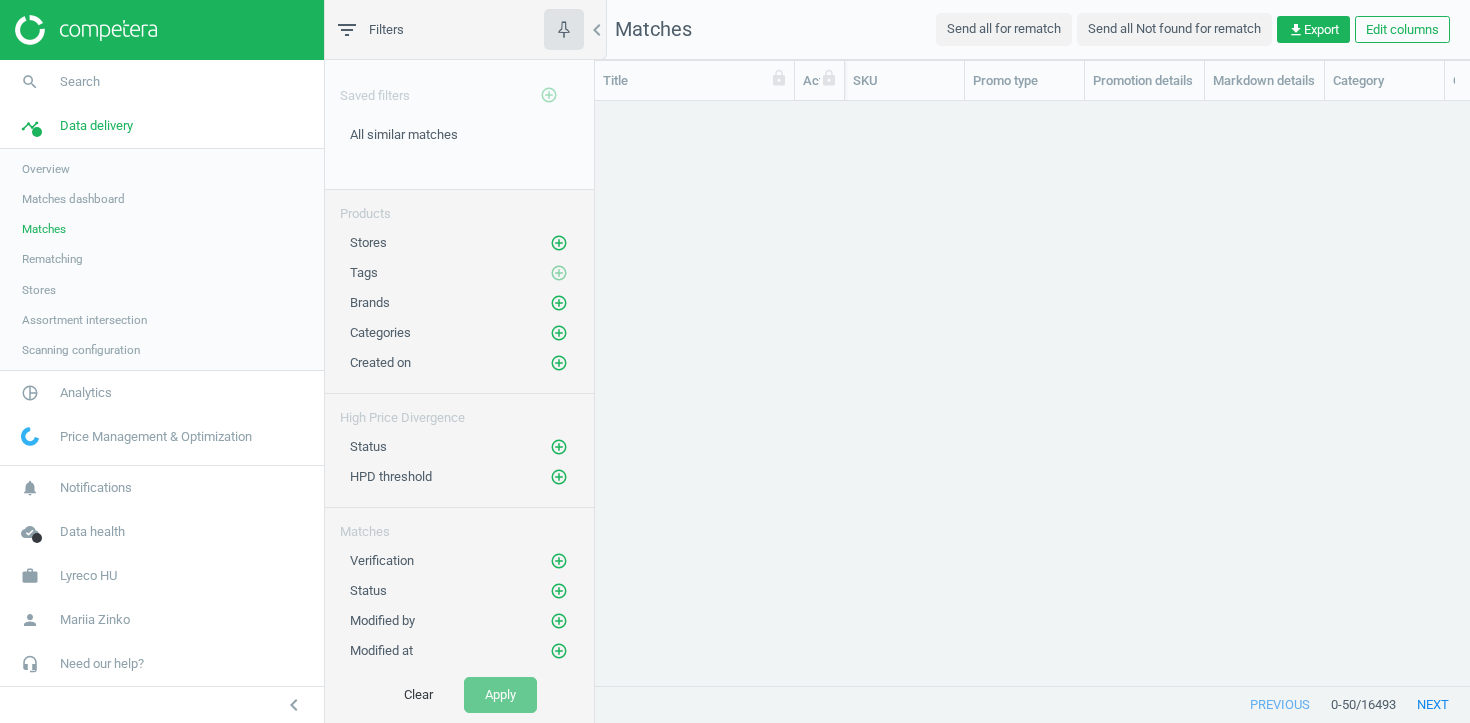 click on "Assortment intersection" at bounding box center (84, 320) 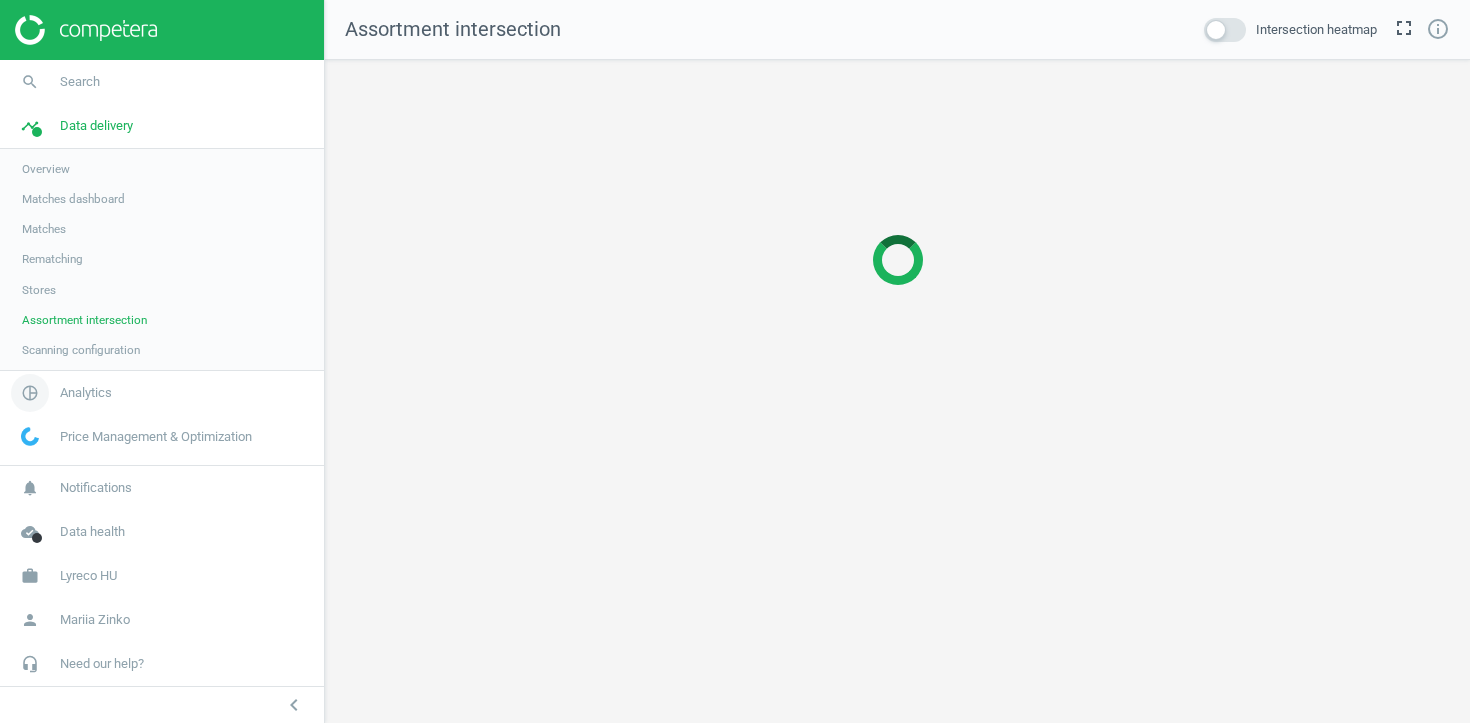 click on "Analytics" at bounding box center [86, 393] 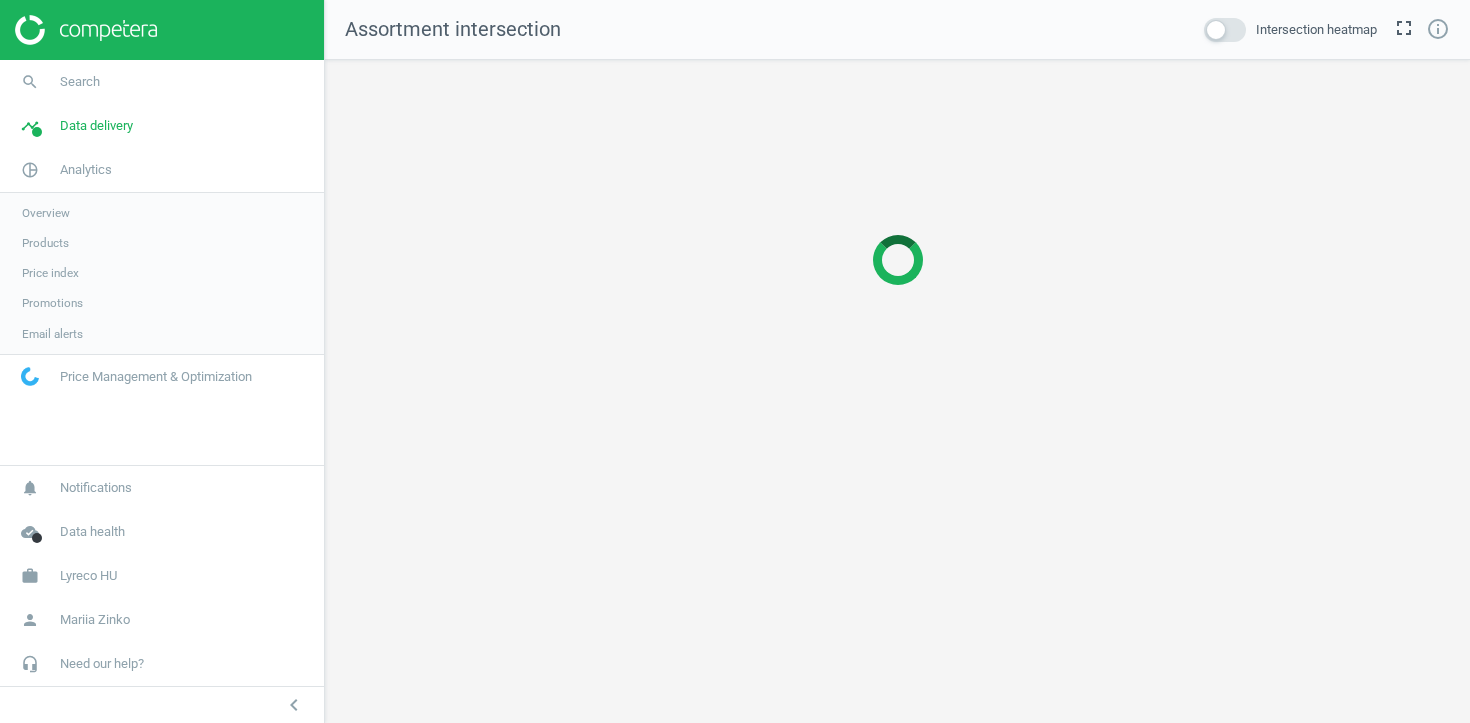 click on "Products" at bounding box center (45, 243) 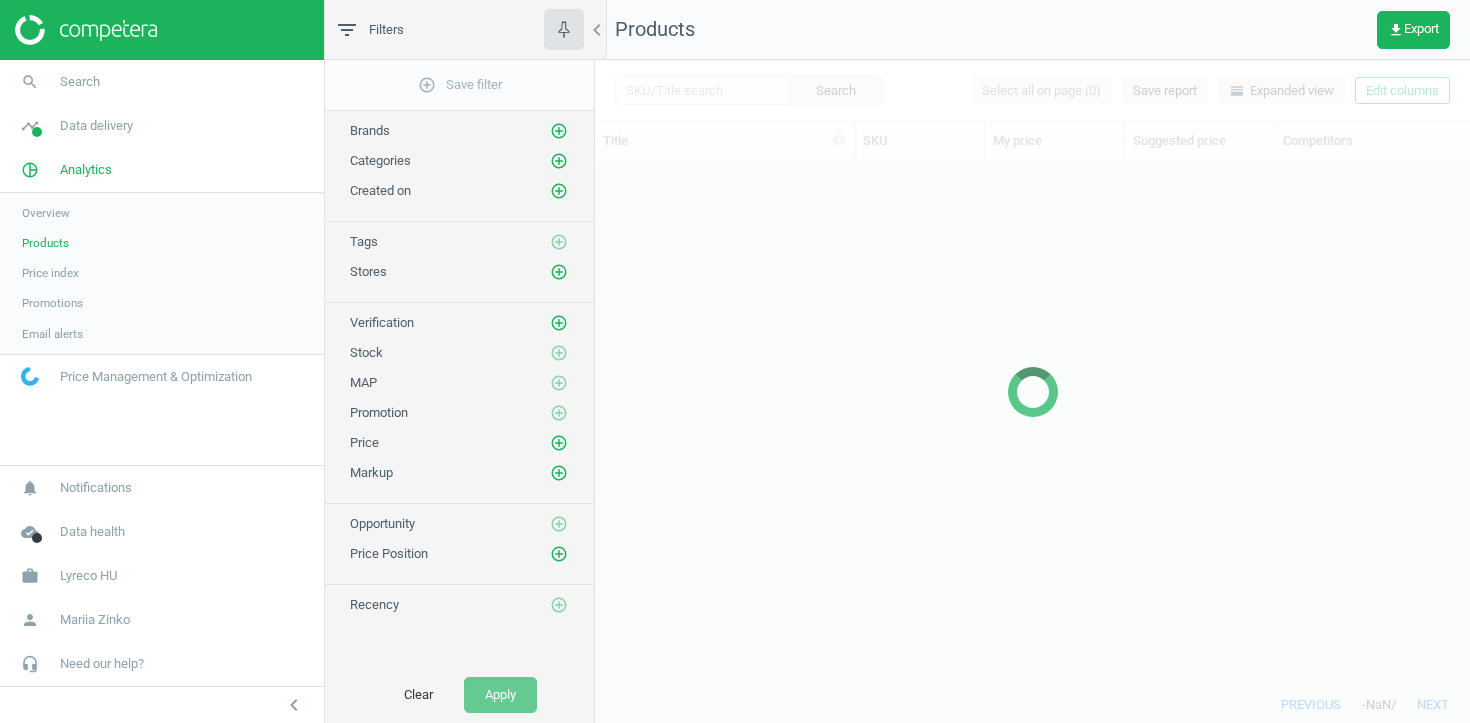 scroll, scrollTop: 1, scrollLeft: 1, axis: both 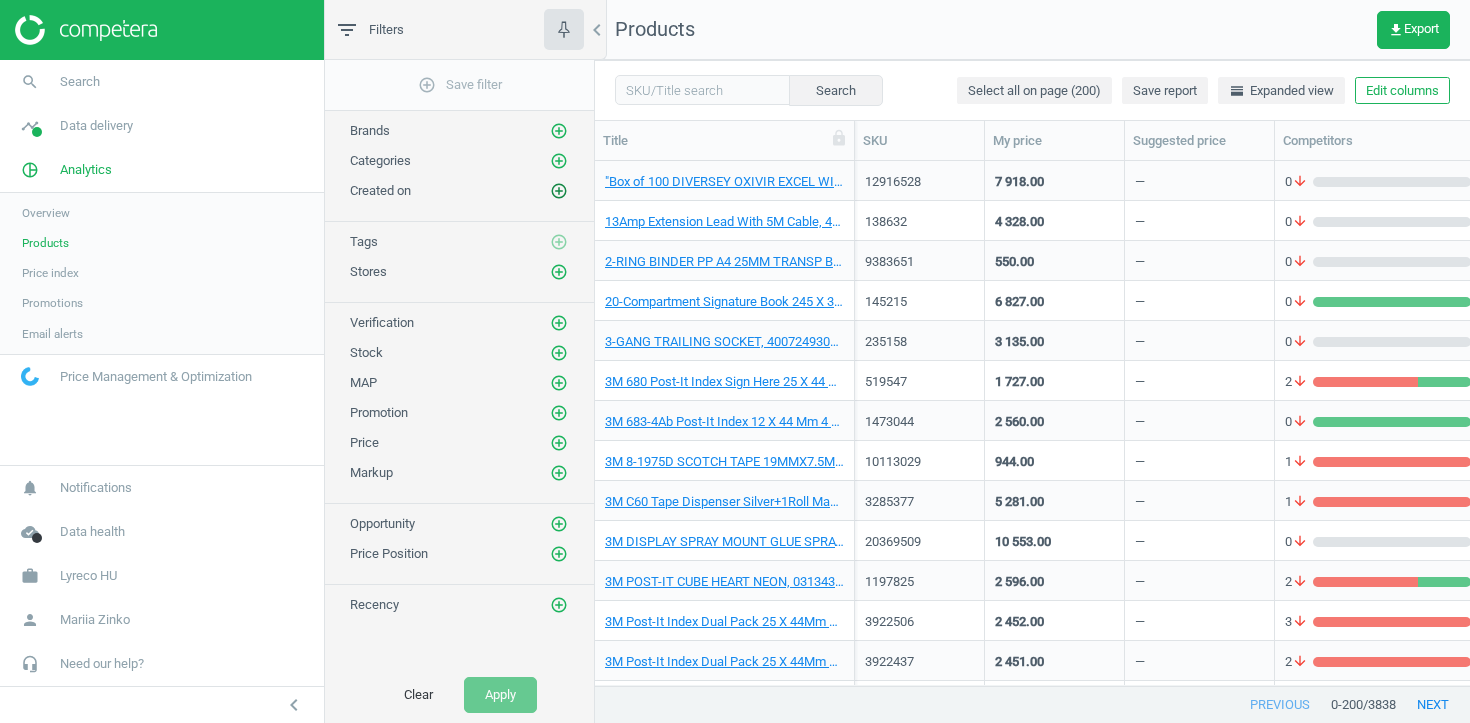 click on "add_circle_outline" at bounding box center [559, 191] 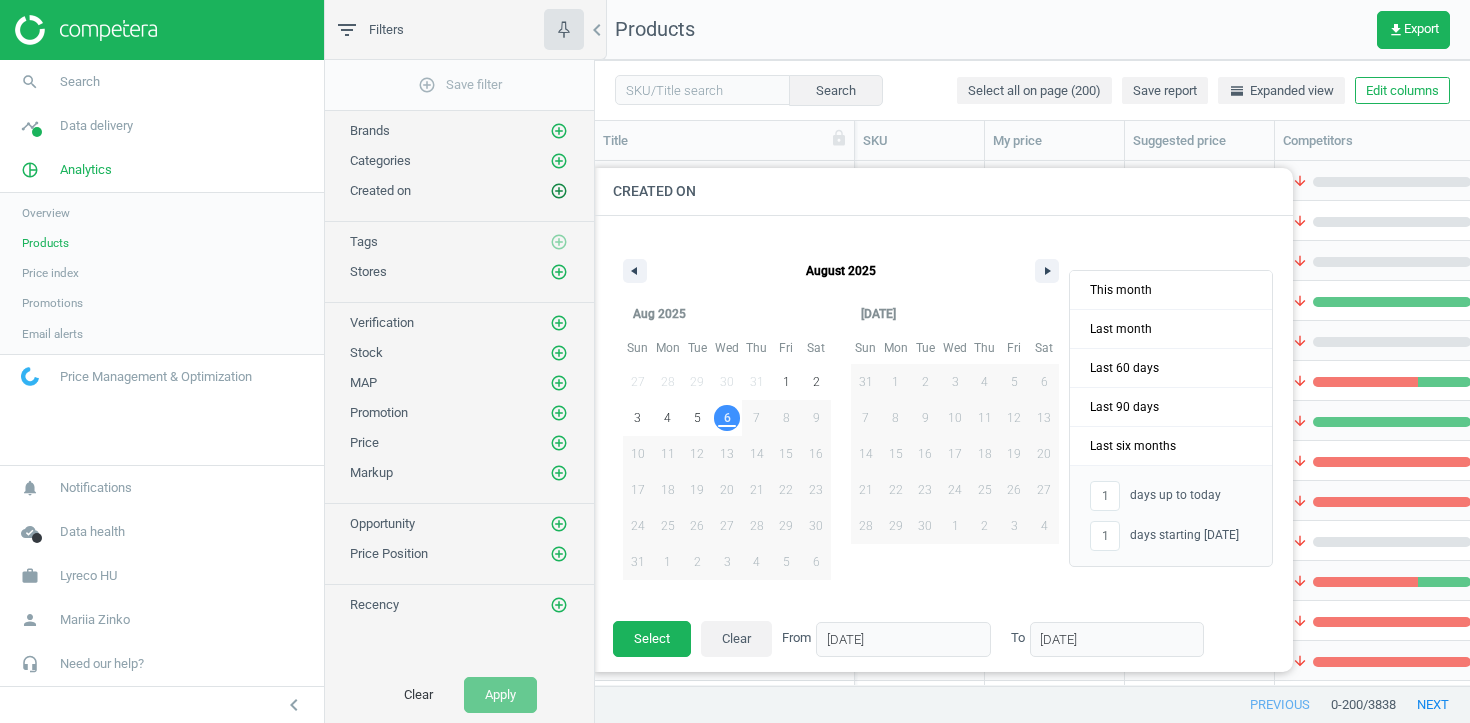 type 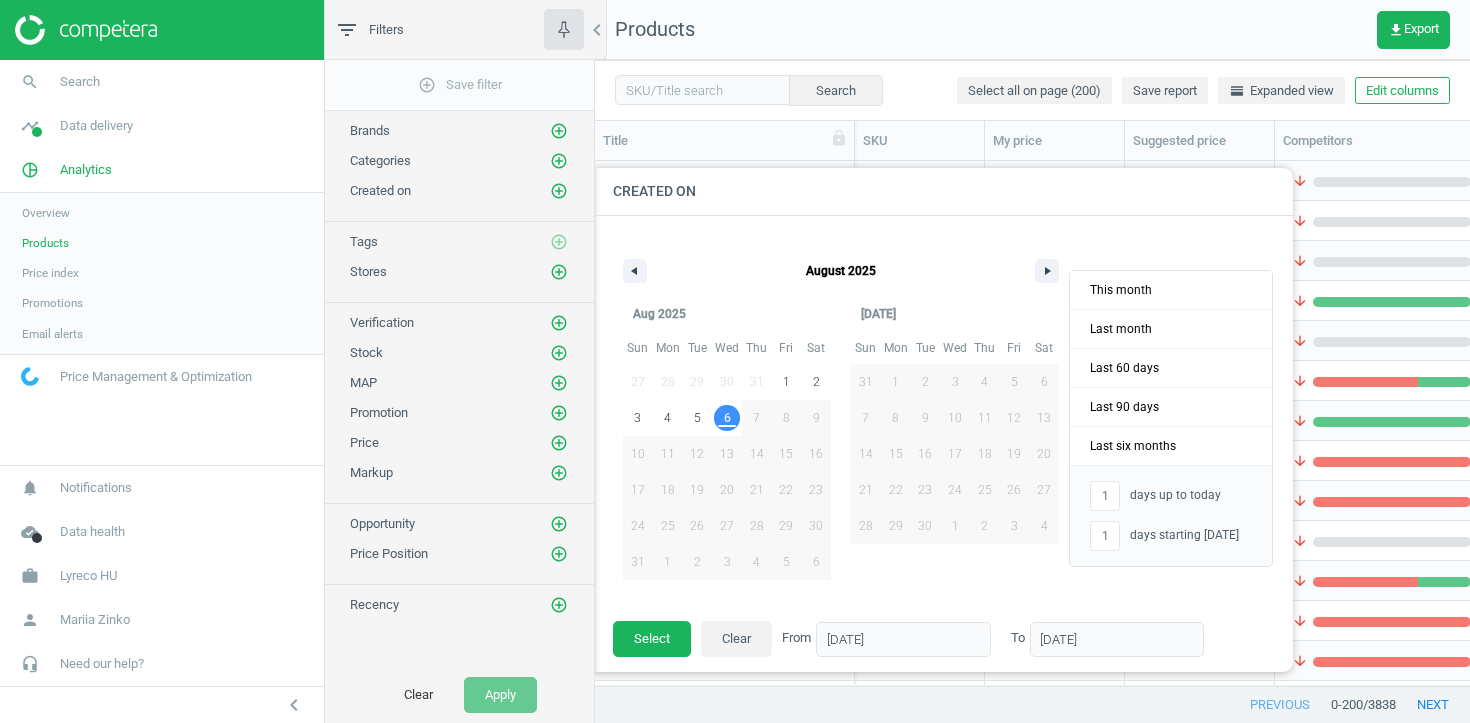 click at bounding box center [1330, 361] 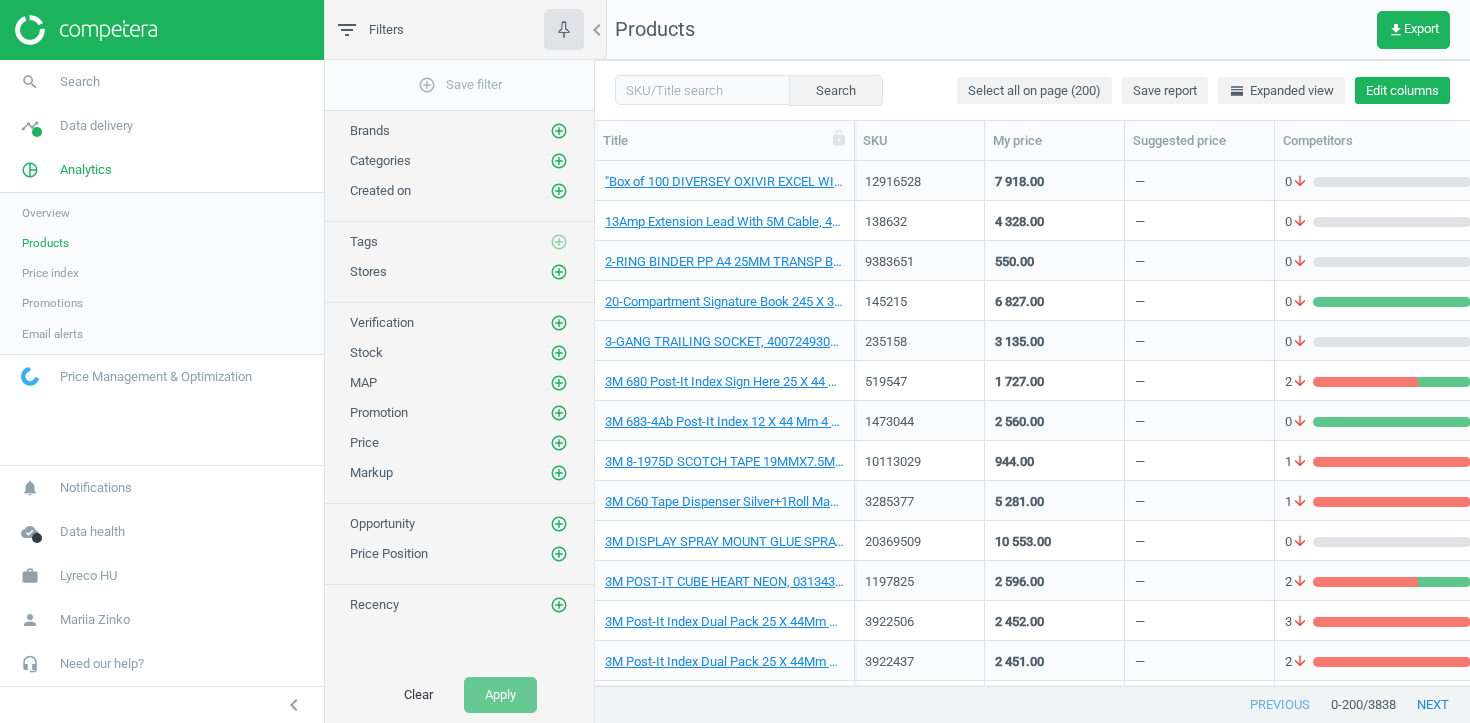 click on "Edit columns" at bounding box center [1402, 91] 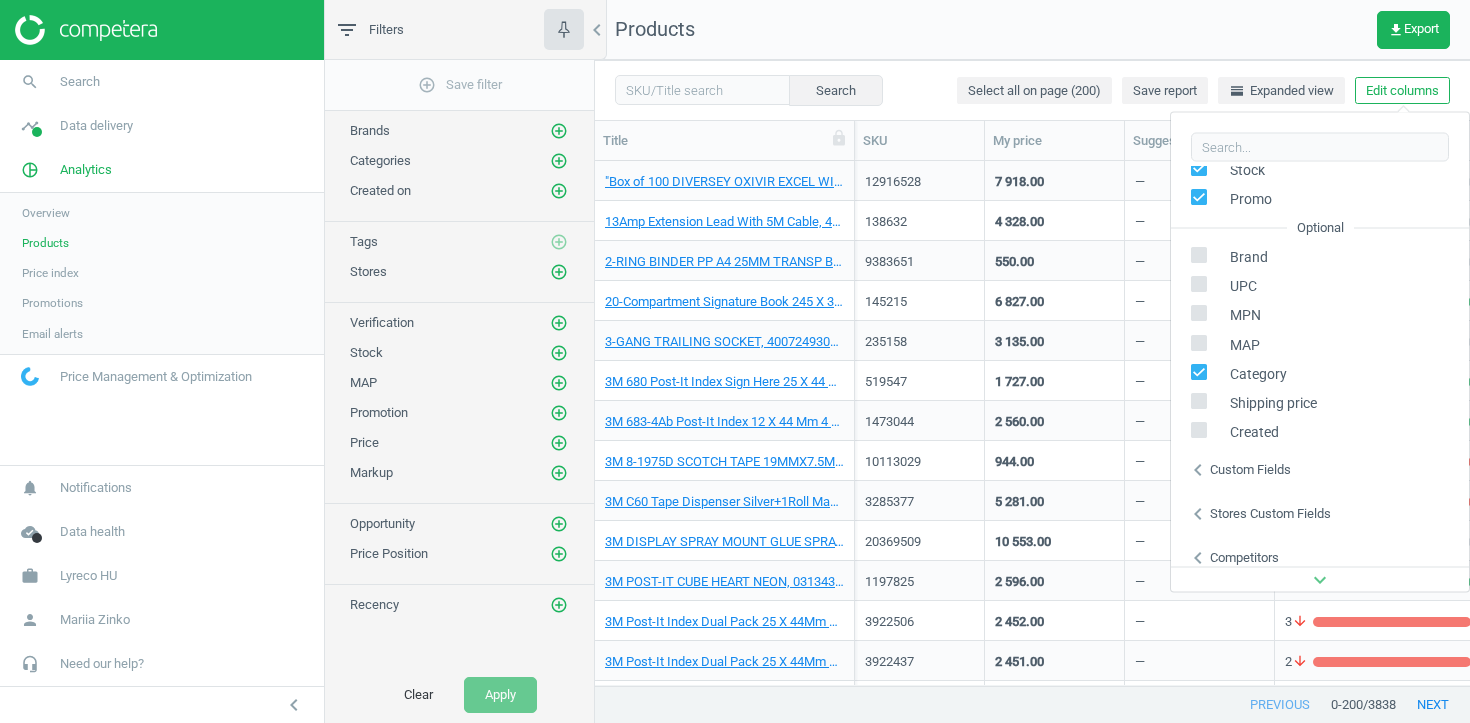 scroll, scrollTop: 271, scrollLeft: 0, axis: vertical 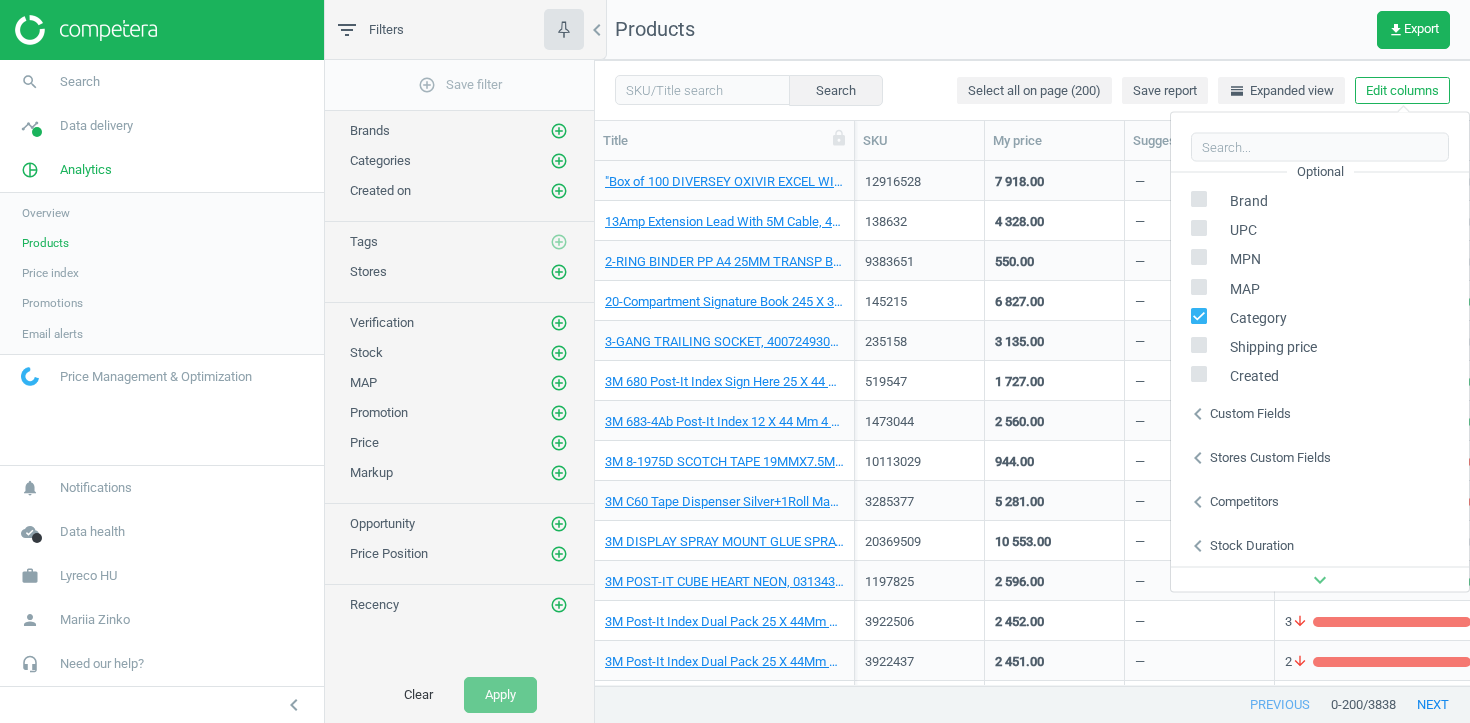 click on "Stock duration" at bounding box center (1252, 545) 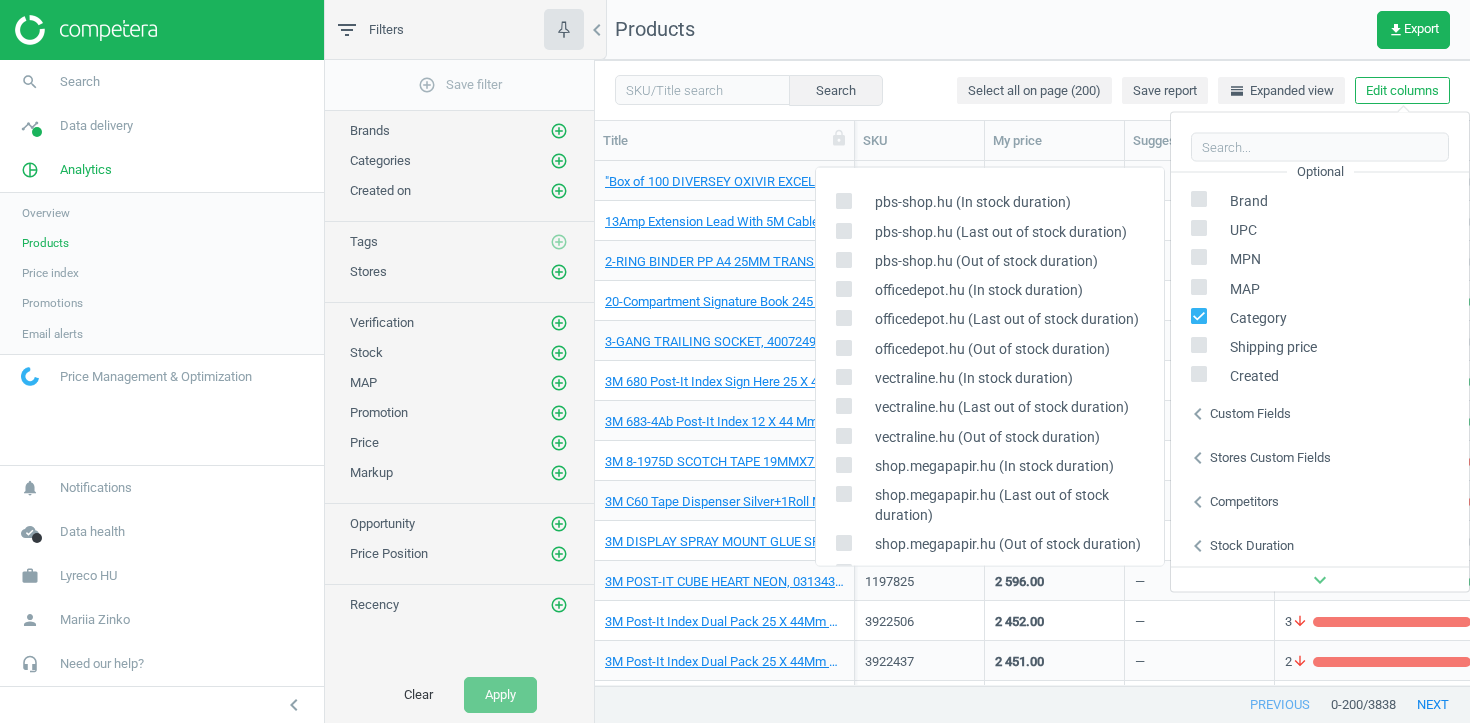 click on "Competitors" at bounding box center (1244, 501) 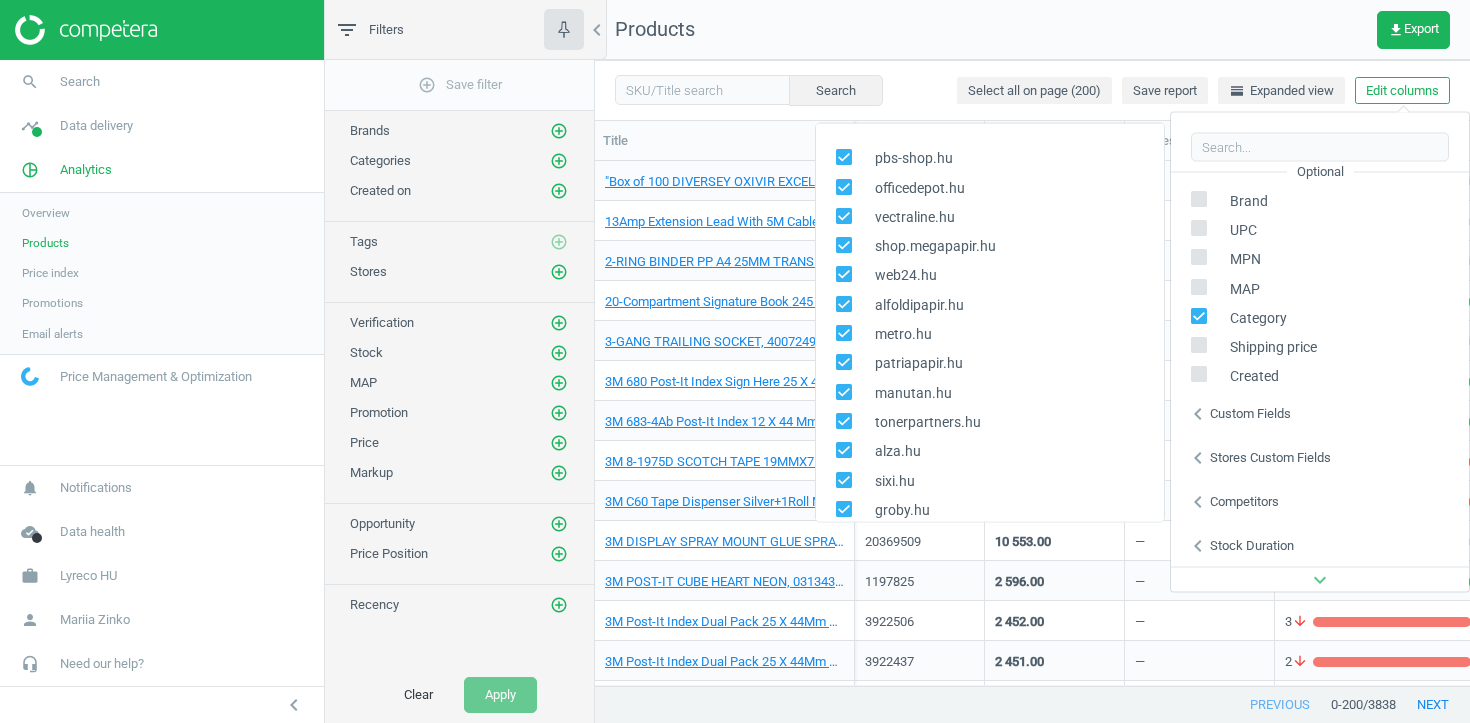 click on "Stock duration" at bounding box center (1252, 545) 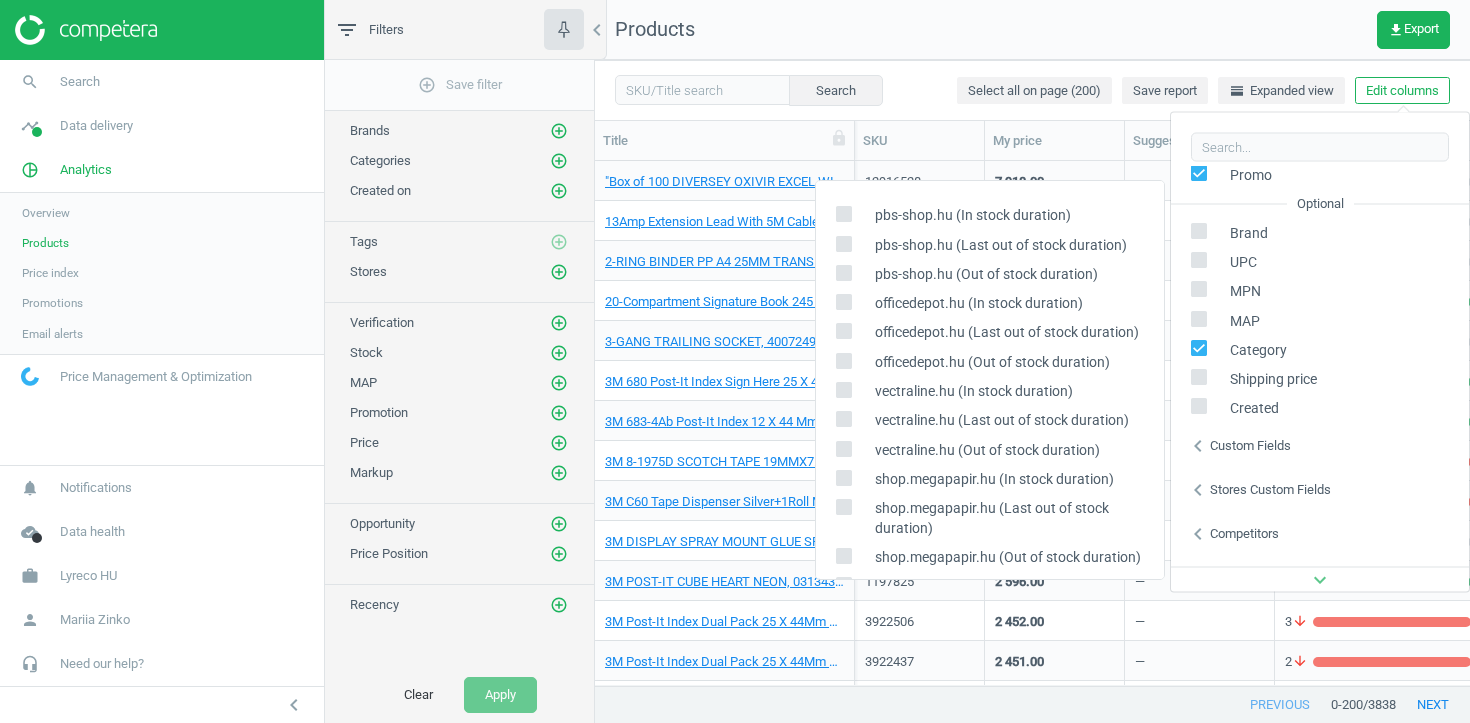 scroll, scrollTop: 259, scrollLeft: 0, axis: vertical 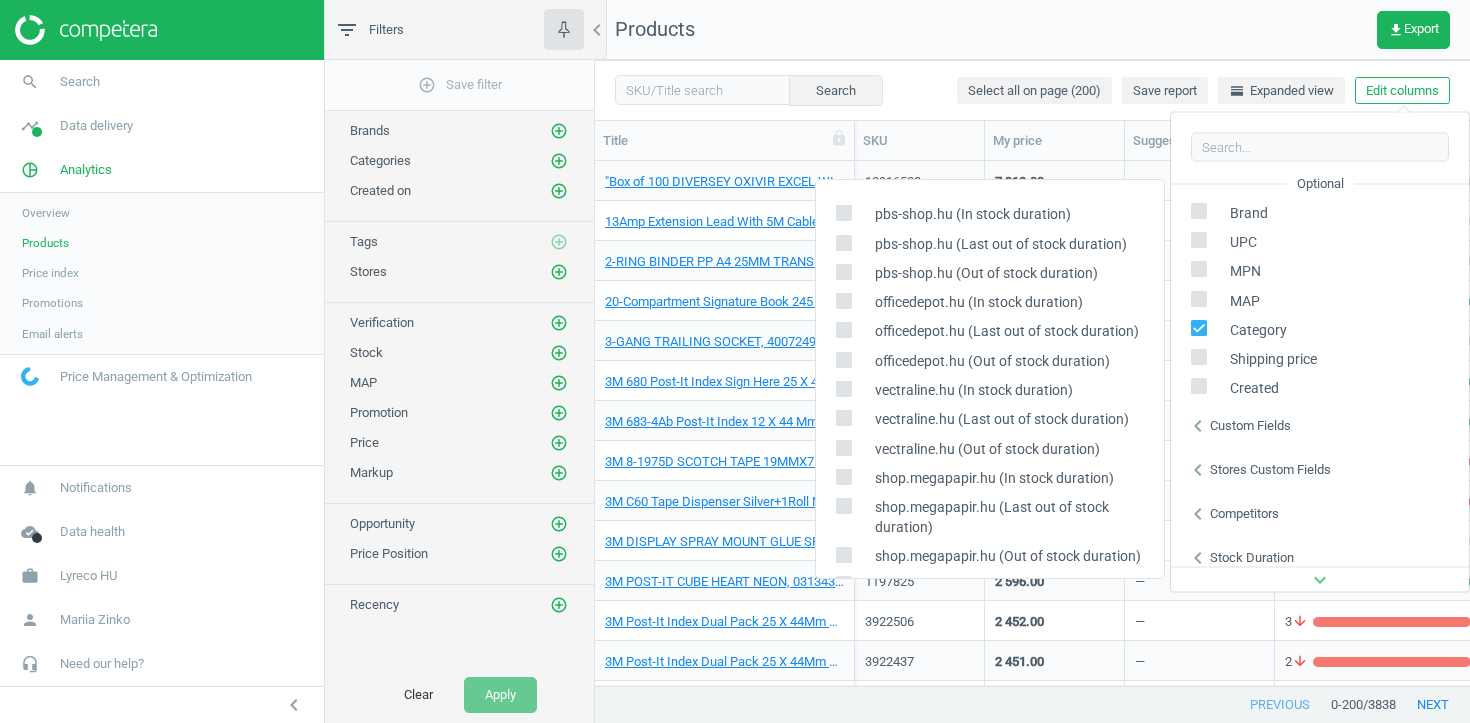 click on "Custom fields" at bounding box center [1250, 425] 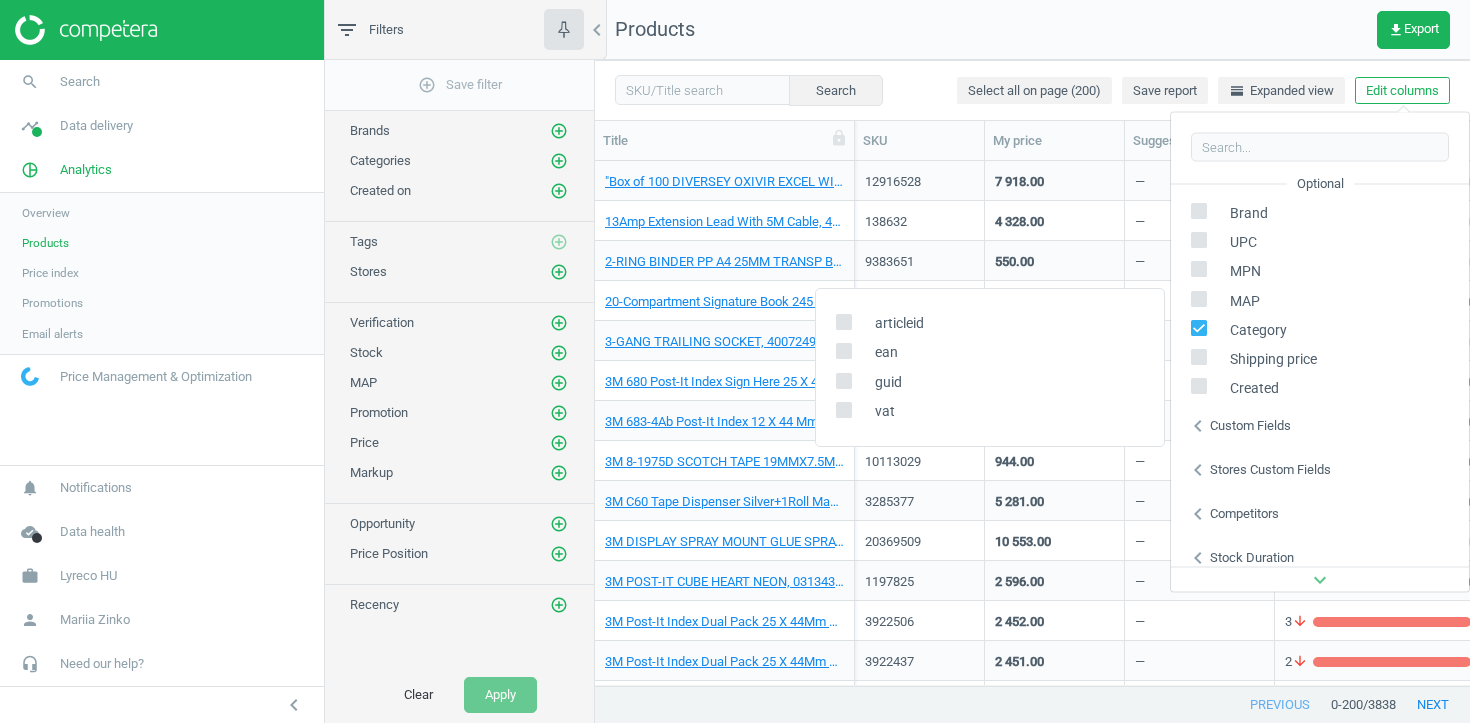 click on "chevron_left Stores custom fields" at bounding box center [1320, 469] 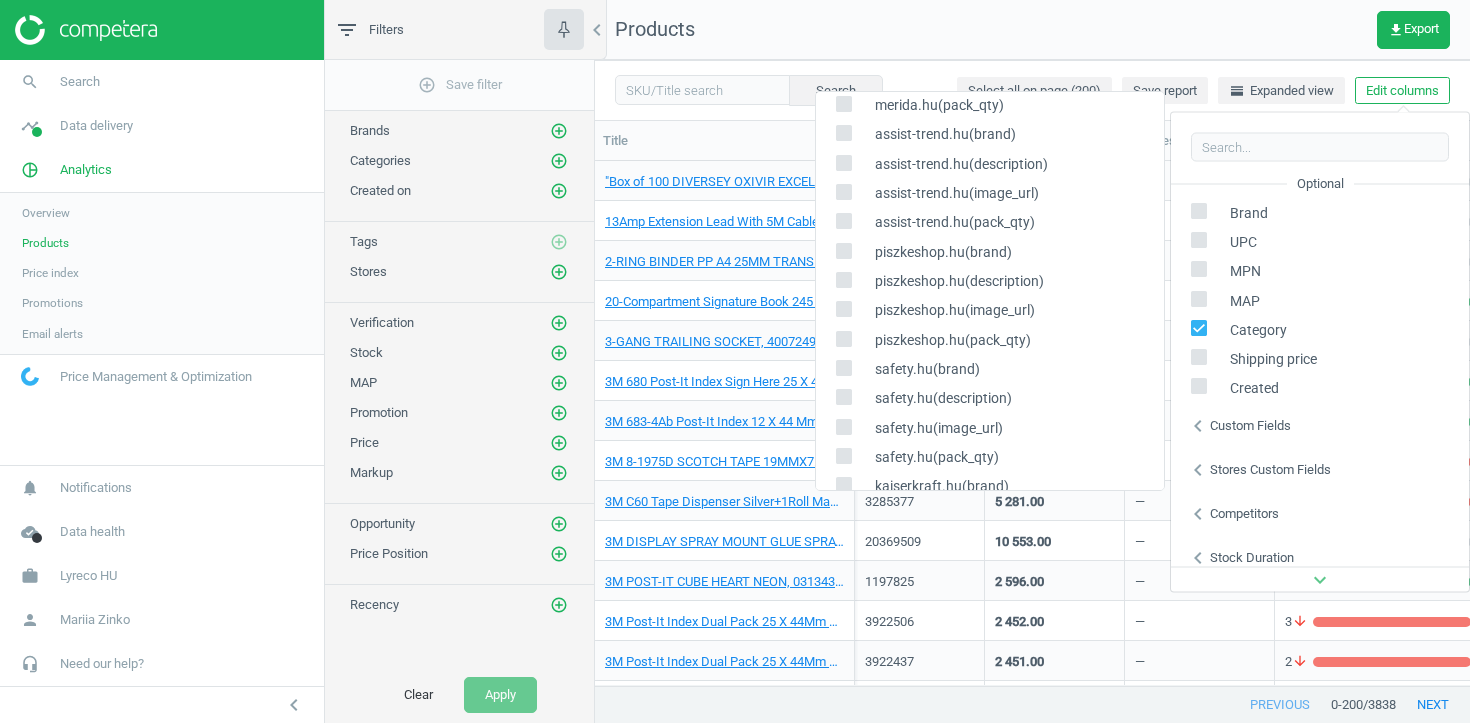 scroll, scrollTop: 2013, scrollLeft: 0, axis: vertical 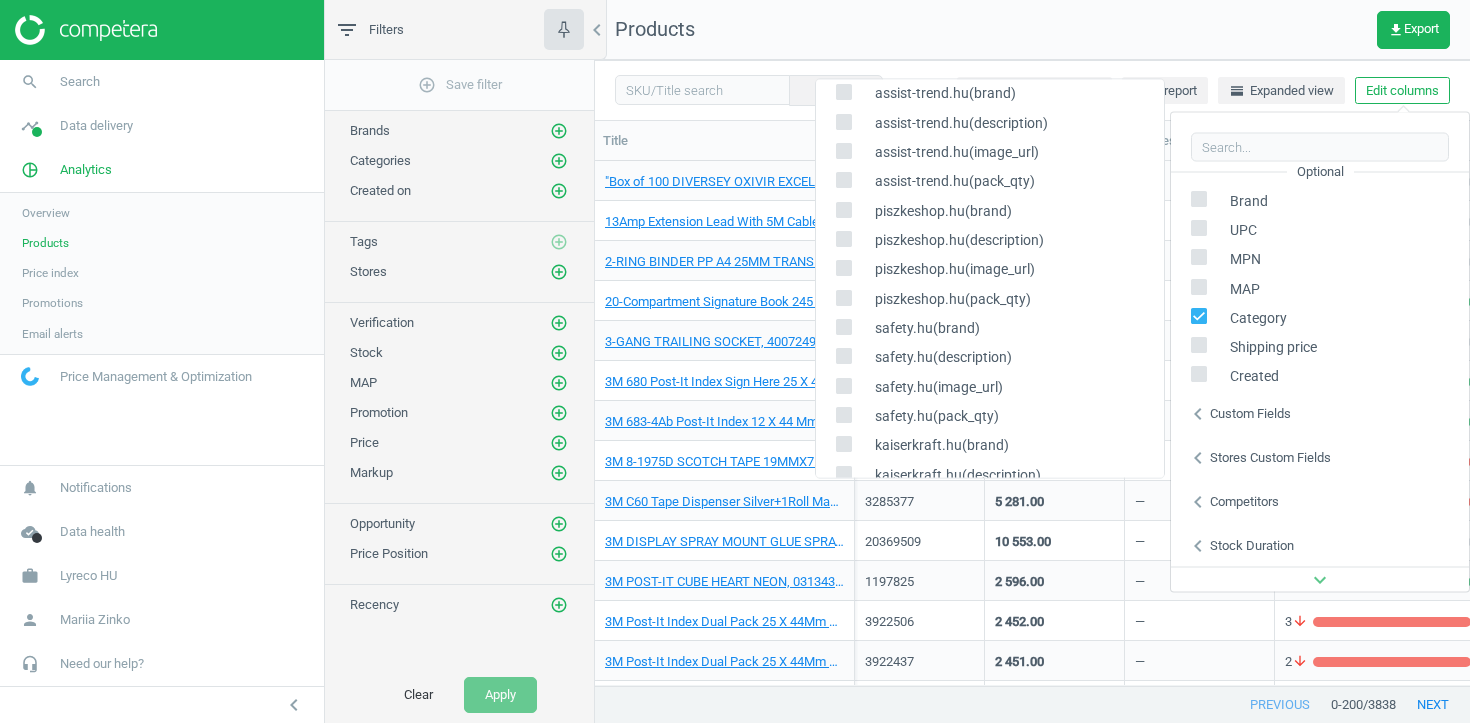 click on "Competitors" at bounding box center (1244, 501) 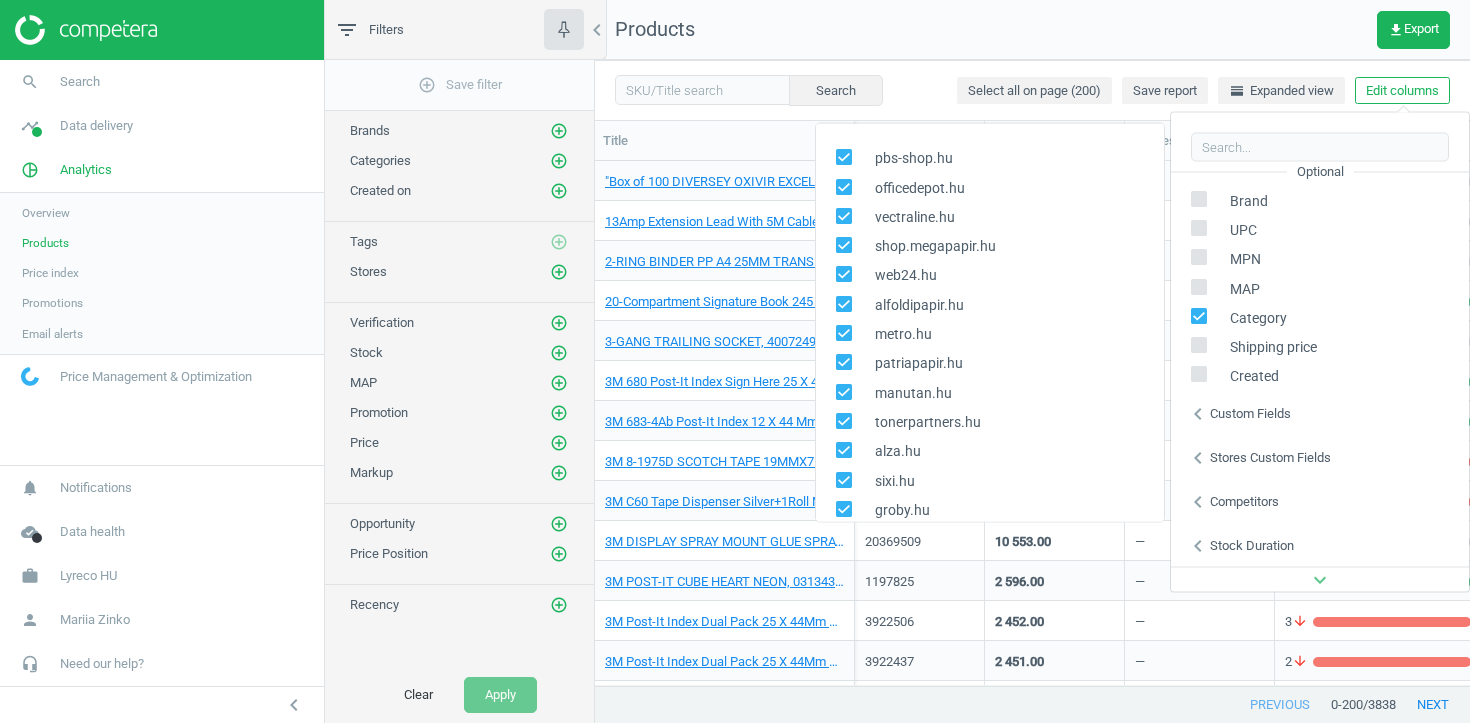 scroll, scrollTop: 228, scrollLeft: 0, axis: vertical 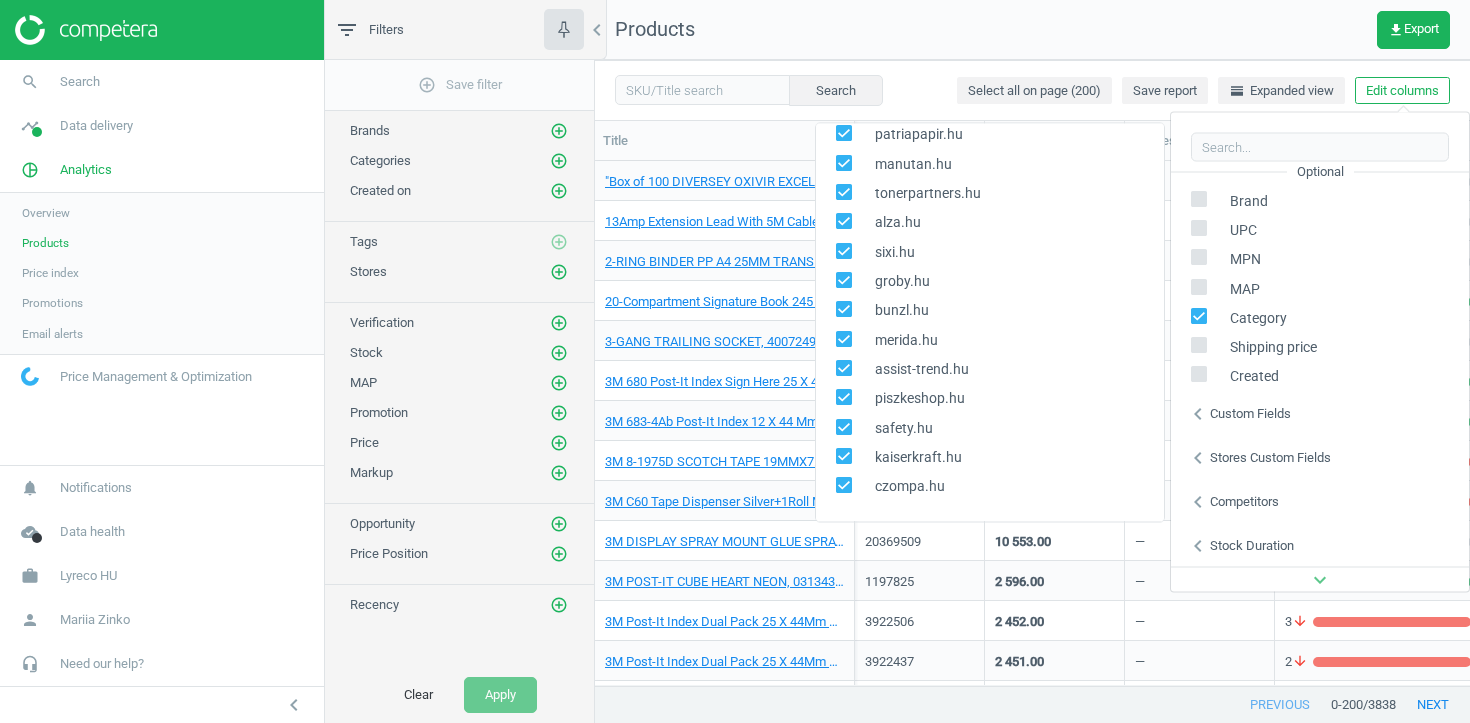 click on "chevron_left" at bounding box center [1198, 545] 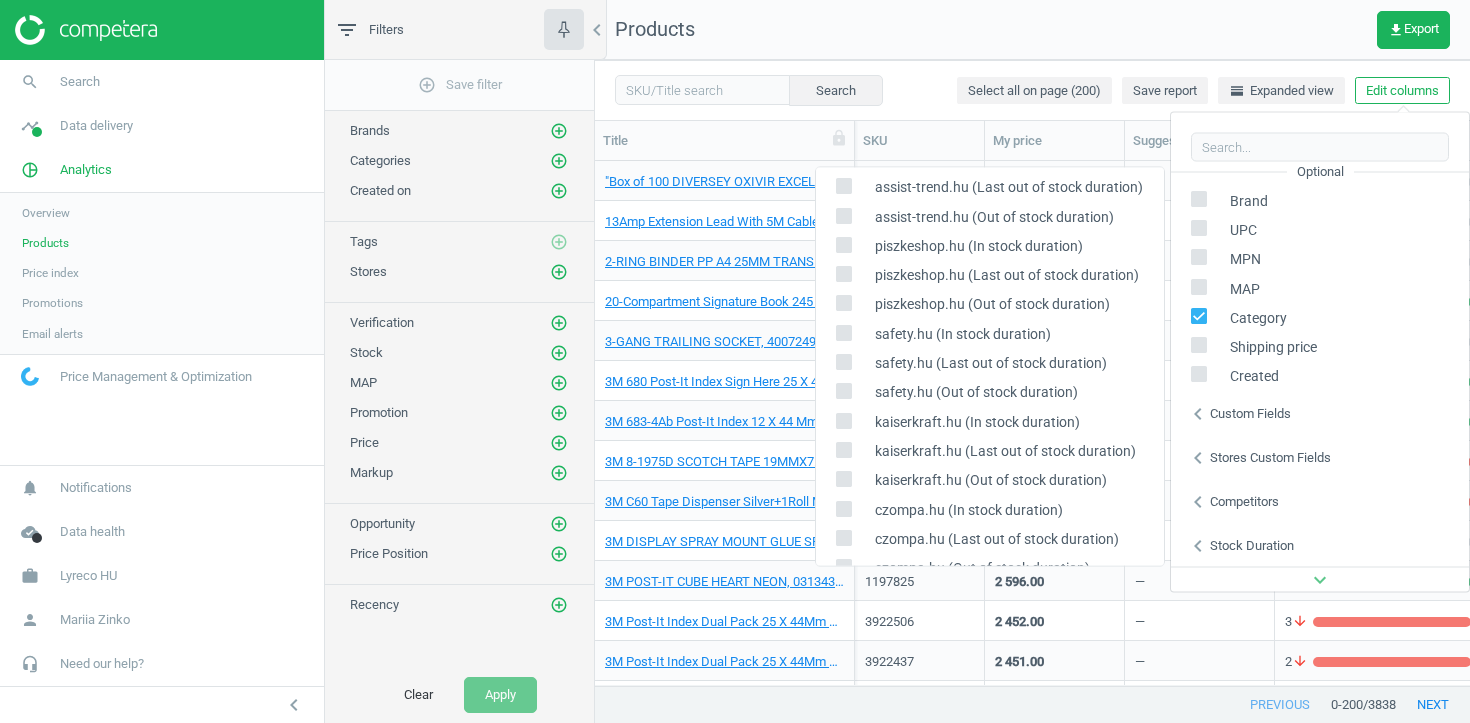 scroll, scrollTop: 1536, scrollLeft: 0, axis: vertical 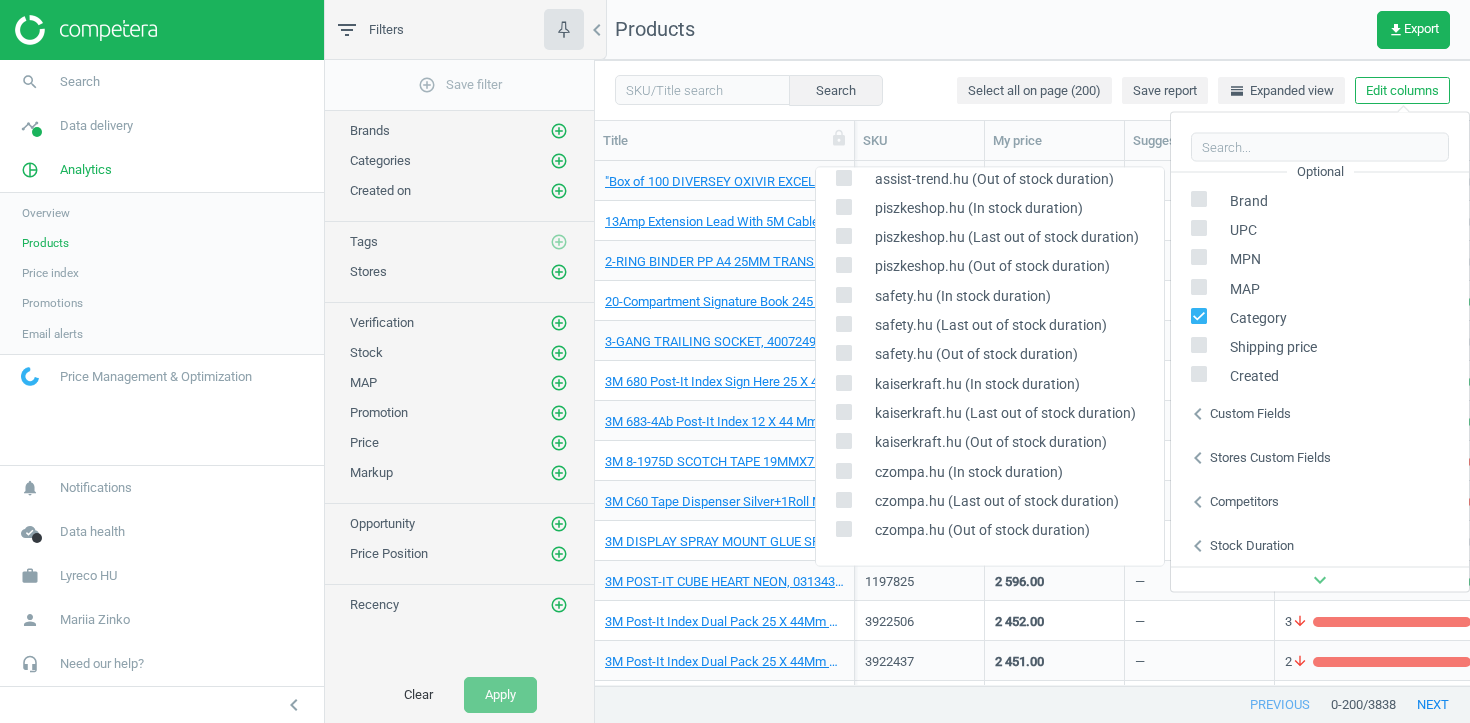 click on "expand_more" at bounding box center [1320, 579] 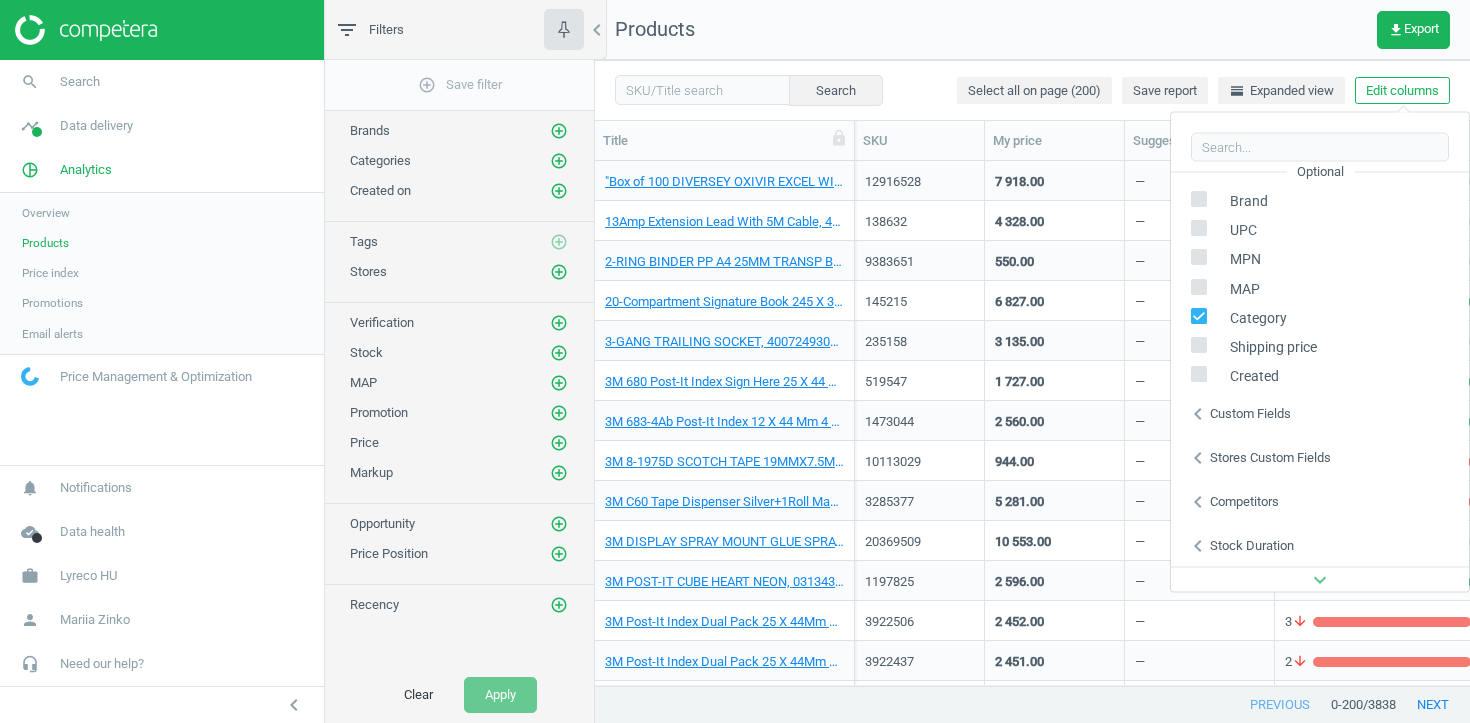 click on "expand_more" at bounding box center (1320, 580) 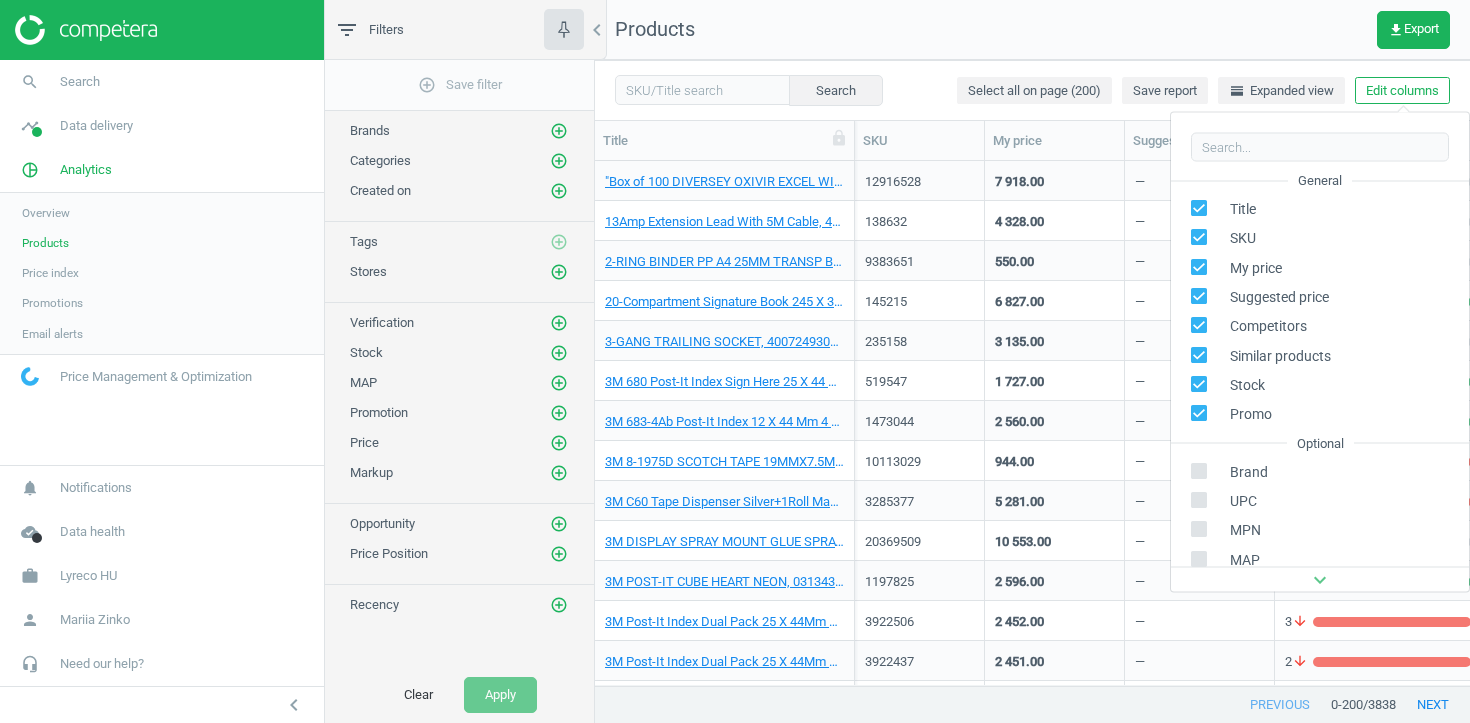 click on "—" at bounding box center [1200, 341] 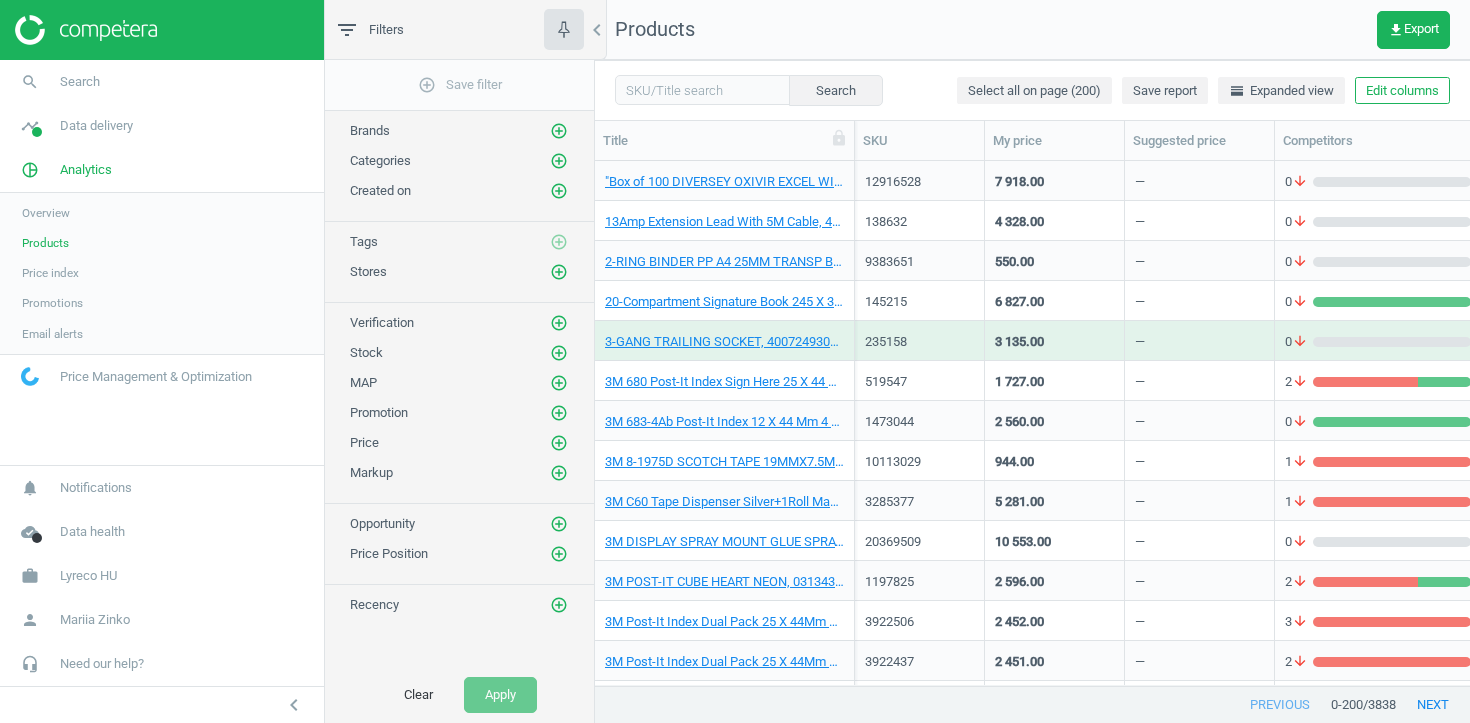 scroll, scrollTop: 0, scrollLeft: 0, axis: both 